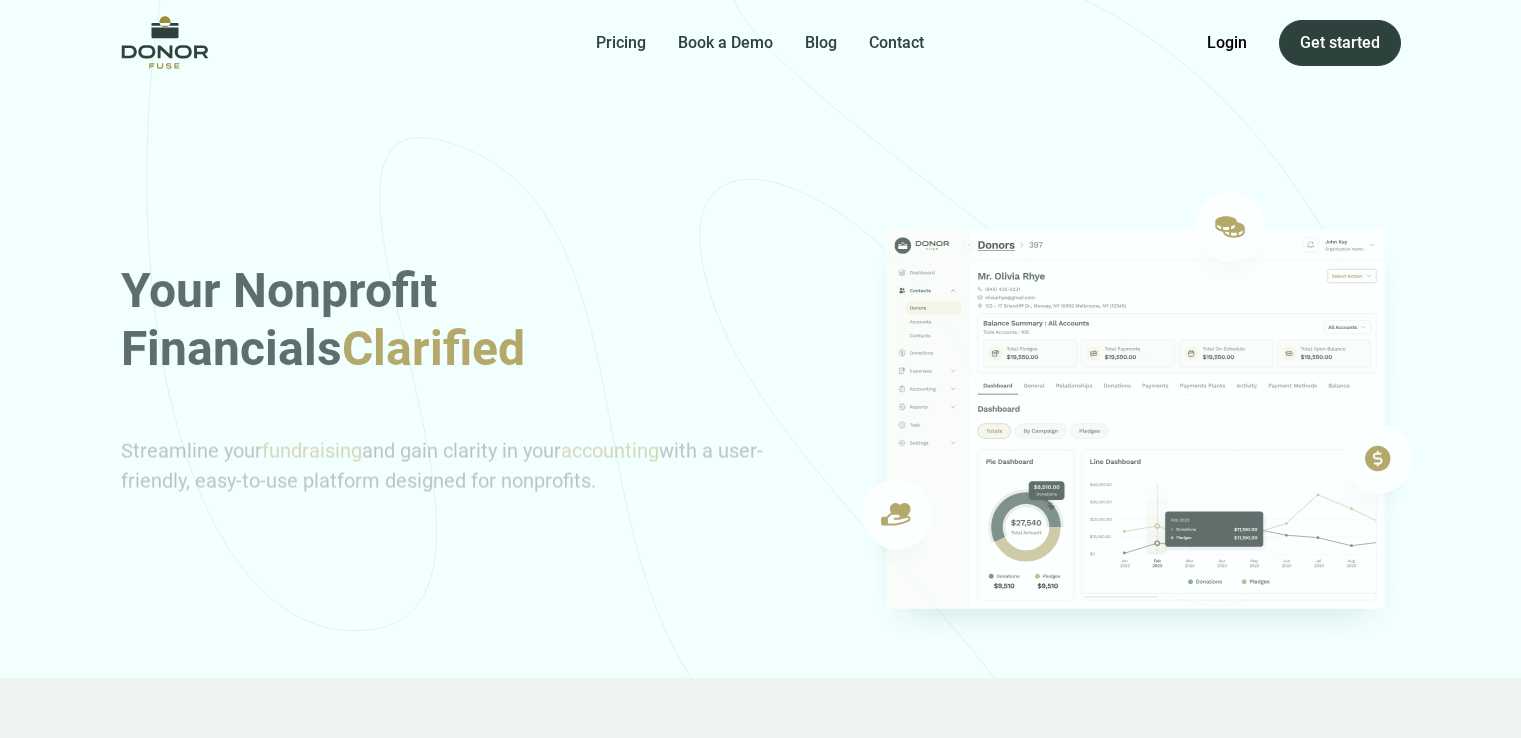 scroll, scrollTop: 0, scrollLeft: 0, axis: both 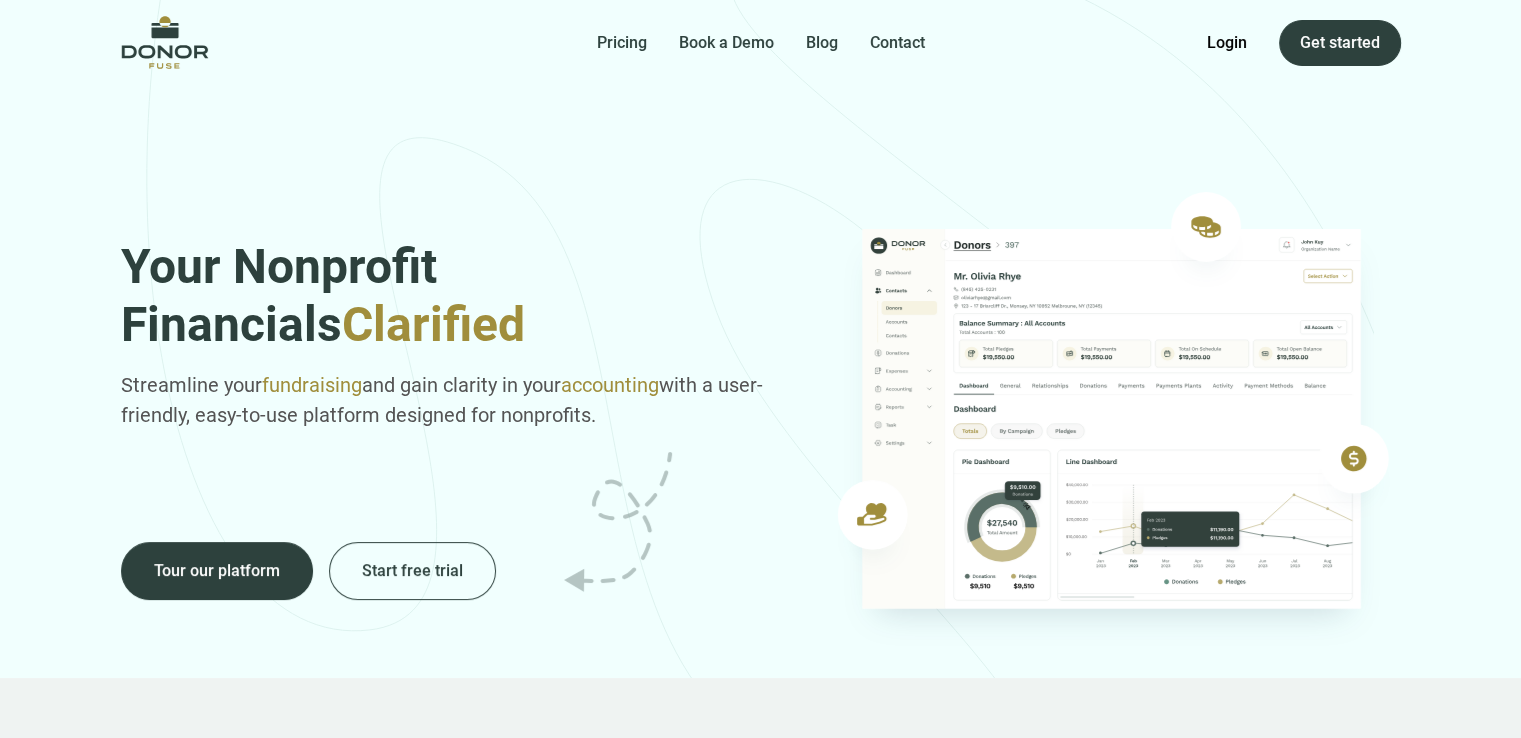 click on "Pricing Book a Demo Blog Contact Get Started Login Login Get started" at bounding box center (761, 42) 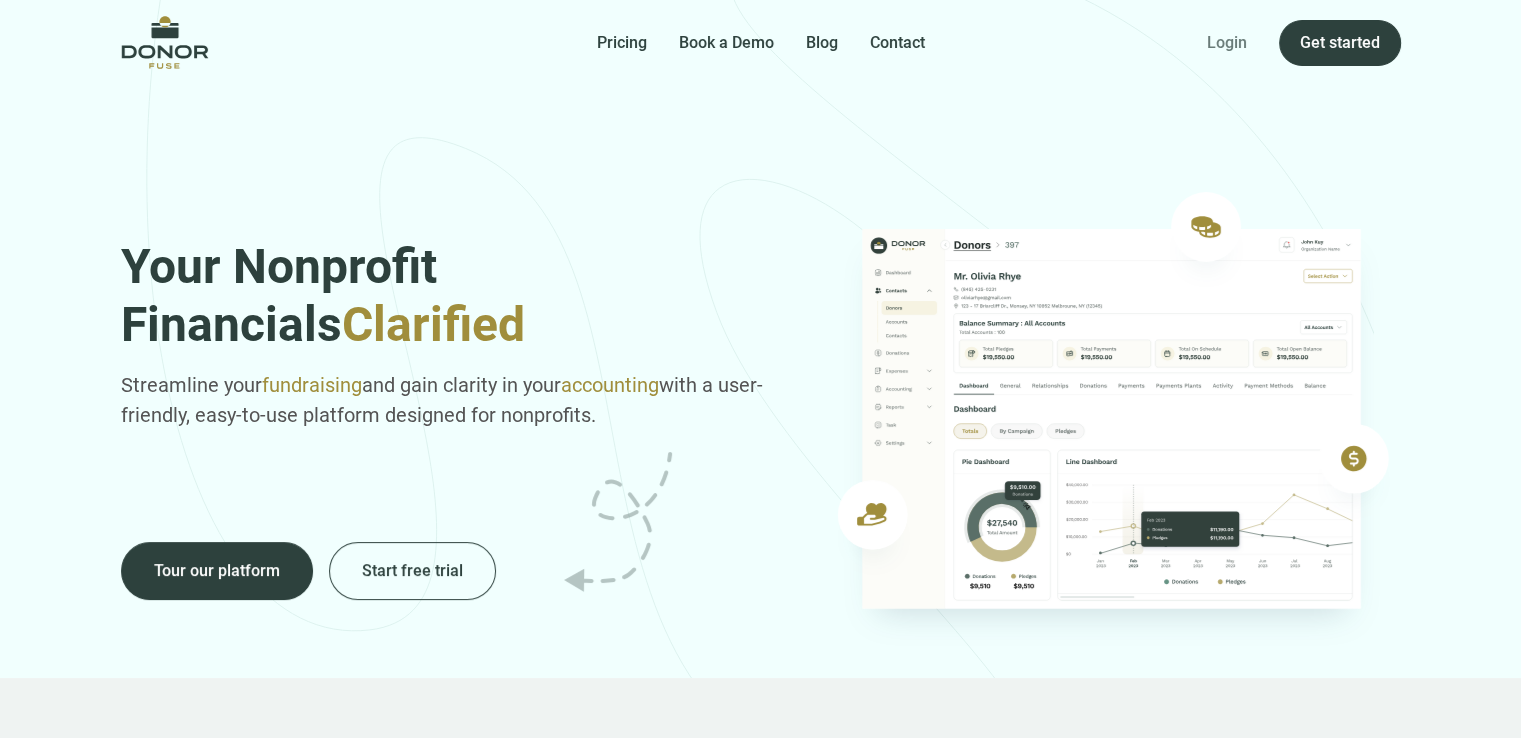click on "Login" at bounding box center (1227, 43) 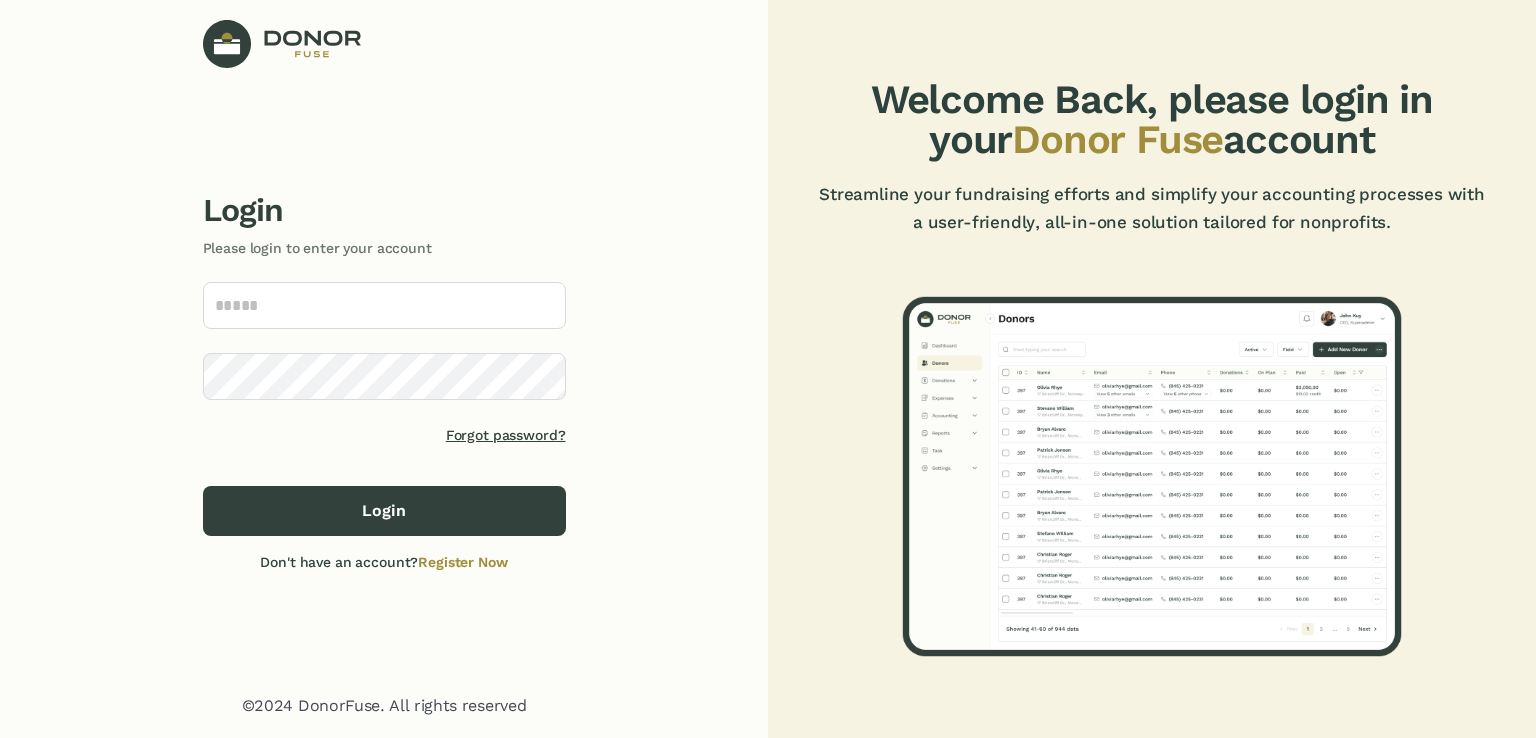 scroll, scrollTop: 0, scrollLeft: 0, axis: both 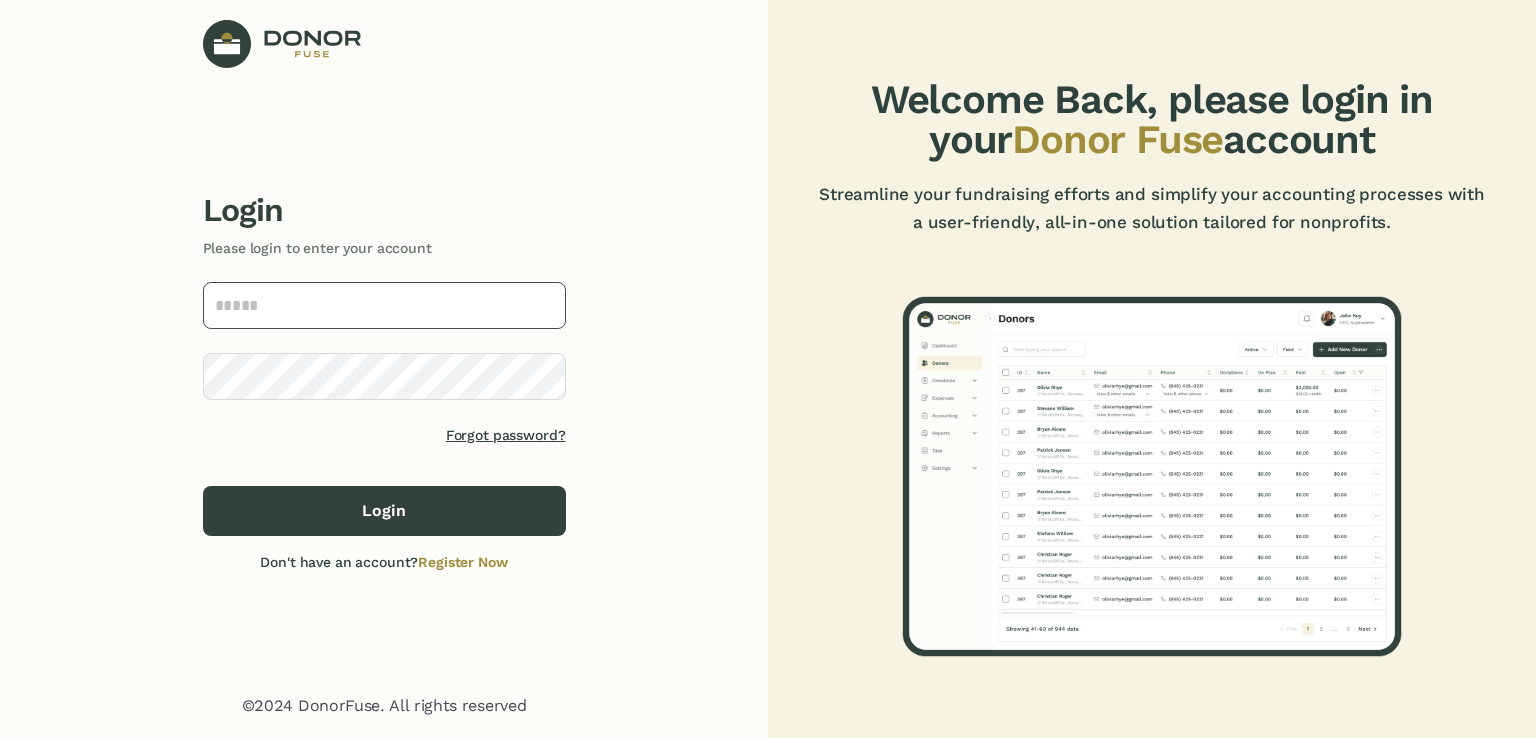 type on "**********" 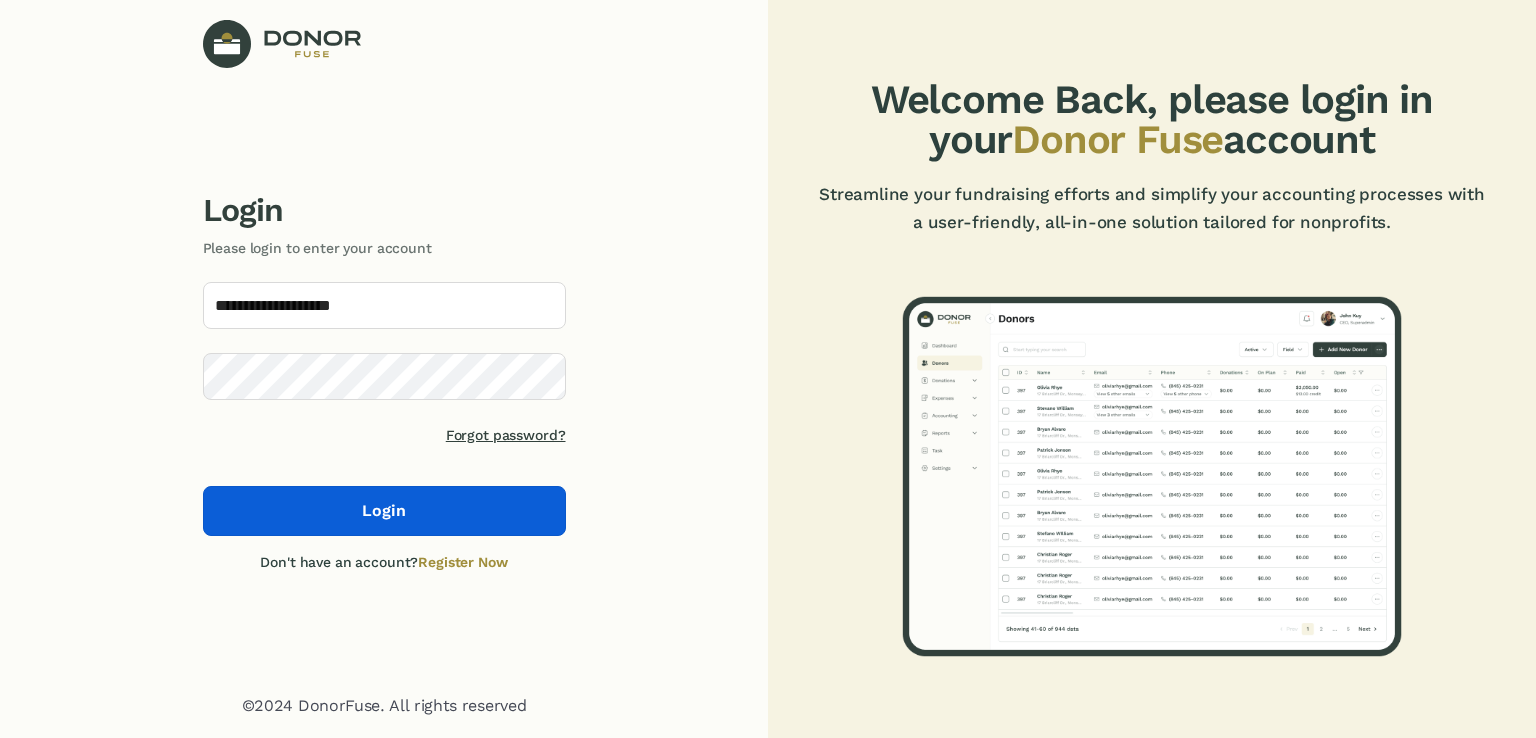 click on "Login" at bounding box center (384, 511) 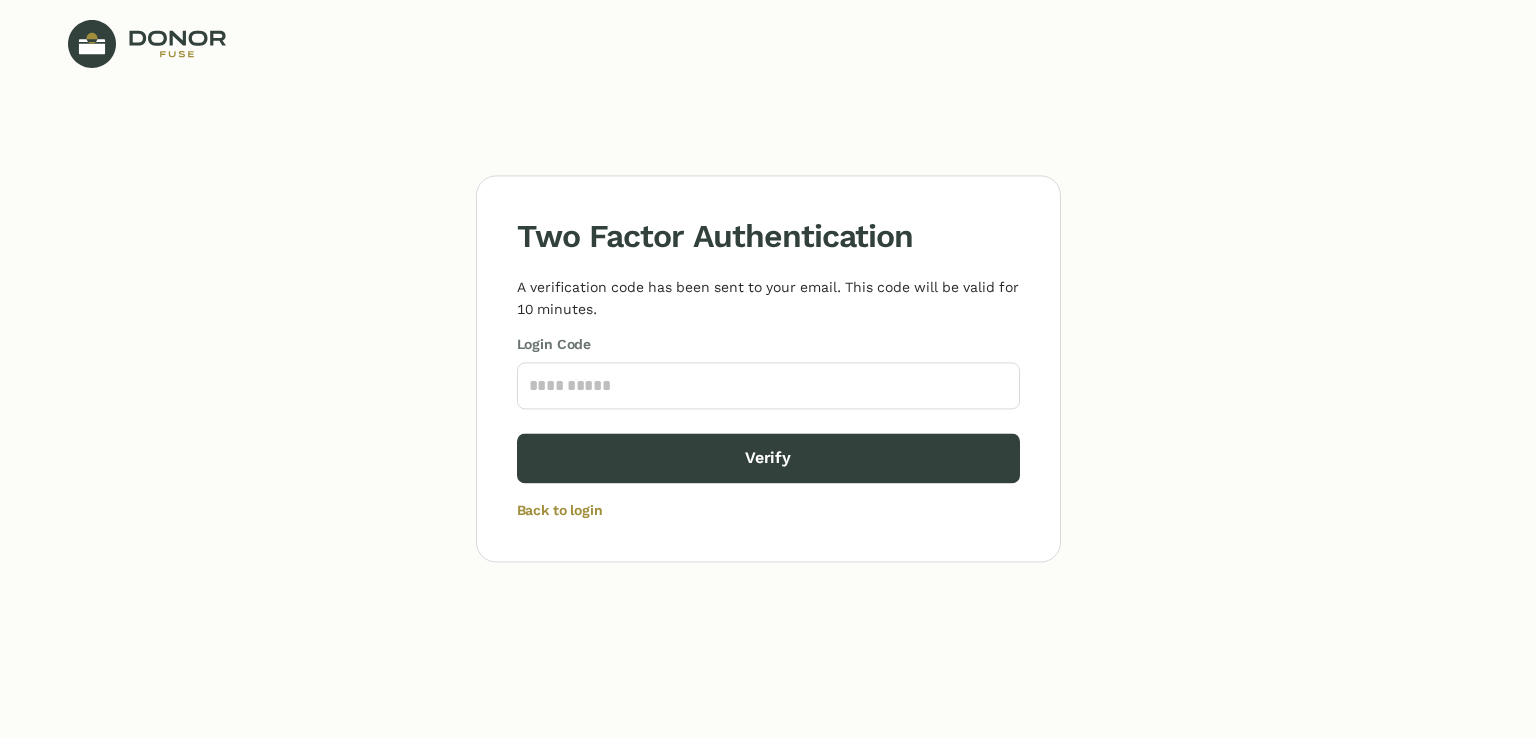 click on "Login Code" at bounding box center [768, 371] 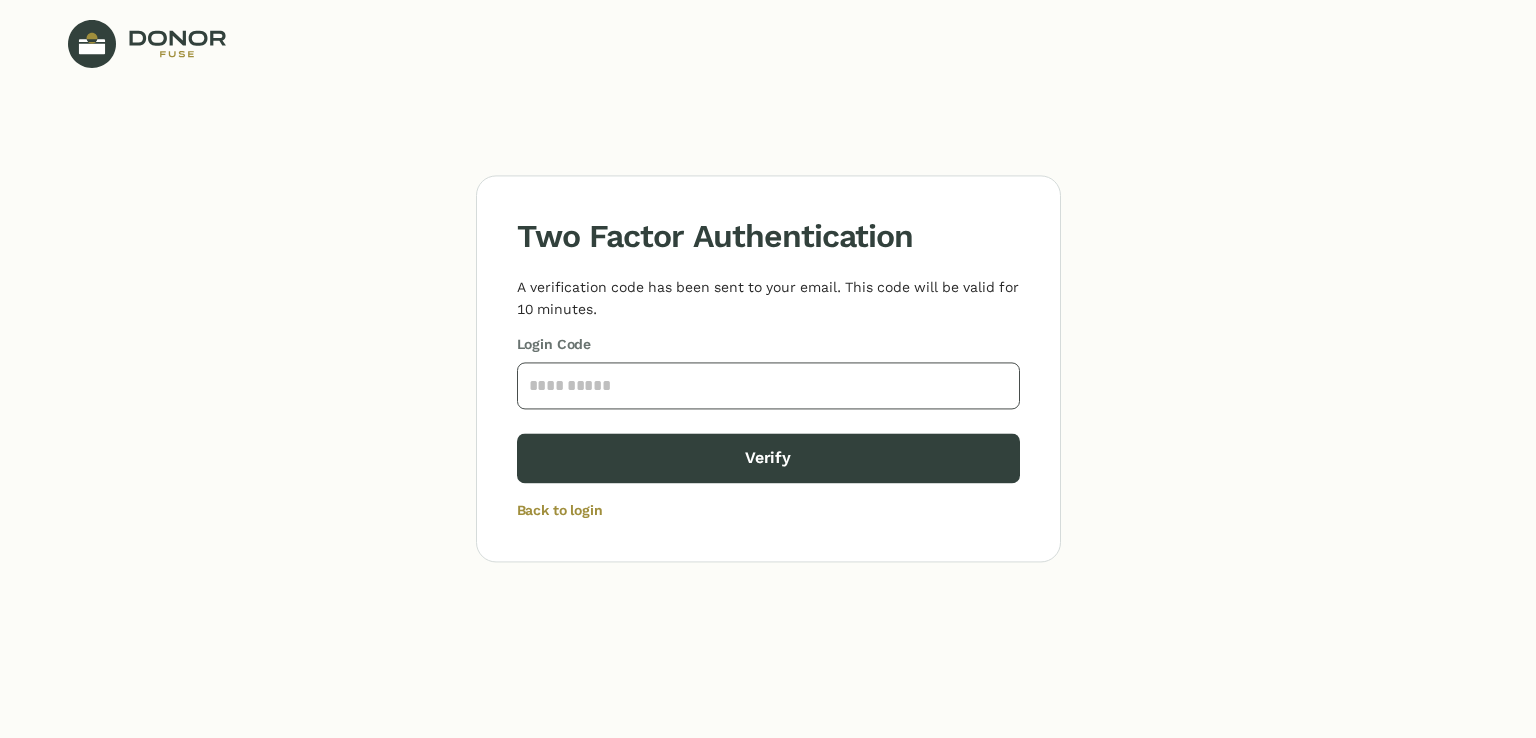 click at bounding box center (768, 385) 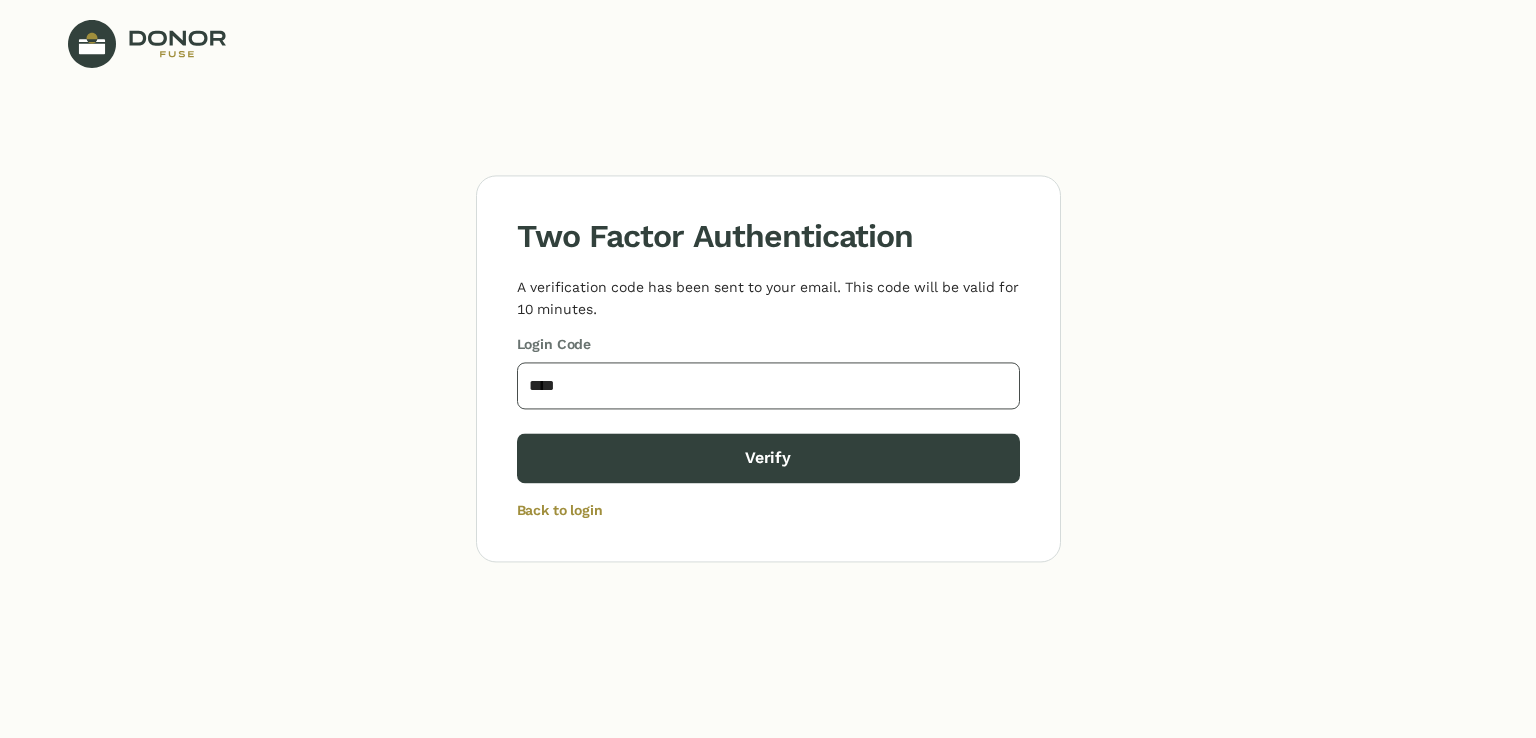 type on "****" 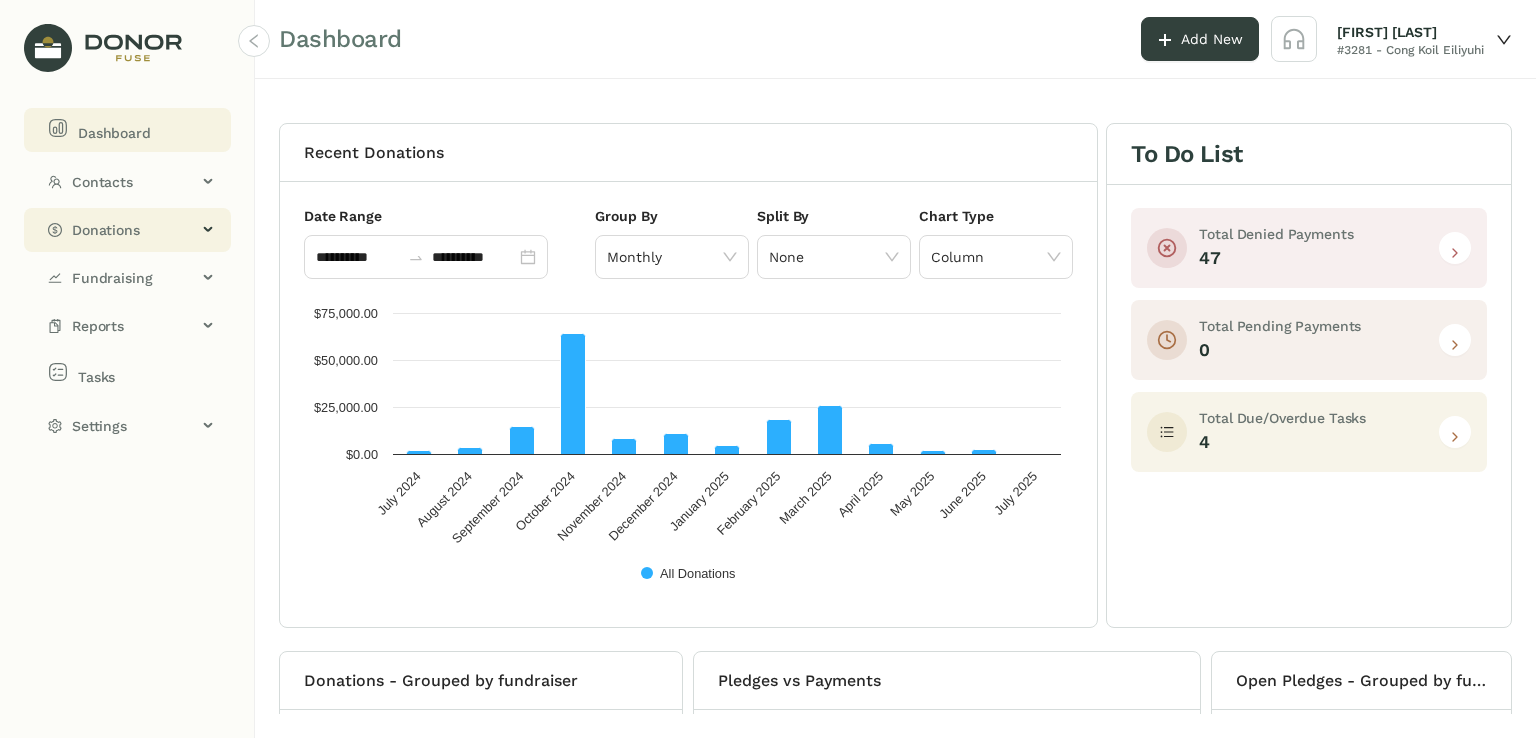 click on "Donations" at bounding box center (134, 230) 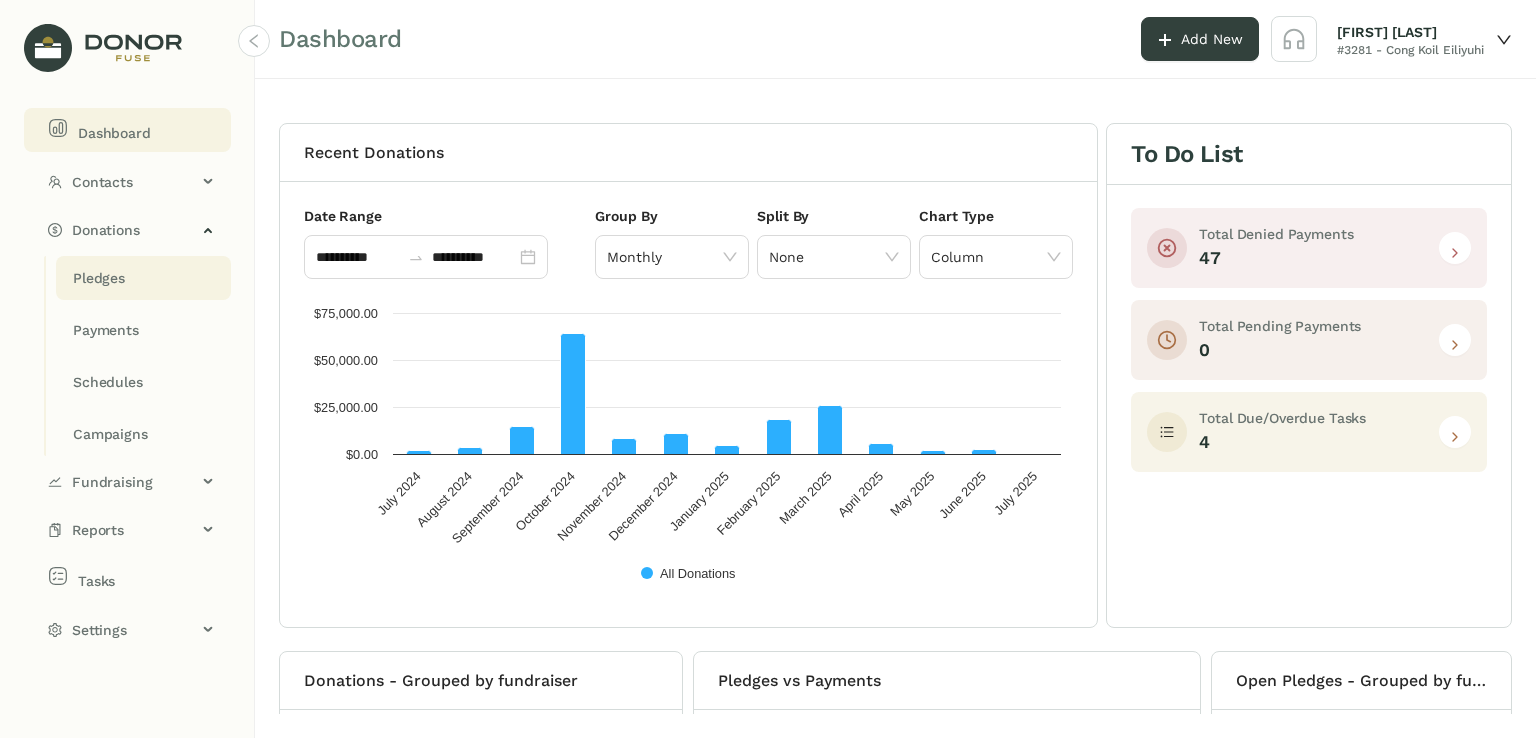 click on "Pledges" at bounding box center [99, 278] 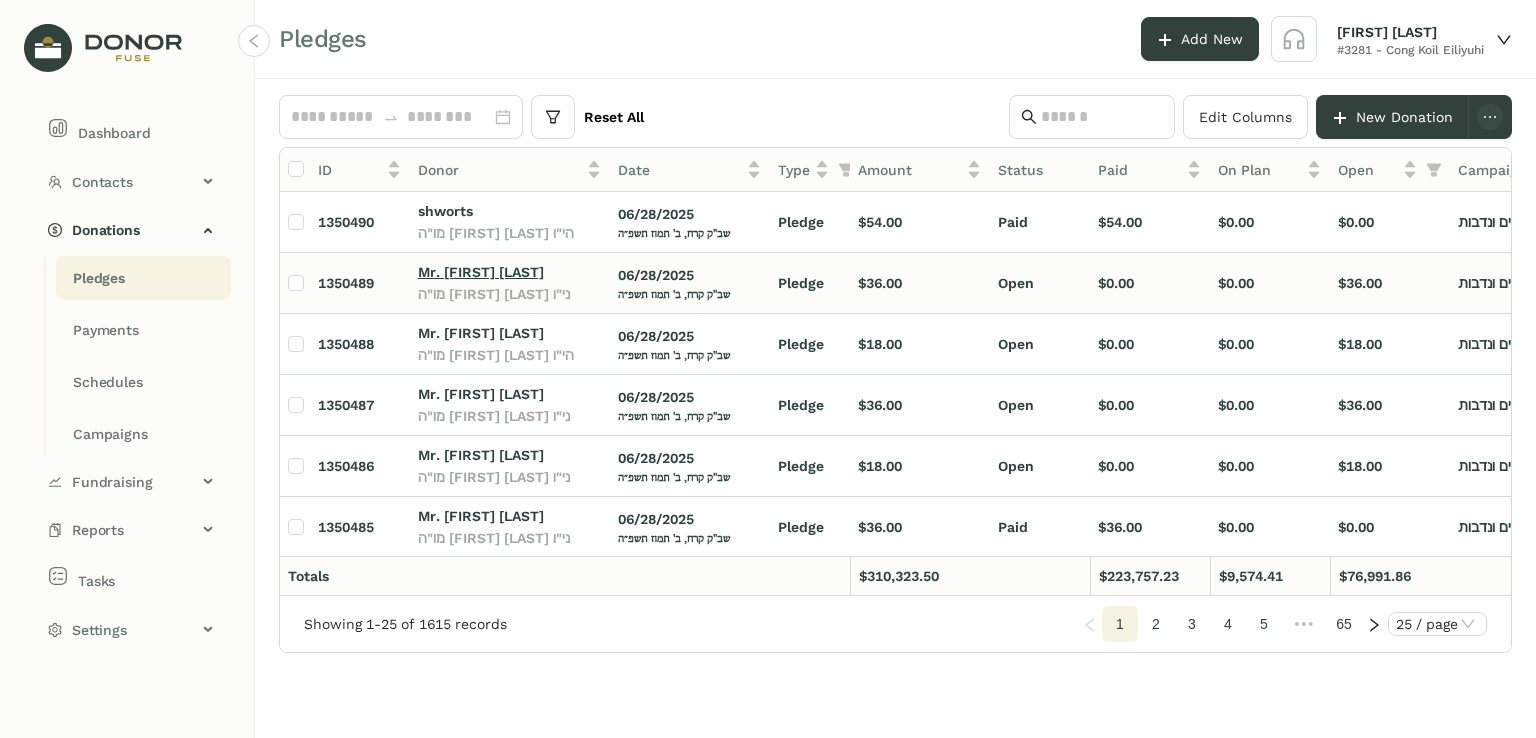 click on "Mr. [FIRST] [LAST]" at bounding box center [481, 272] 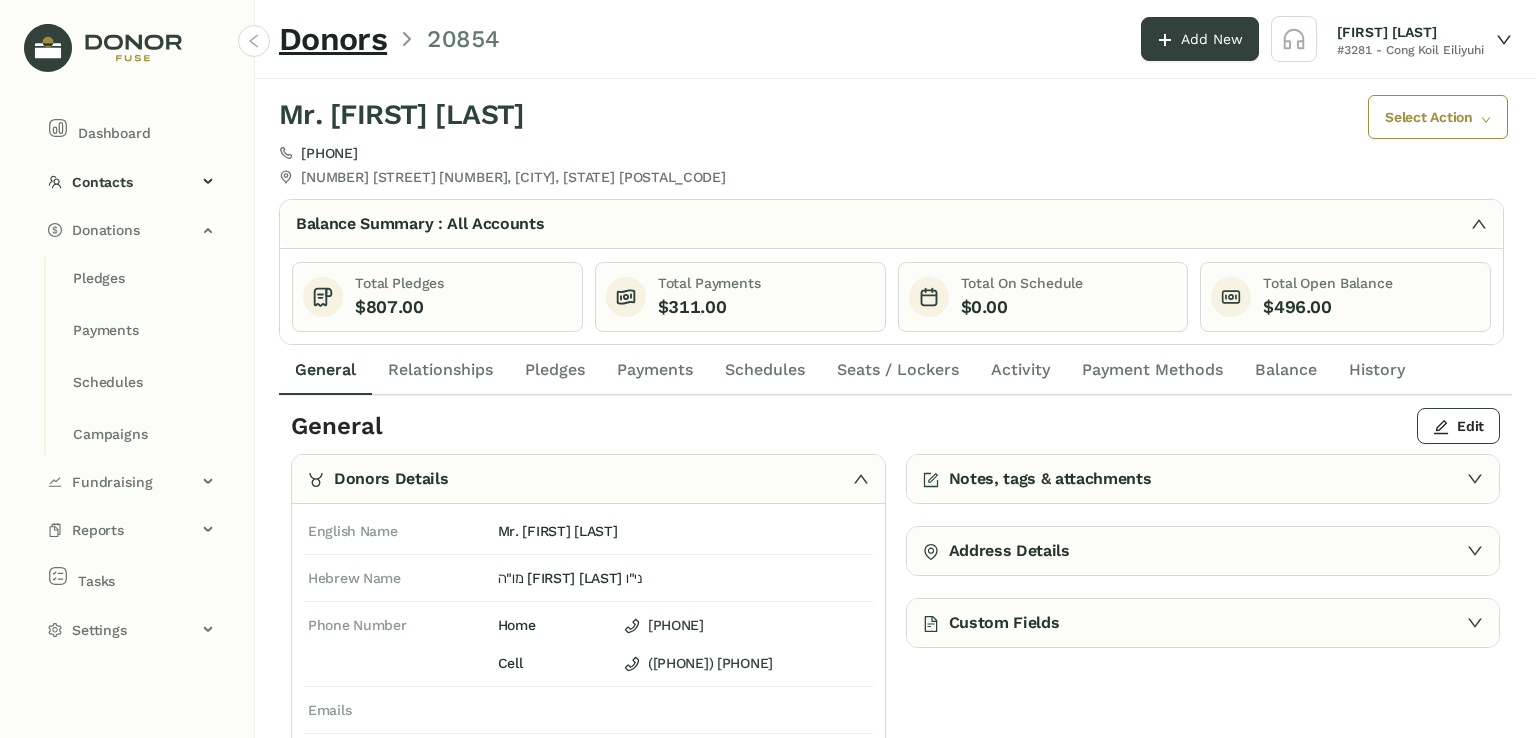 click on "Payments" at bounding box center [655, 370] 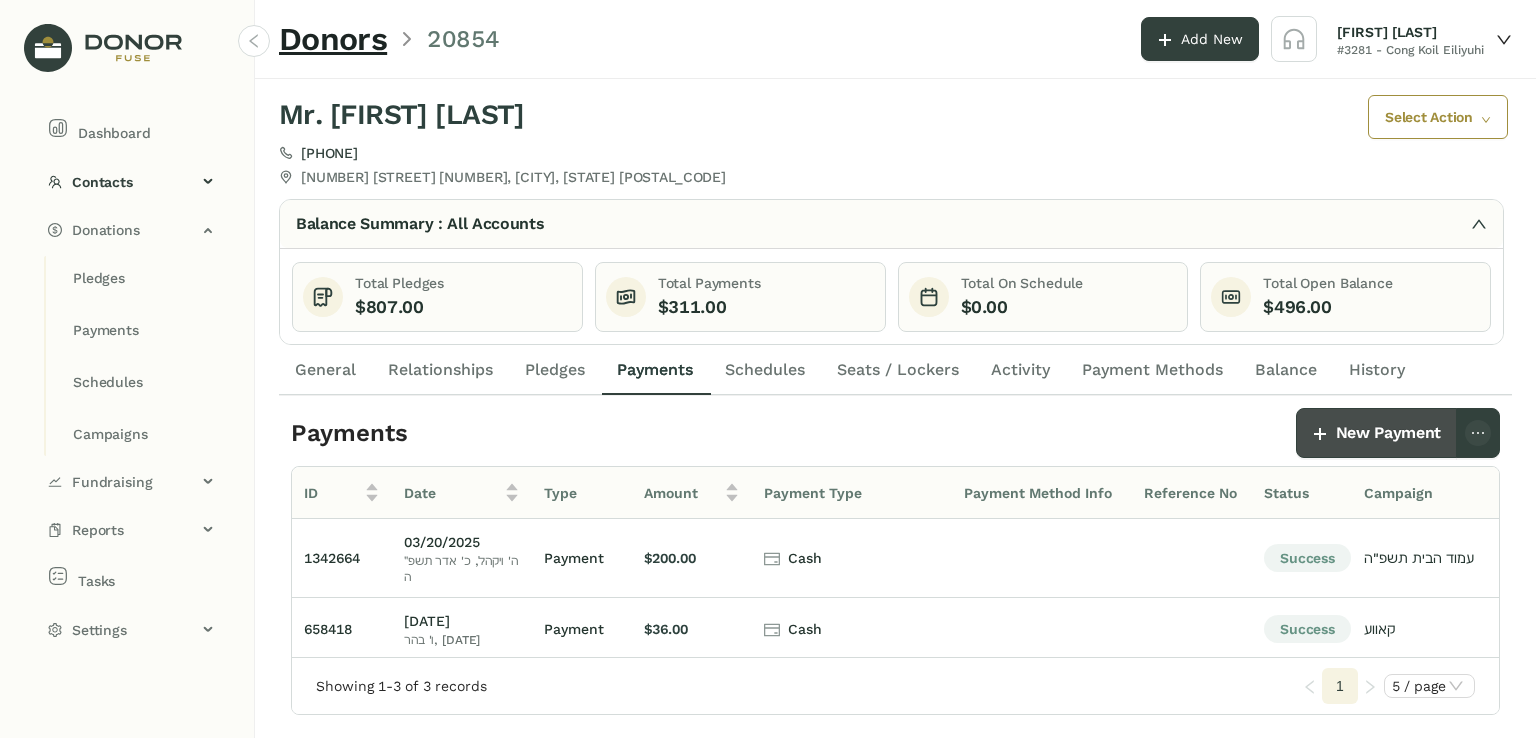 click on "New Payment" at bounding box center (1388, 433) 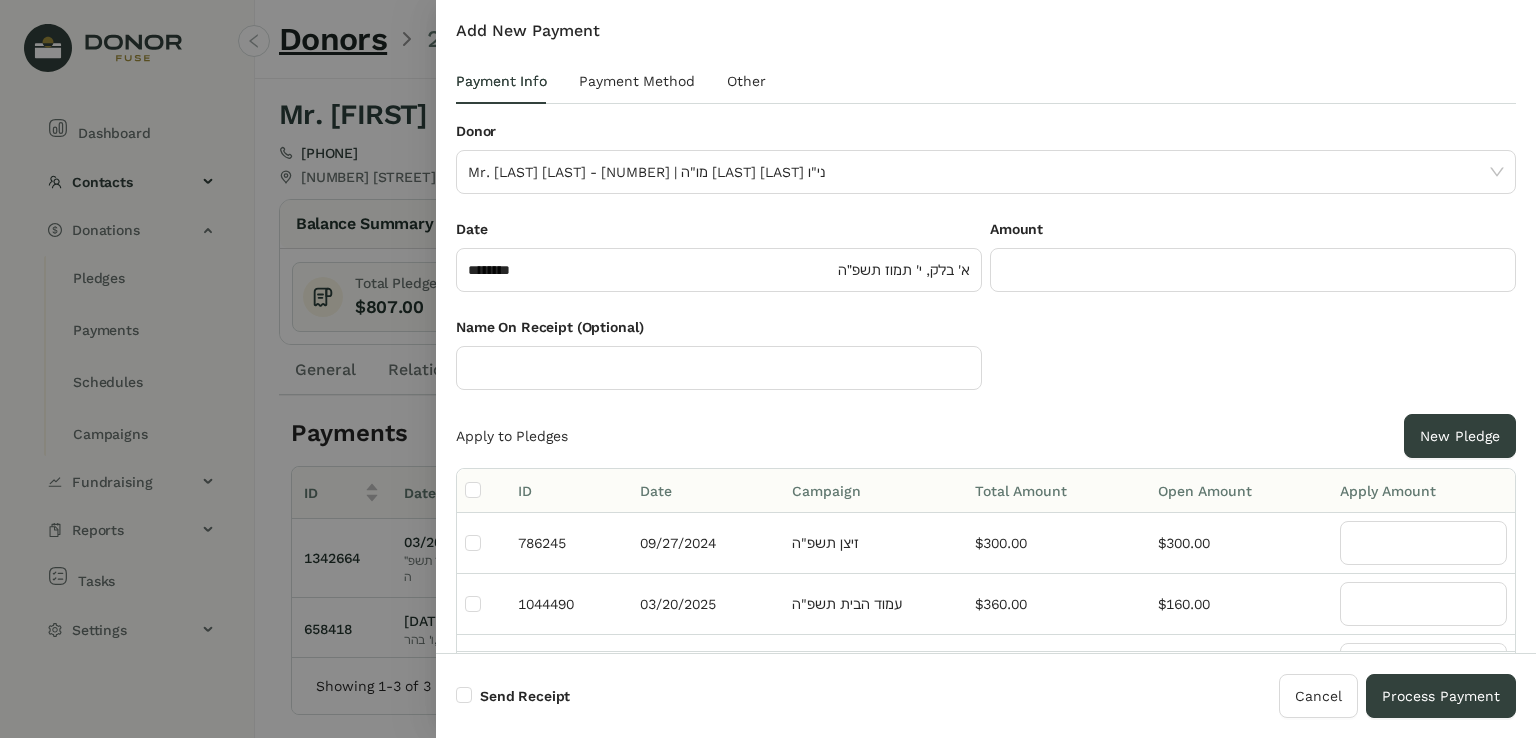 scroll, scrollTop: 44, scrollLeft: 0, axis: vertical 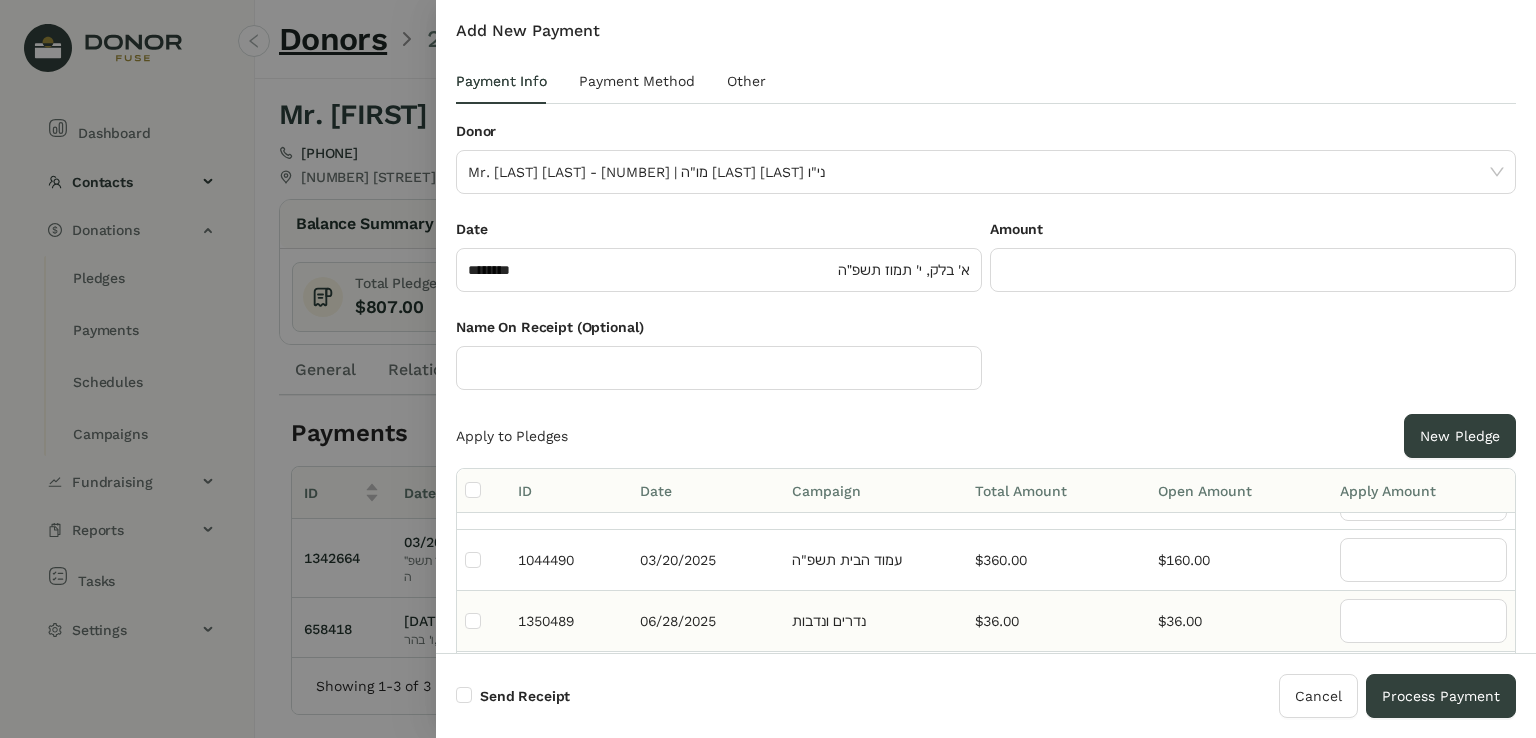 click at bounding box center (483, 499) 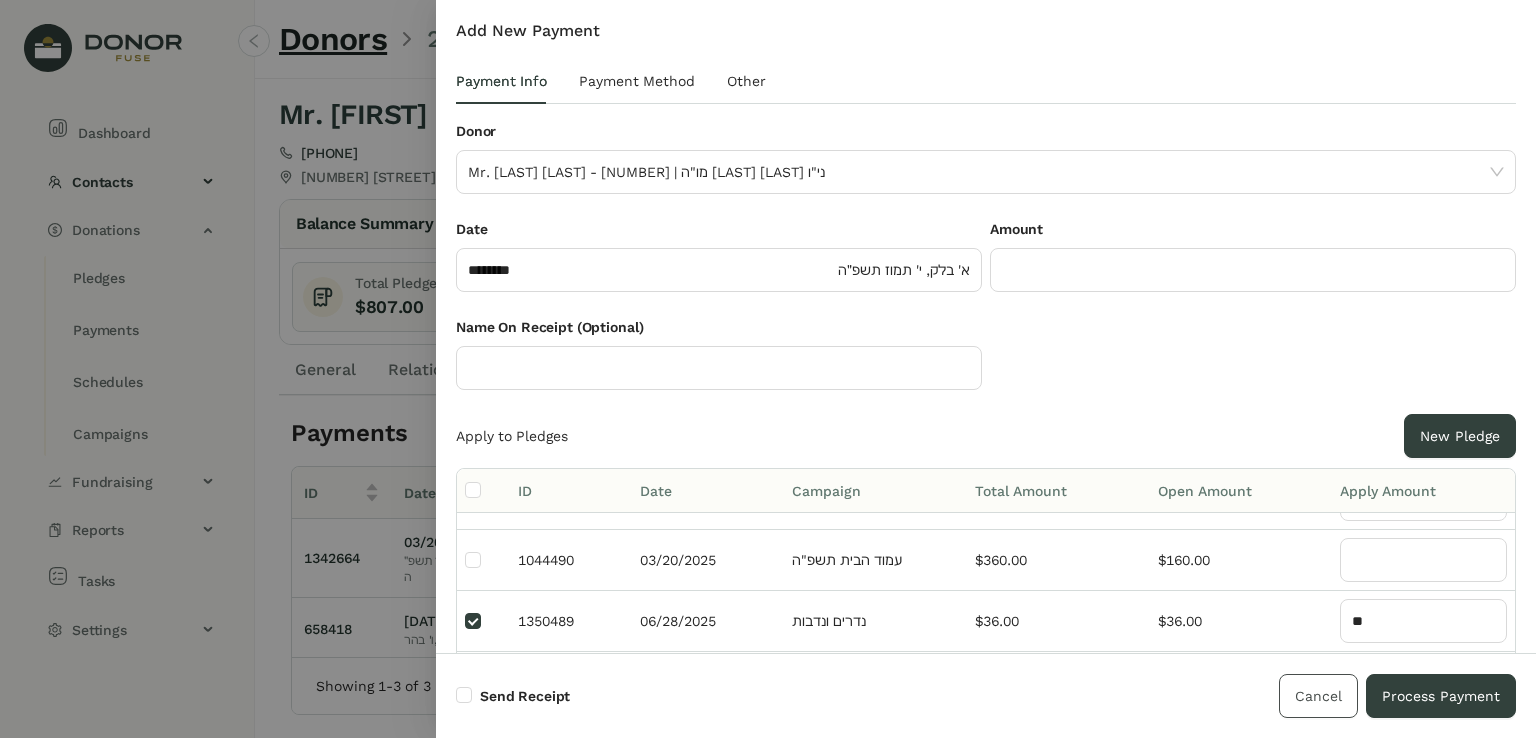 click on "Cancel" at bounding box center [1318, 696] 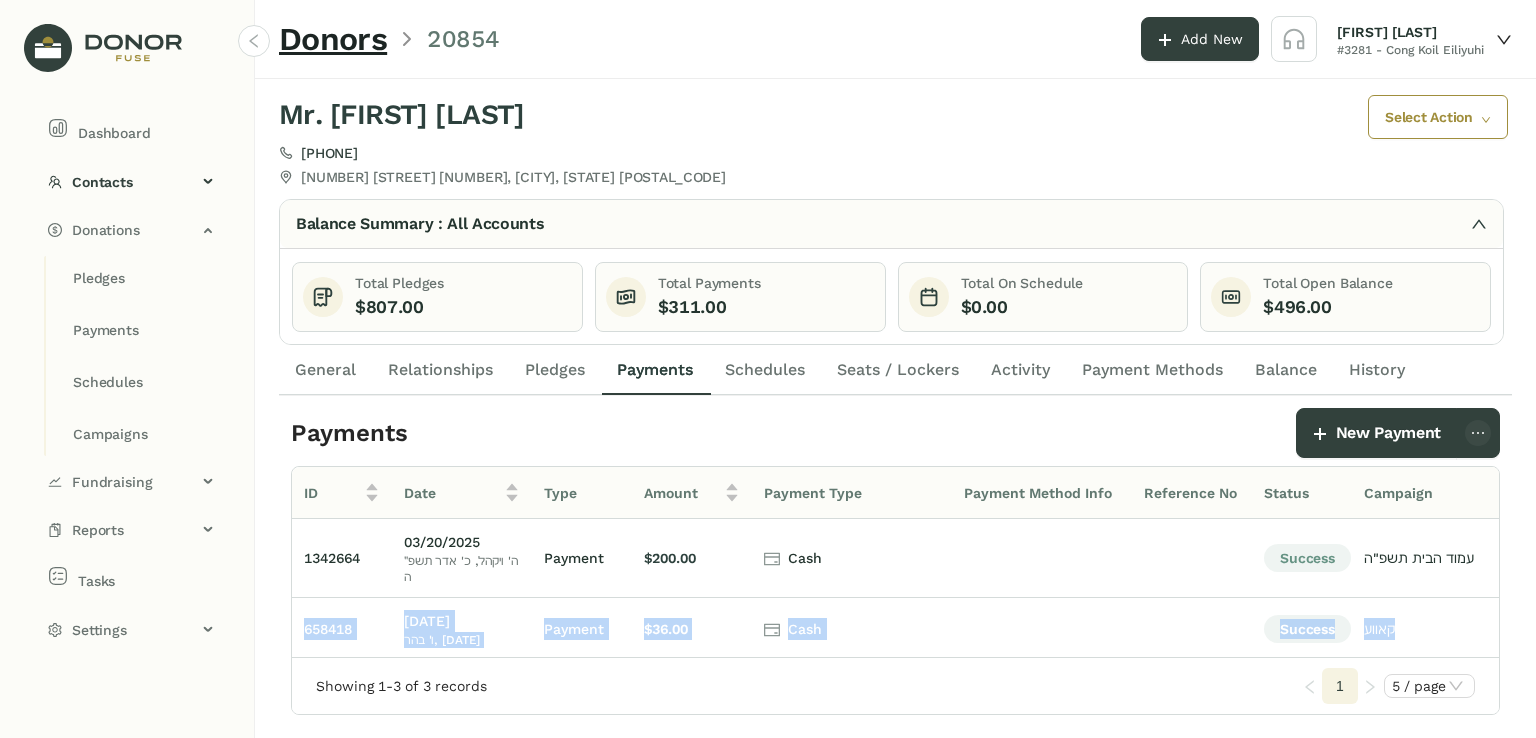 drag, startPoint x: 1504, startPoint y: 567, endPoint x: 1524, endPoint y: 631, distance: 67.052216 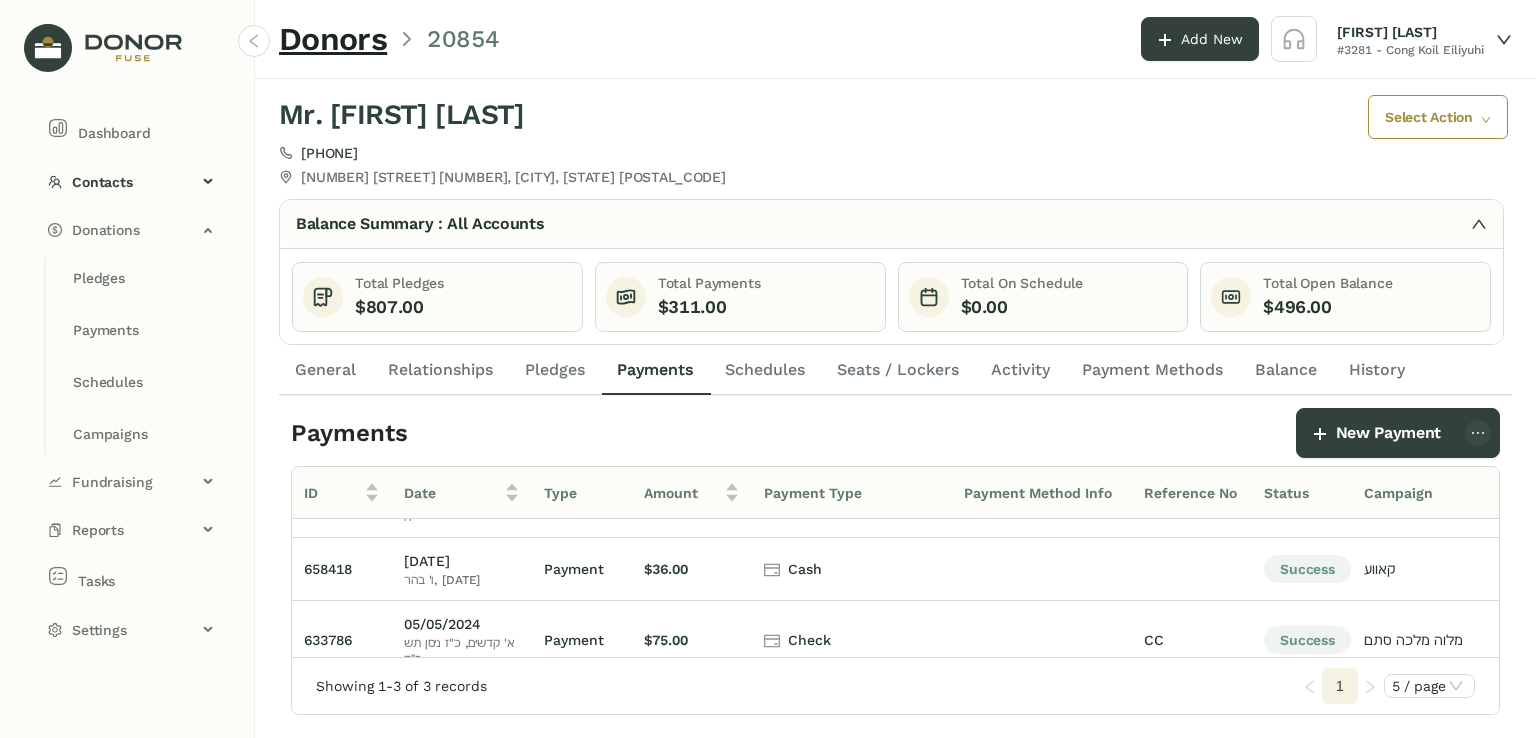 scroll, scrollTop: 0, scrollLeft: 0, axis: both 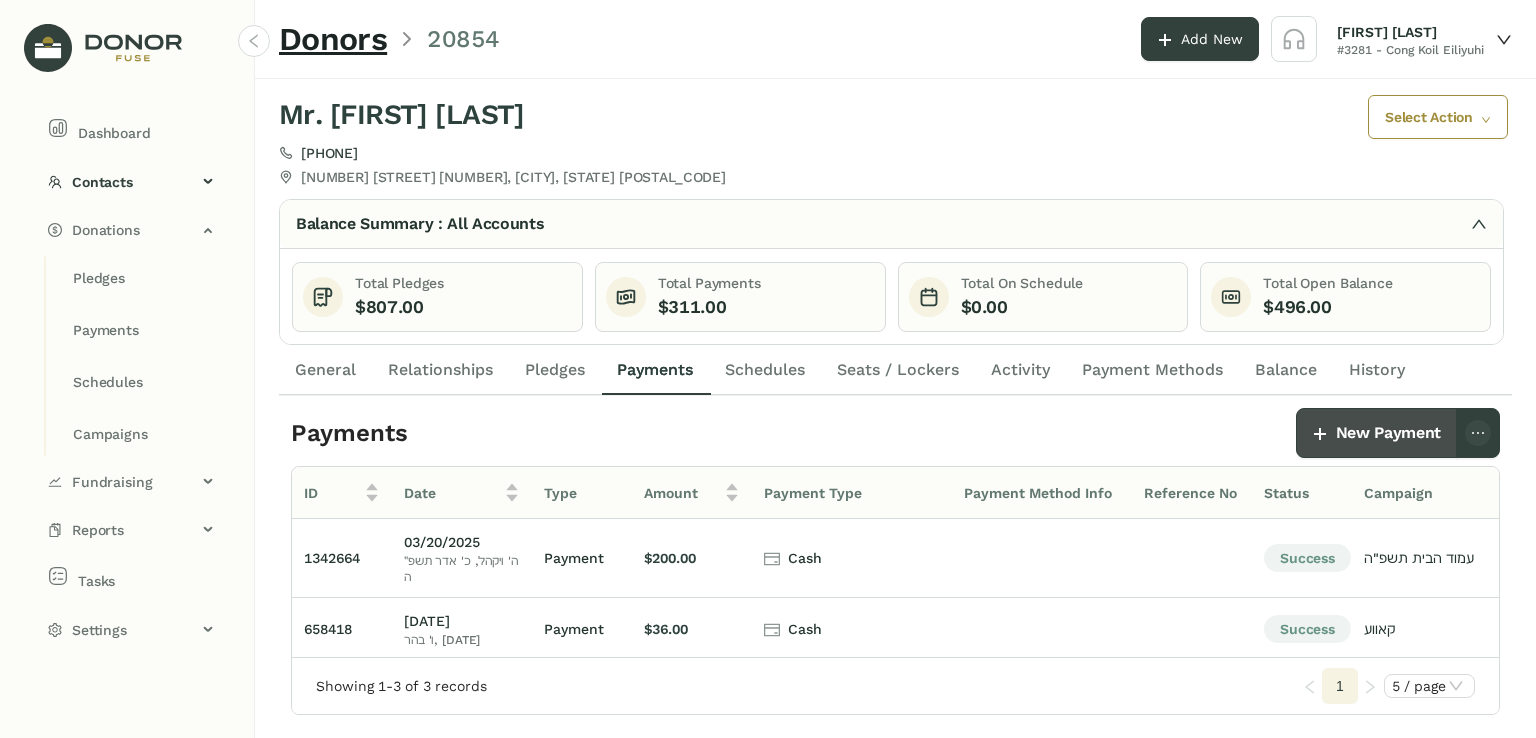 click on "New Payment" at bounding box center [1388, 433] 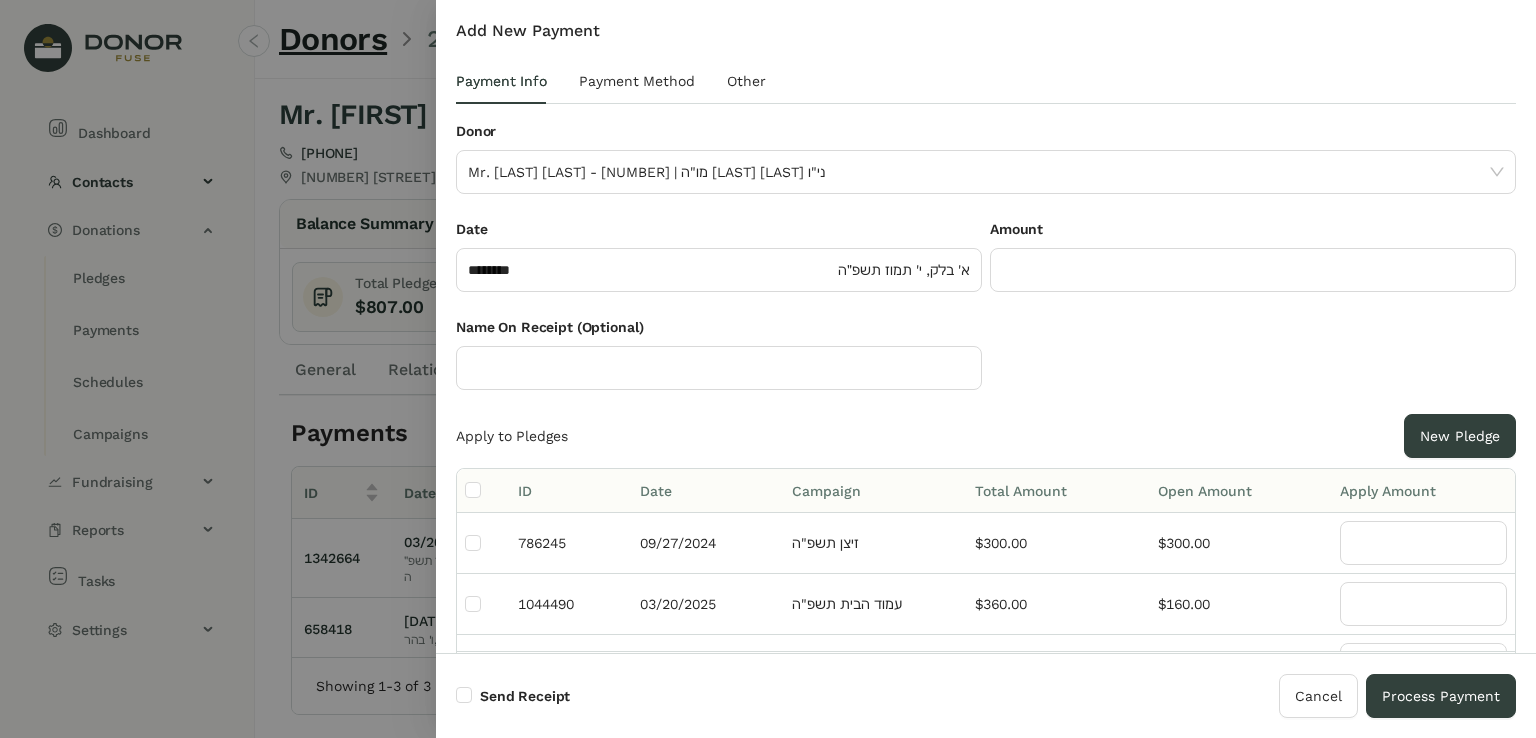 scroll, scrollTop: 44, scrollLeft: 0, axis: vertical 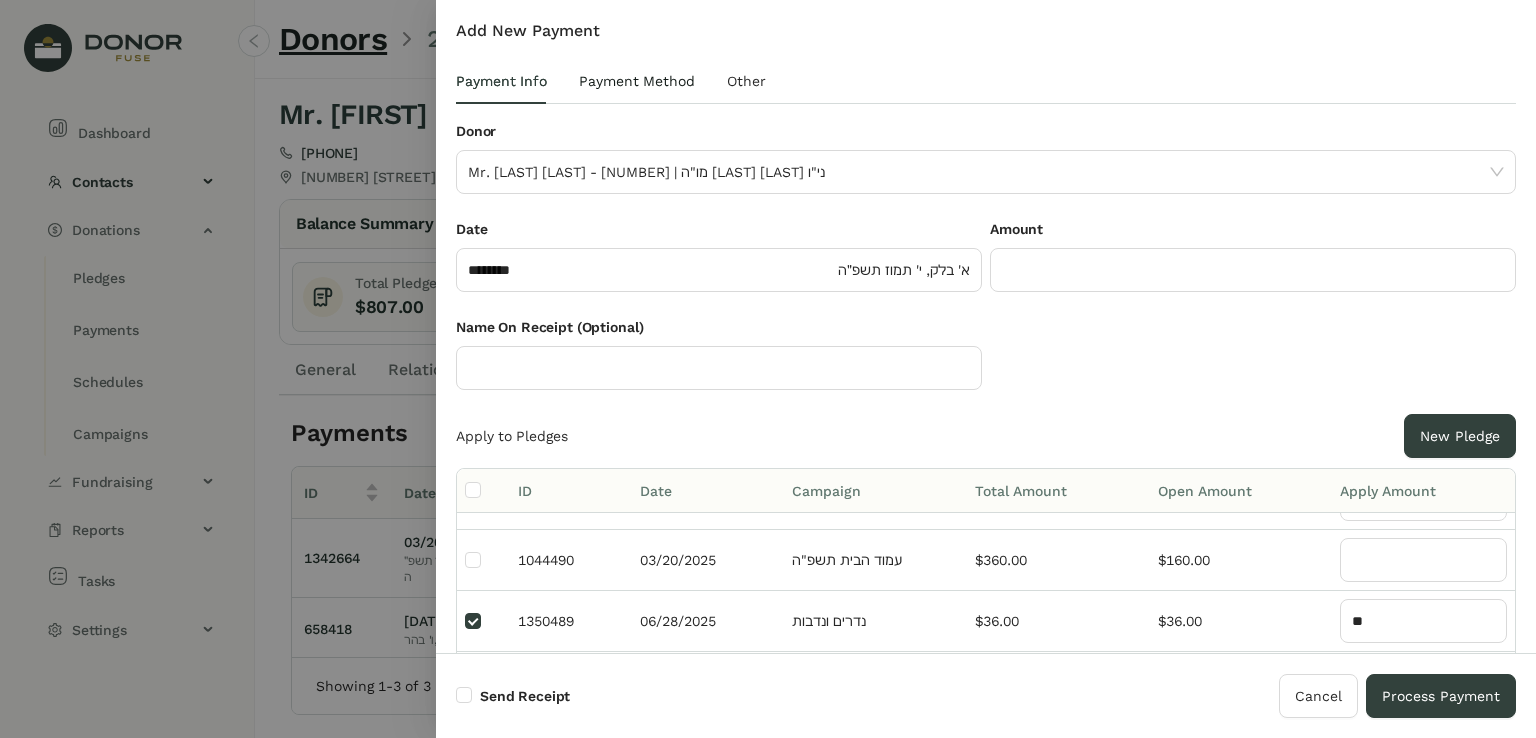 click on "Payment Method" at bounding box center [501, 81] 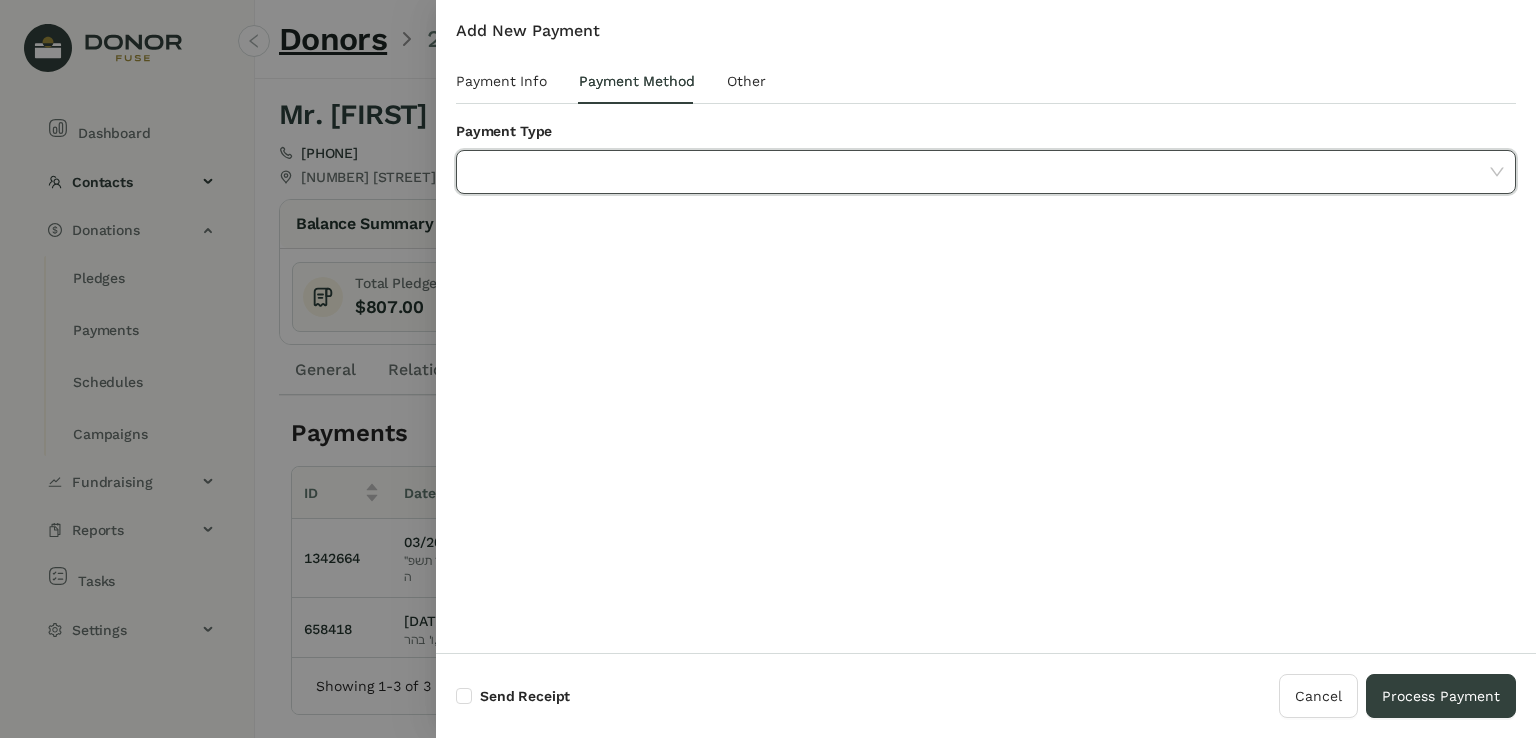 click at bounding box center [979, 172] 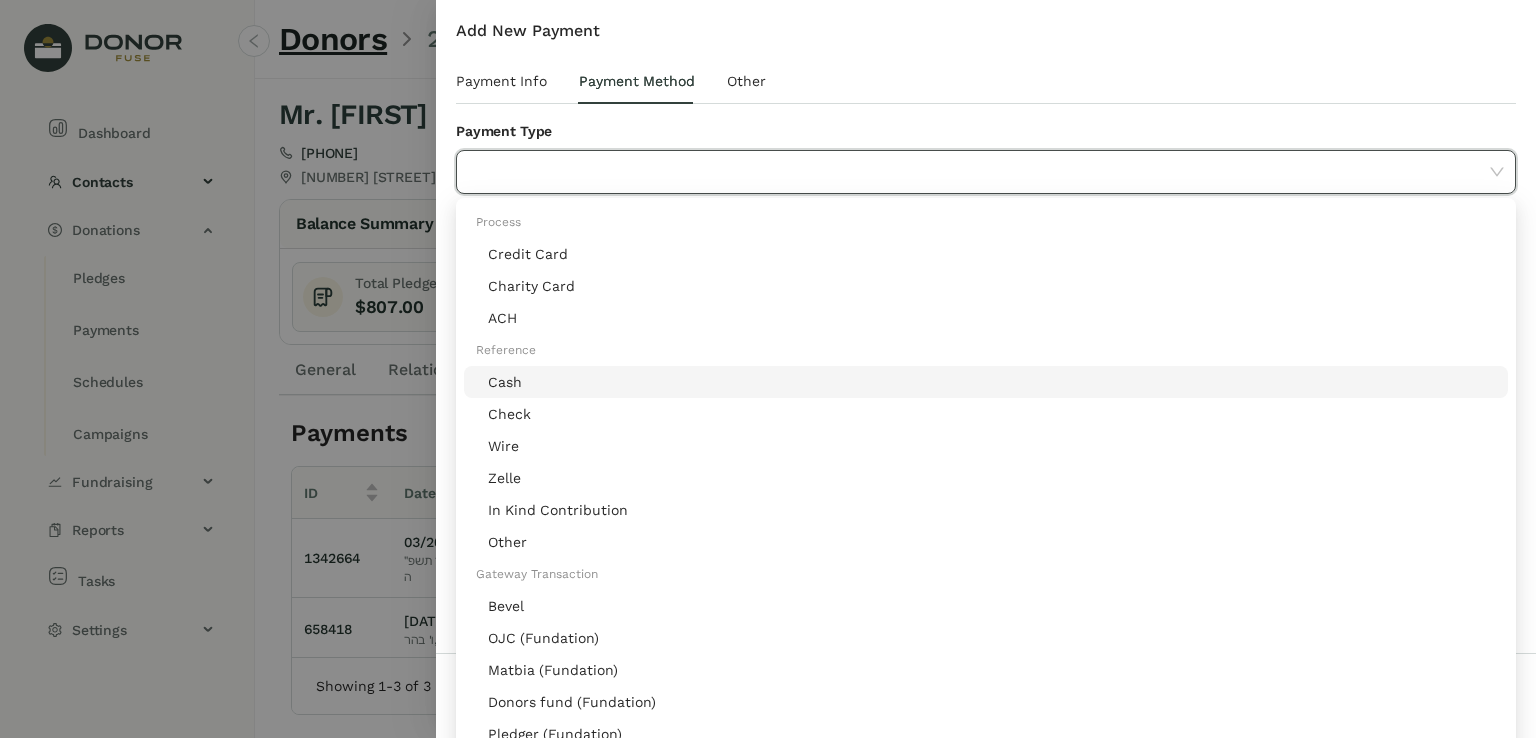 click on "Cash" at bounding box center (992, 382) 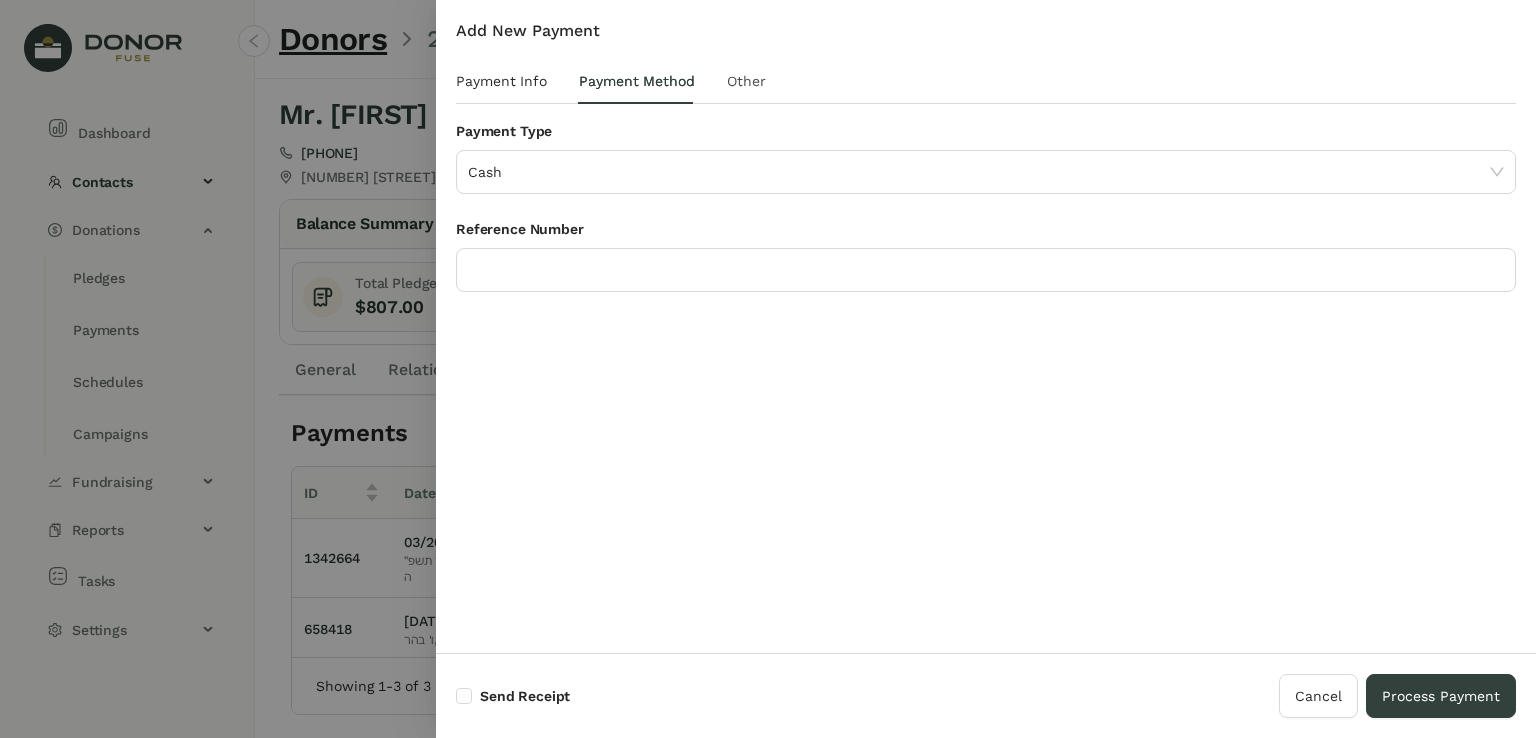 click on "Other" at bounding box center (746, 81) 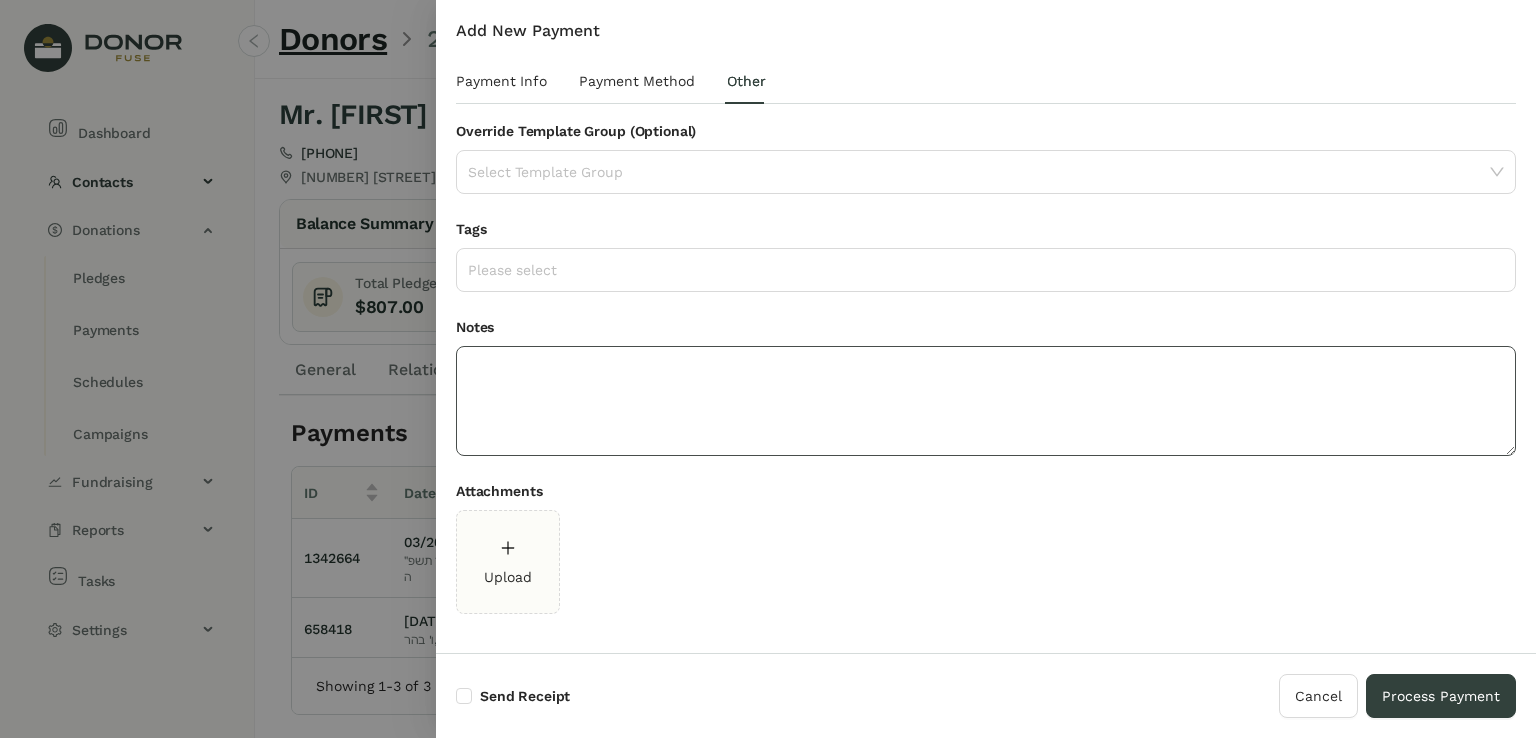 click at bounding box center [986, 401] 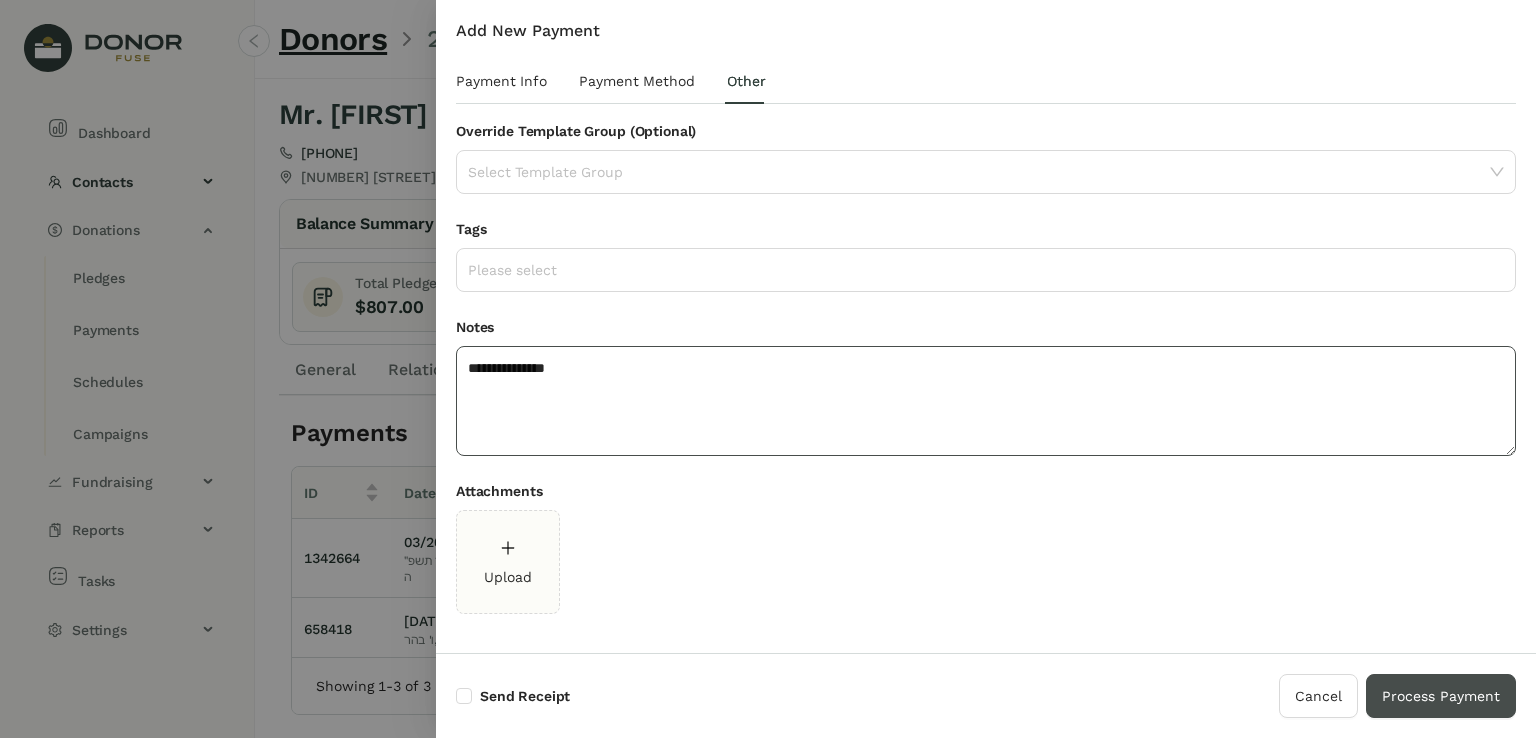 type on "**********" 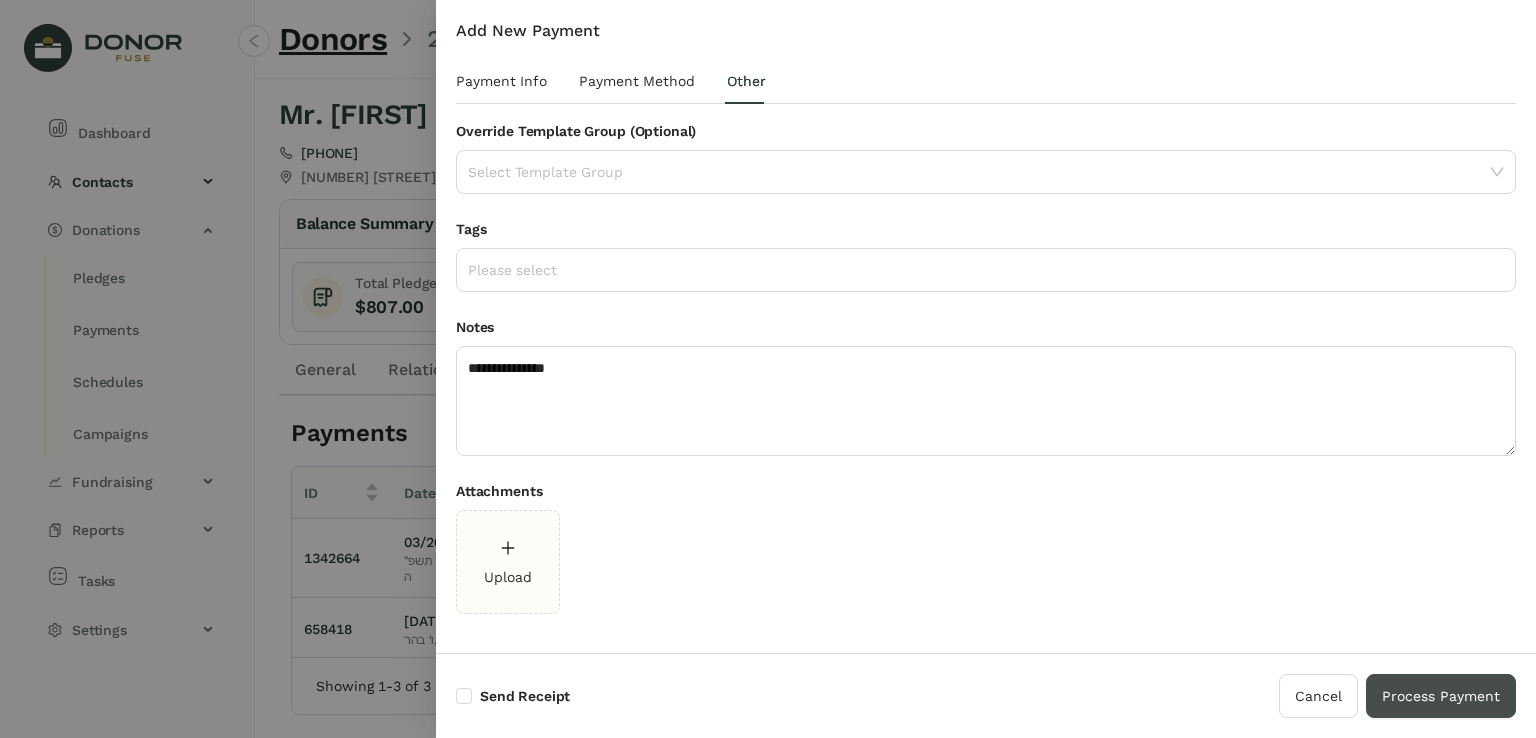 click on "Process Payment" at bounding box center [1441, 696] 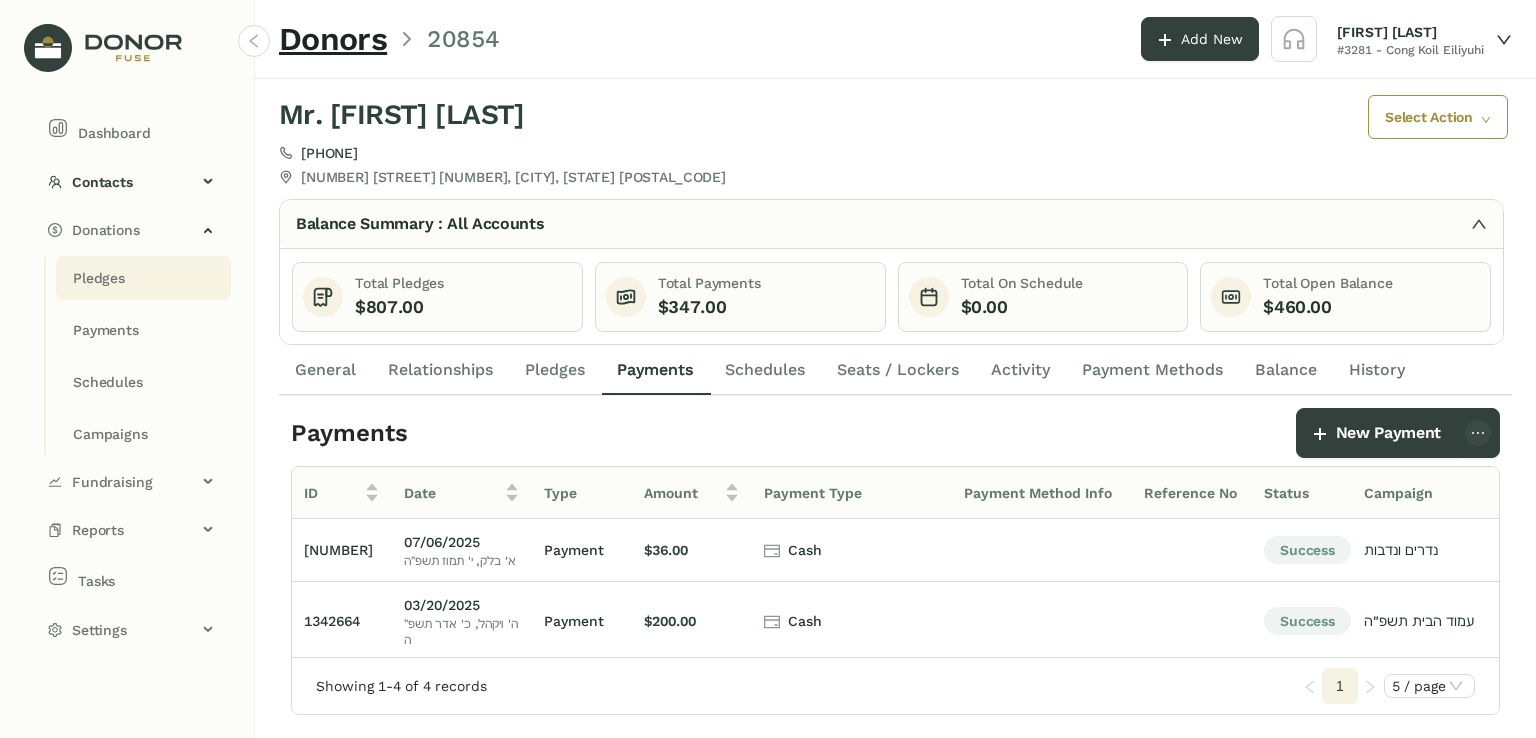 click on "Pledges" at bounding box center (99, 278) 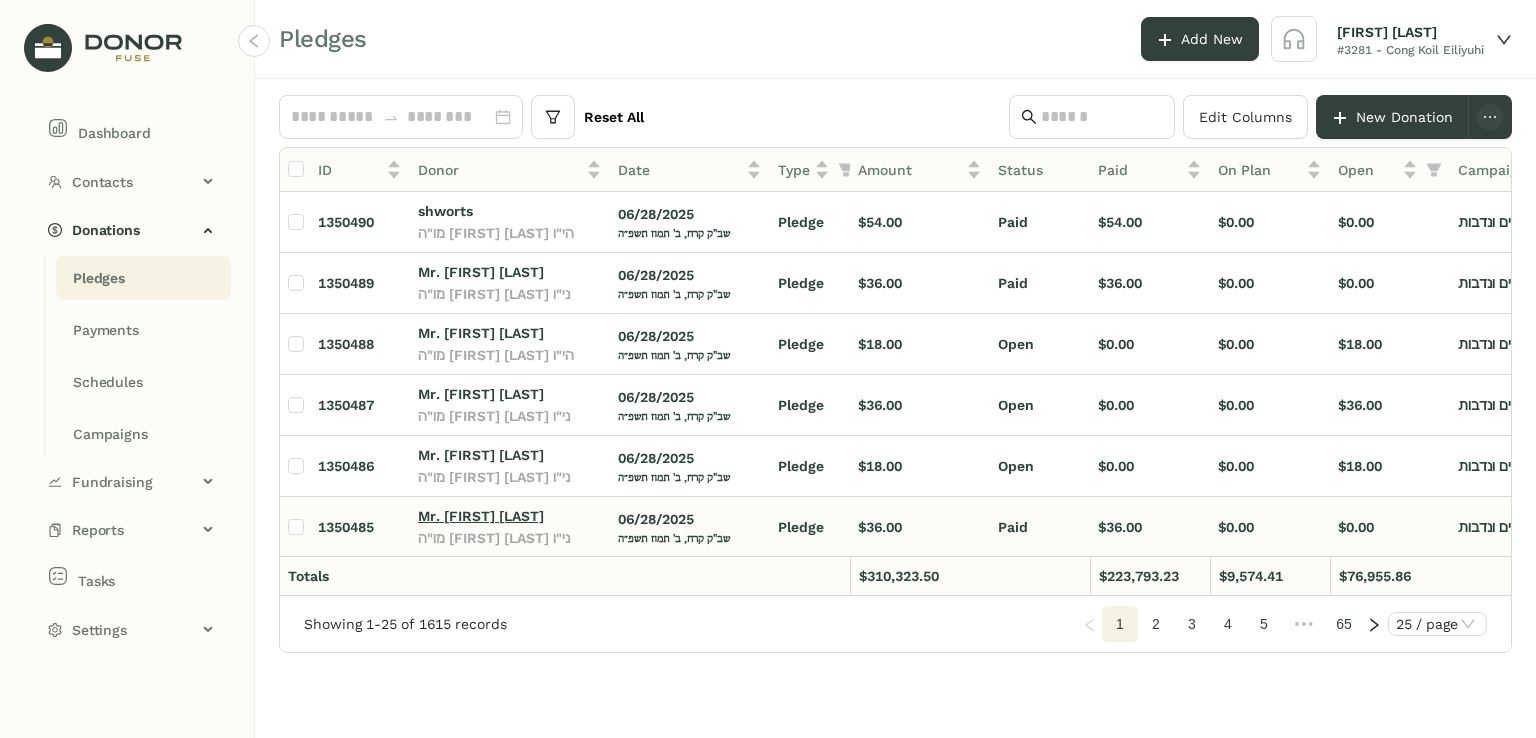 click on "Mr. [FIRST] [LAST]" at bounding box center (481, 516) 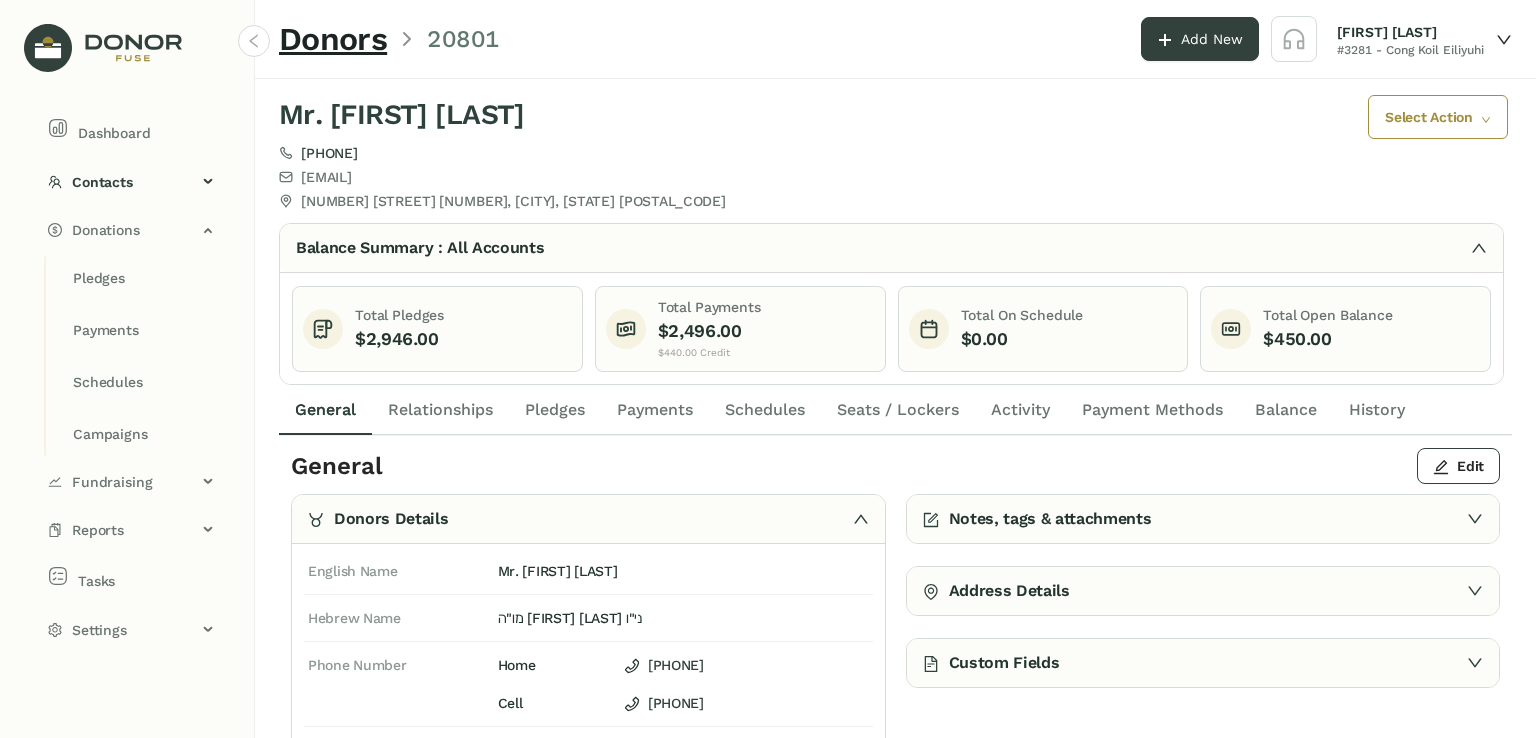 click on "Pledges" at bounding box center [555, 410] 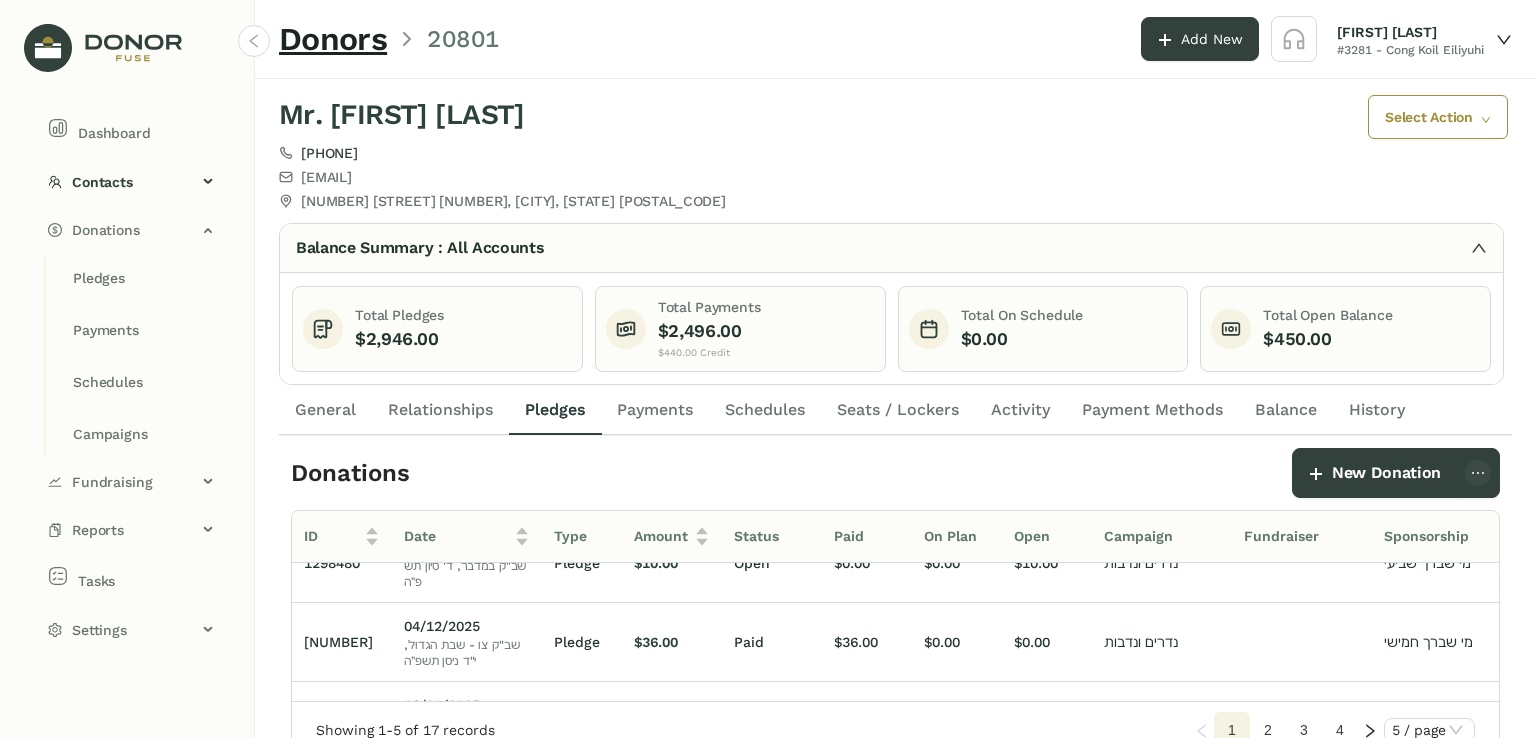 scroll, scrollTop: 224, scrollLeft: 0, axis: vertical 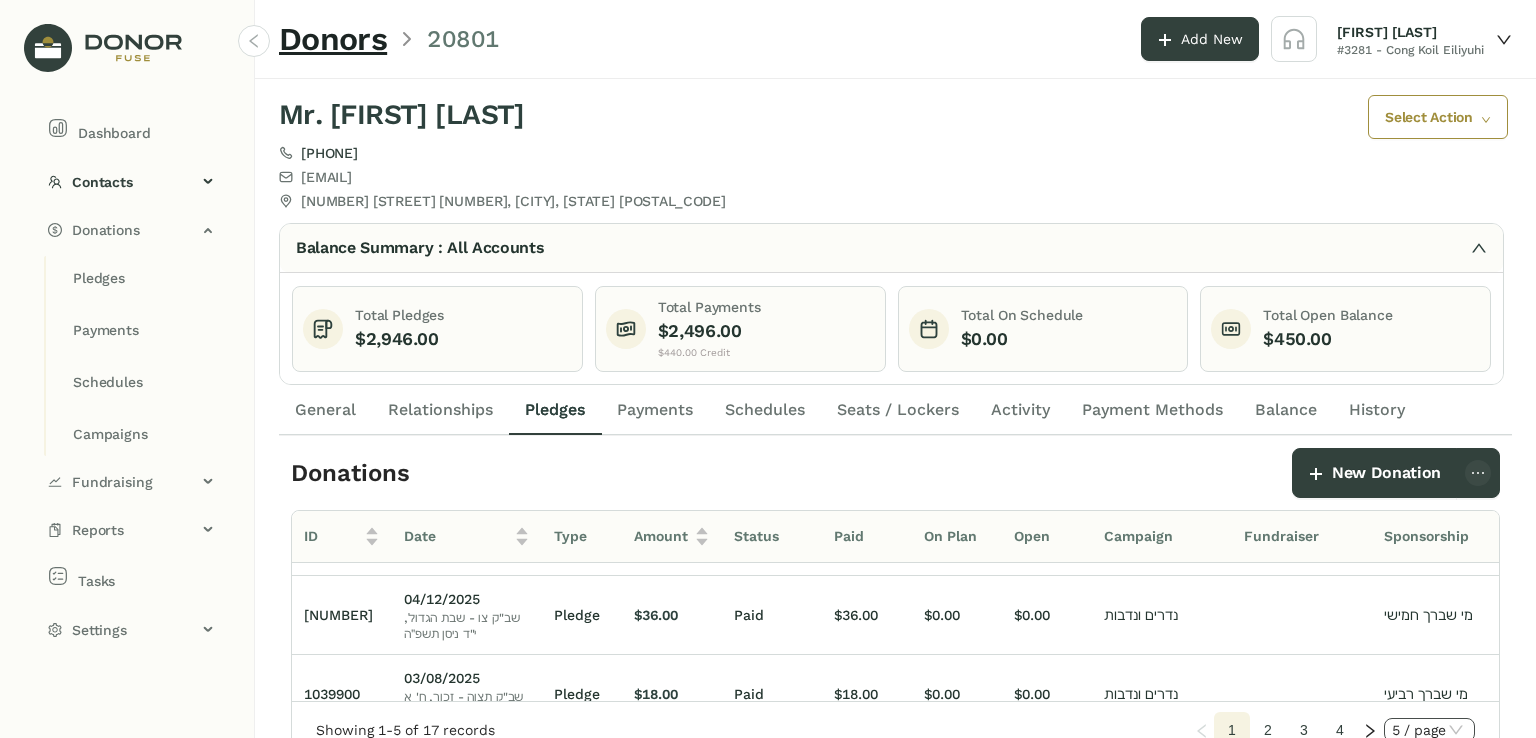 click on "5 / page" at bounding box center [1429, 730] 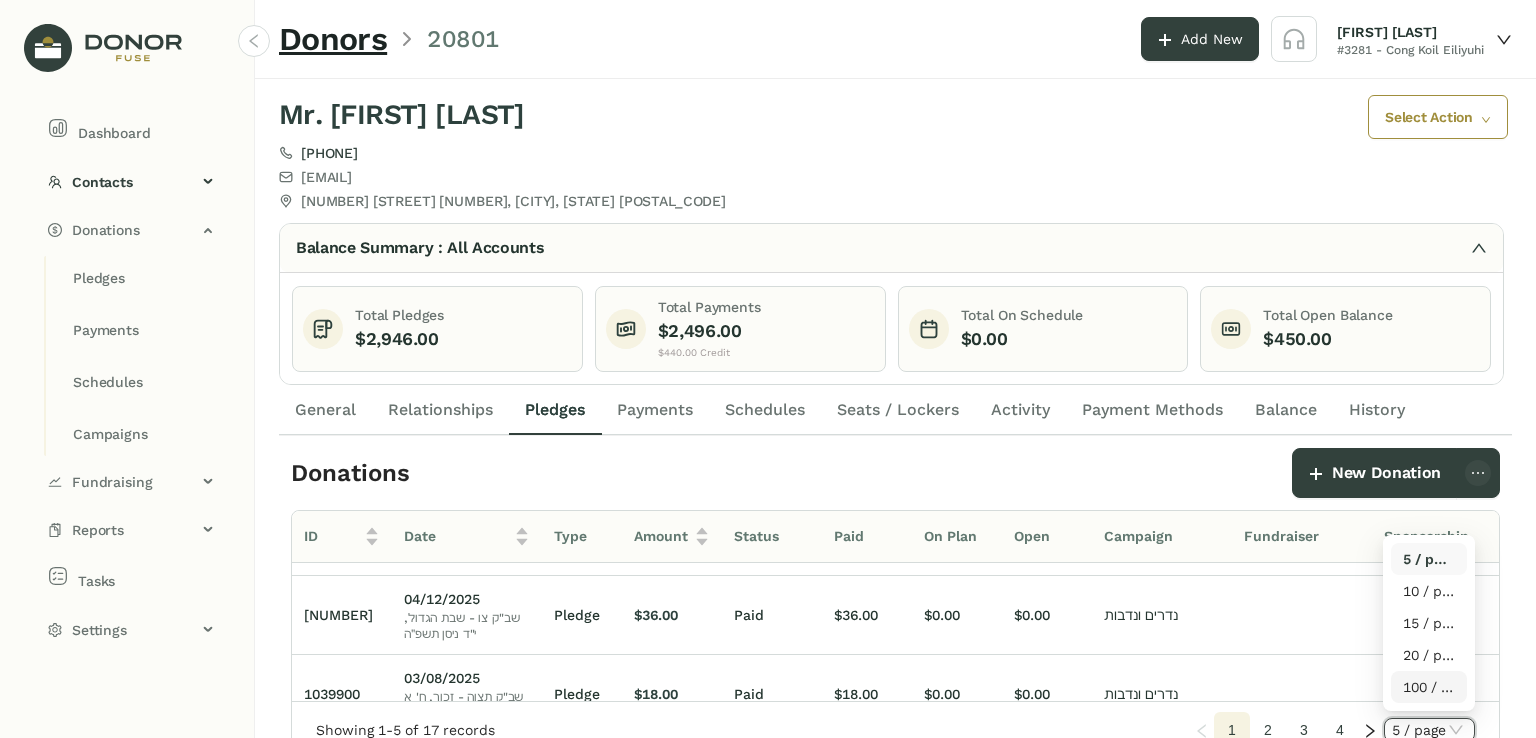 click on "100 / page" at bounding box center [1429, 687] 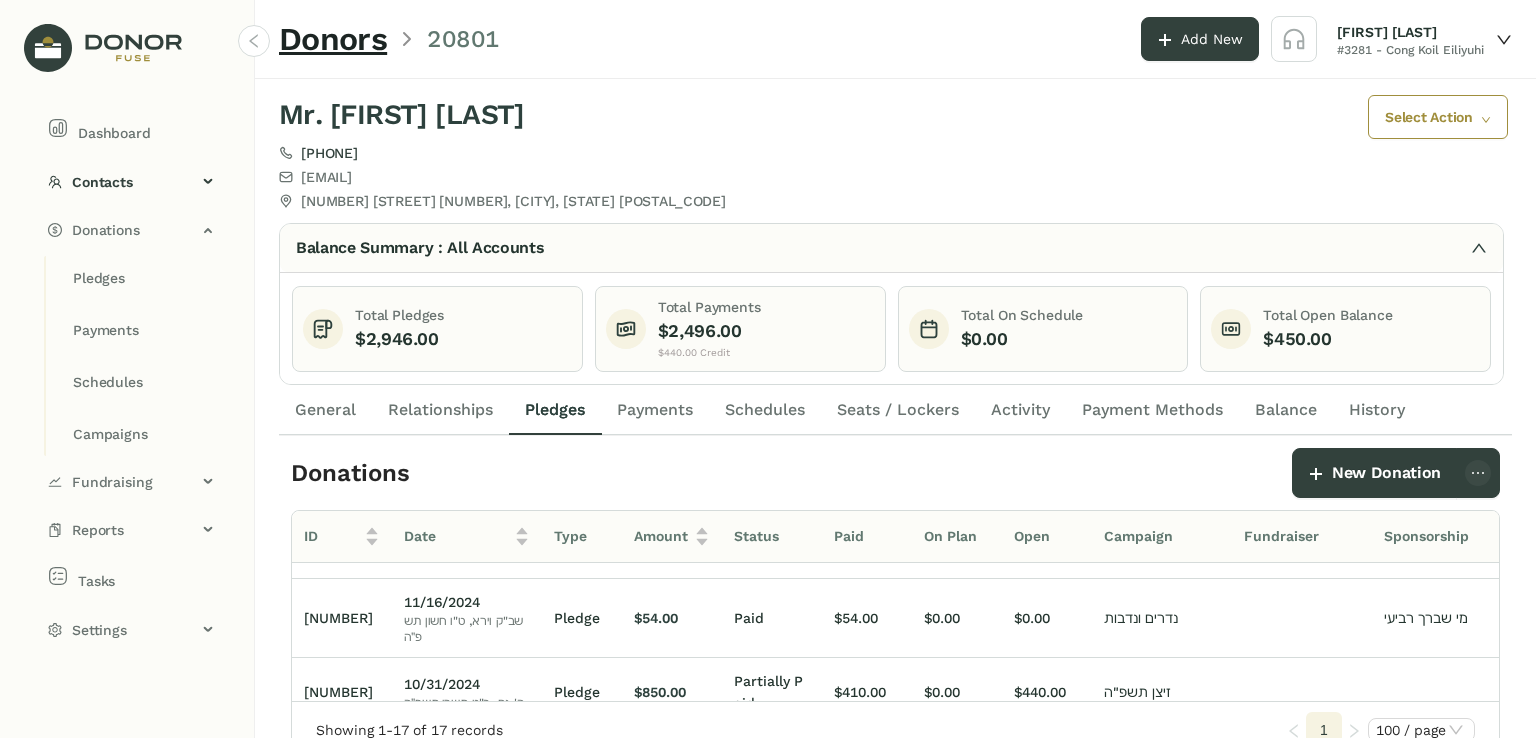 scroll, scrollTop: 426, scrollLeft: 0, axis: vertical 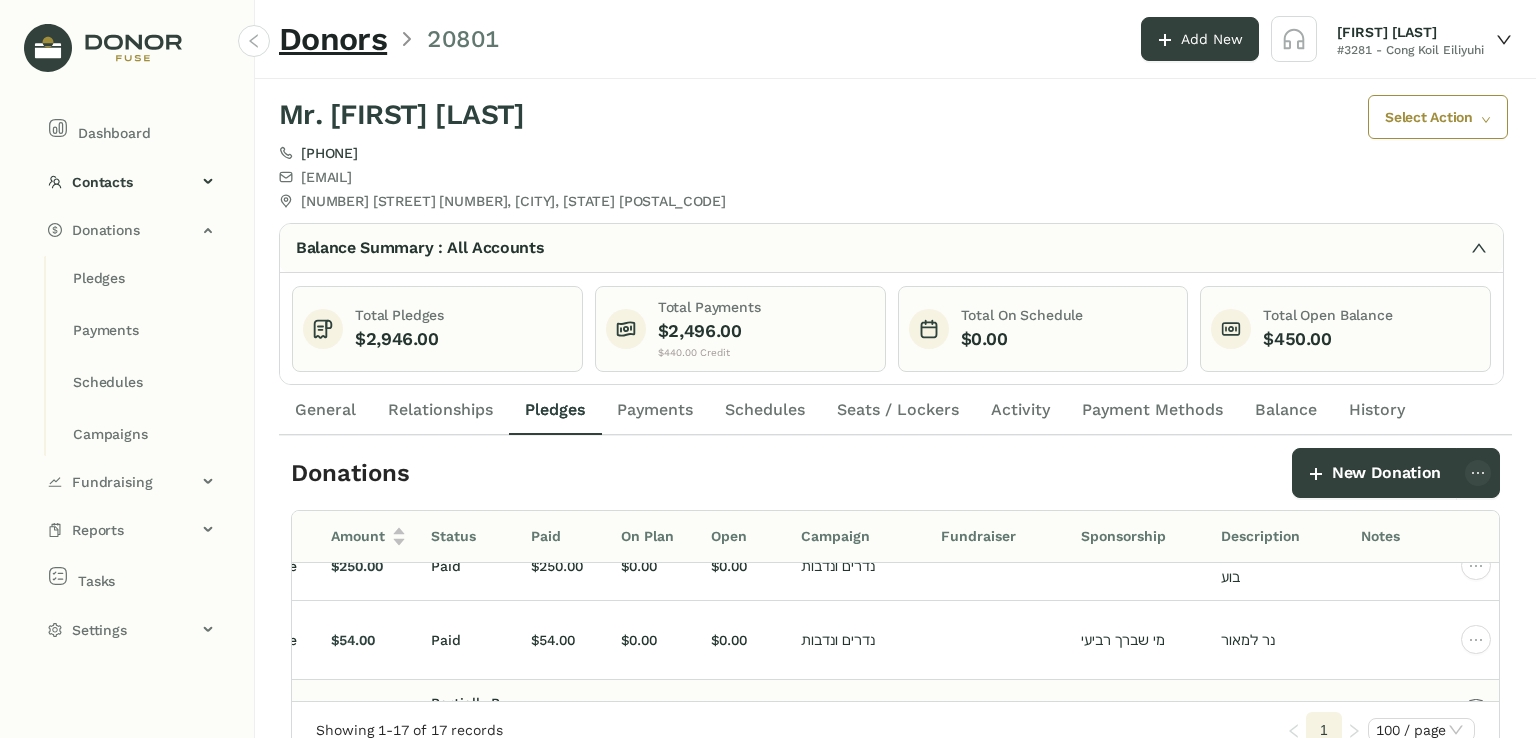 click at bounding box center (1476, 176) 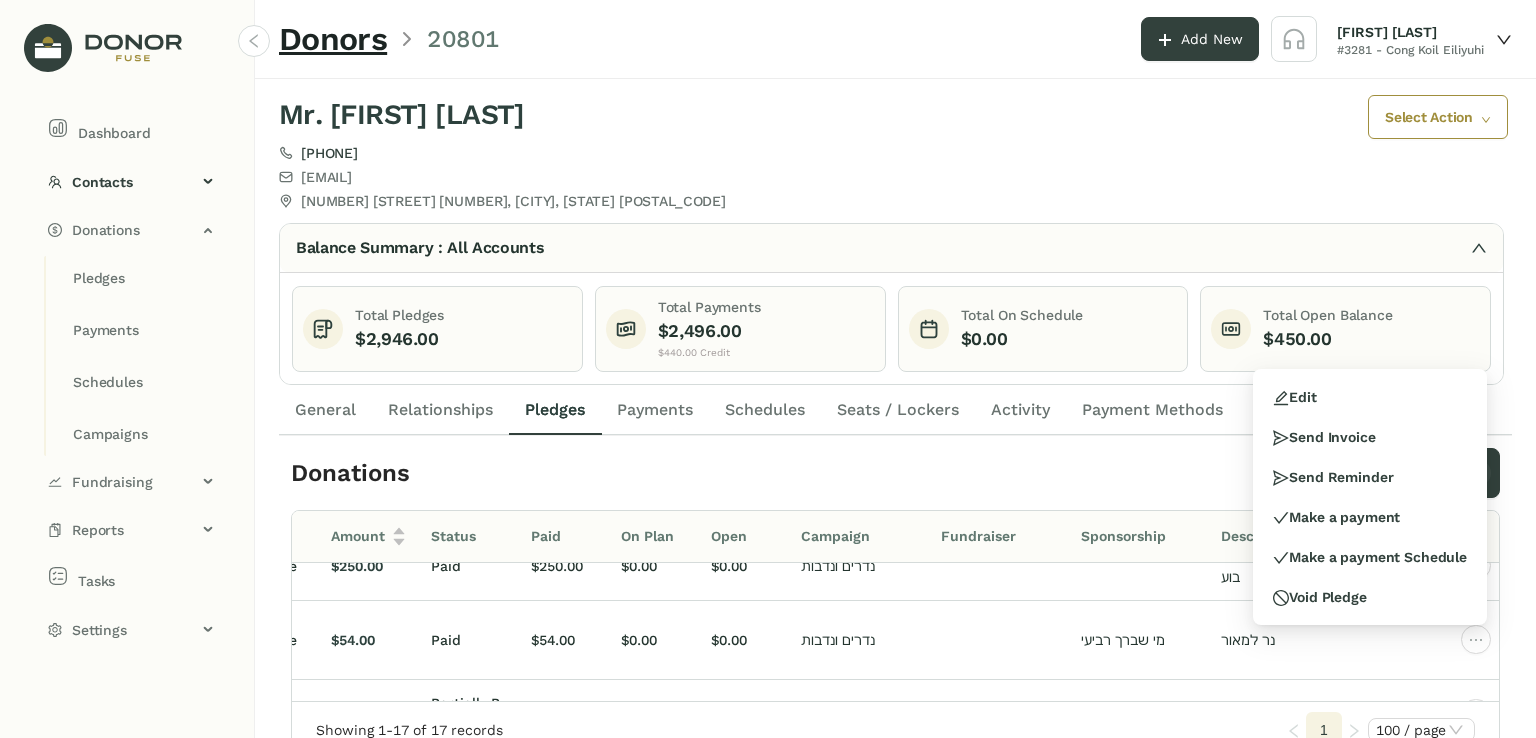 click on "06/28/2025 שב"ק [LAST NAME], [DATE] Pledge $36.00 Paid $36.00 $0.00 $0.00 מי שברך שלישי קאווע ליום 1299012 06/01/2025 ערב שבועות, [DATE] Donation $250.00 Paid $250.00 $0.00 $0.00 נר למאור 1298480 05/31/2025 שב"ק [LAST NAME], [DATE] Pledge $10.00 Open $0.00 $0.00 $10.00 נדרים ונדבות" at bounding box center [895, 408] 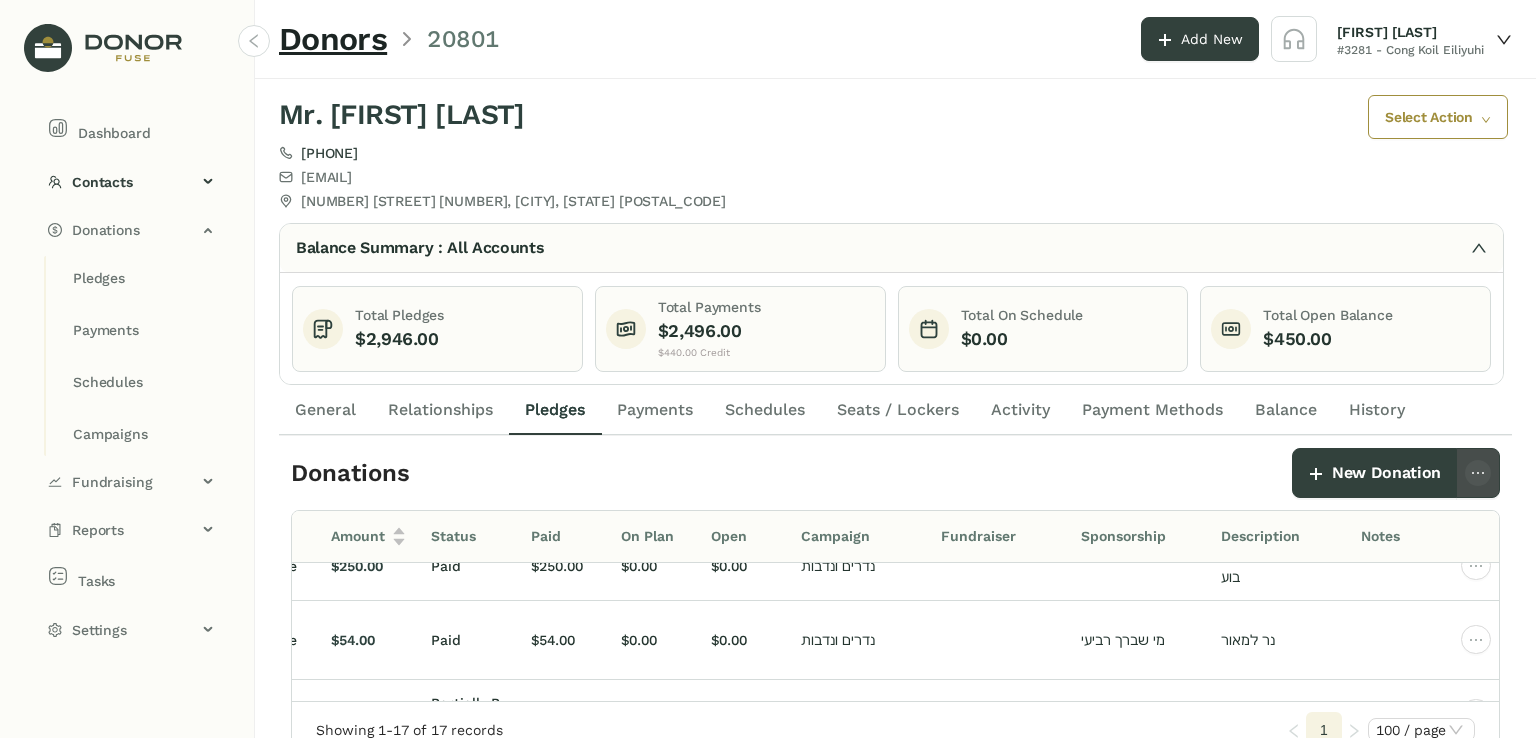 click at bounding box center [1478, 473] 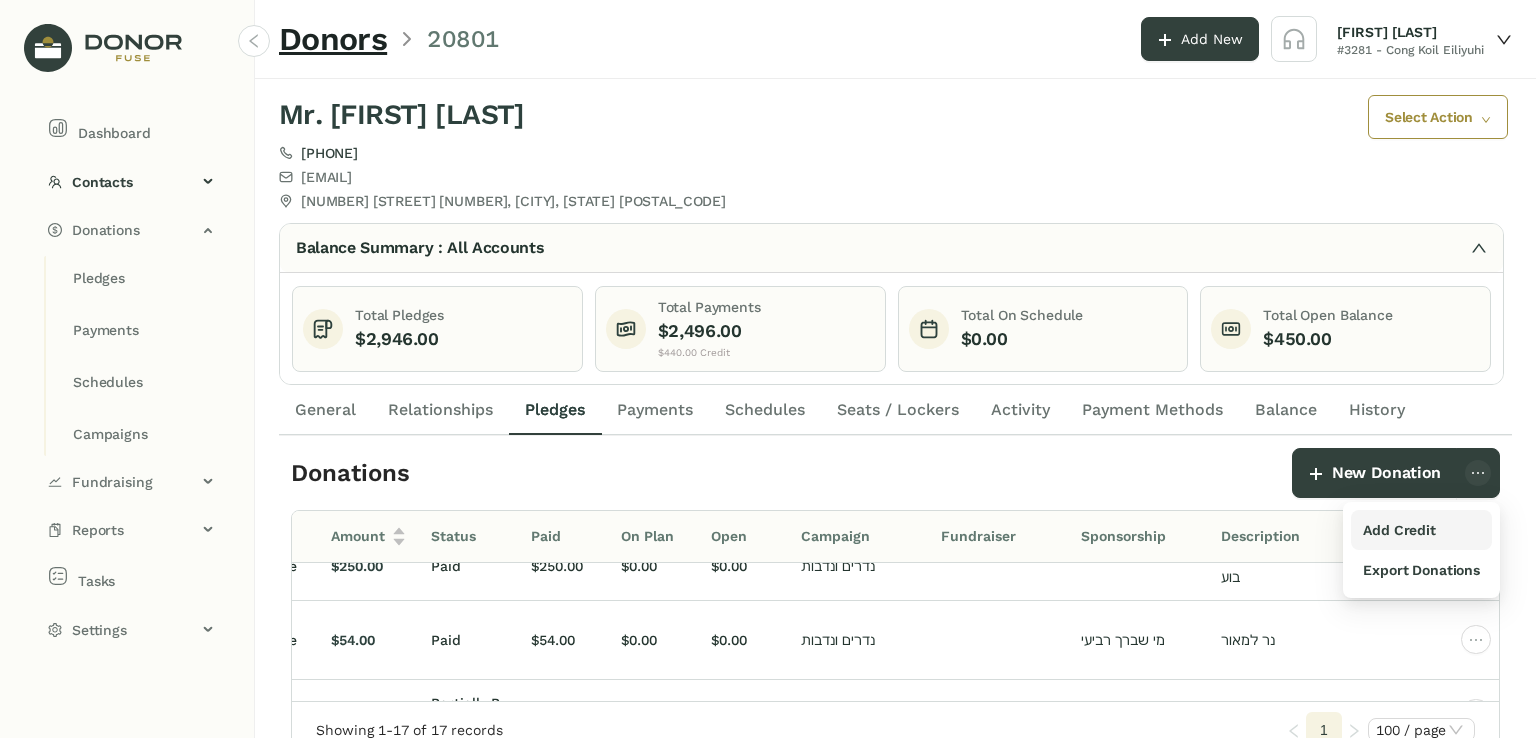 click on "Add Credit" at bounding box center [1399, 530] 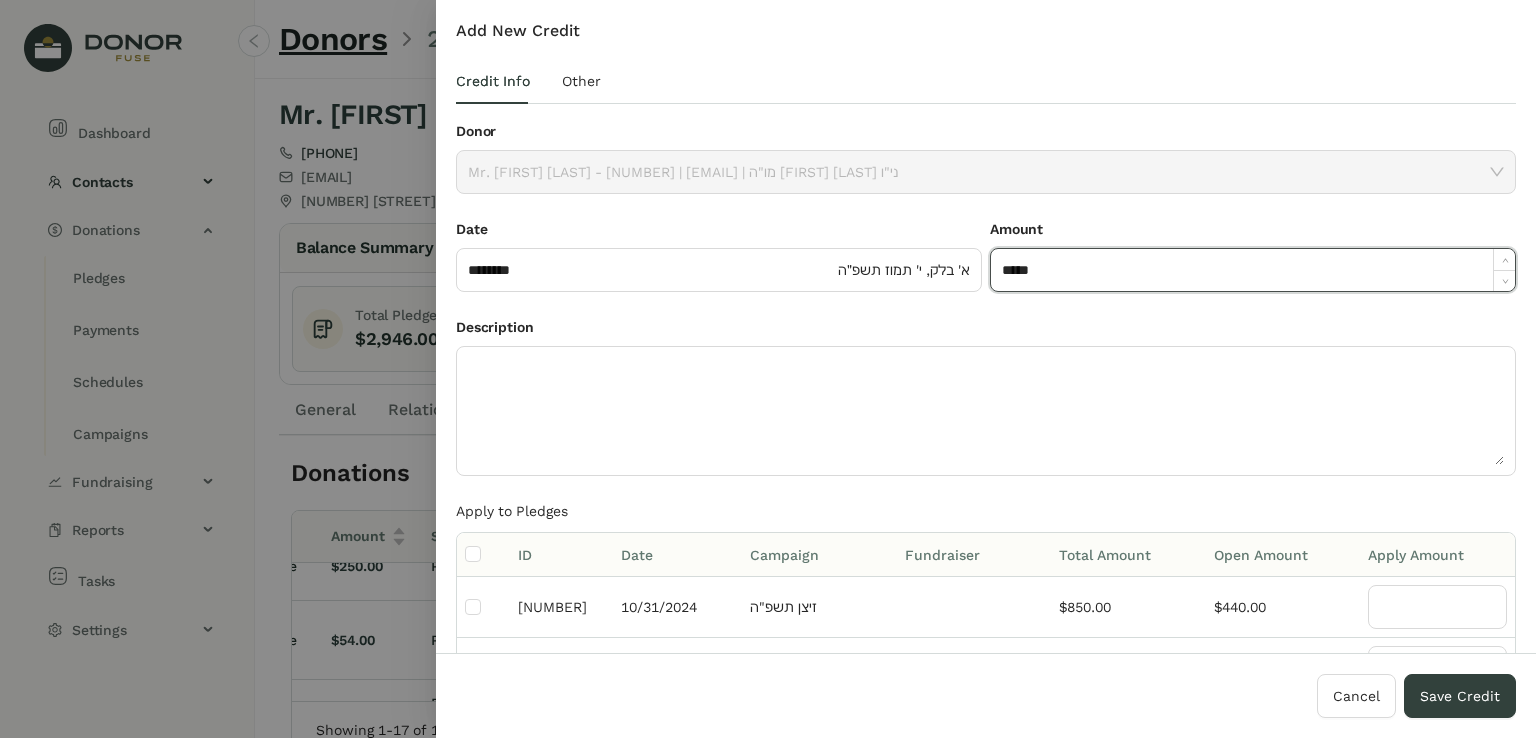 click on "*****" at bounding box center (1253, 270) 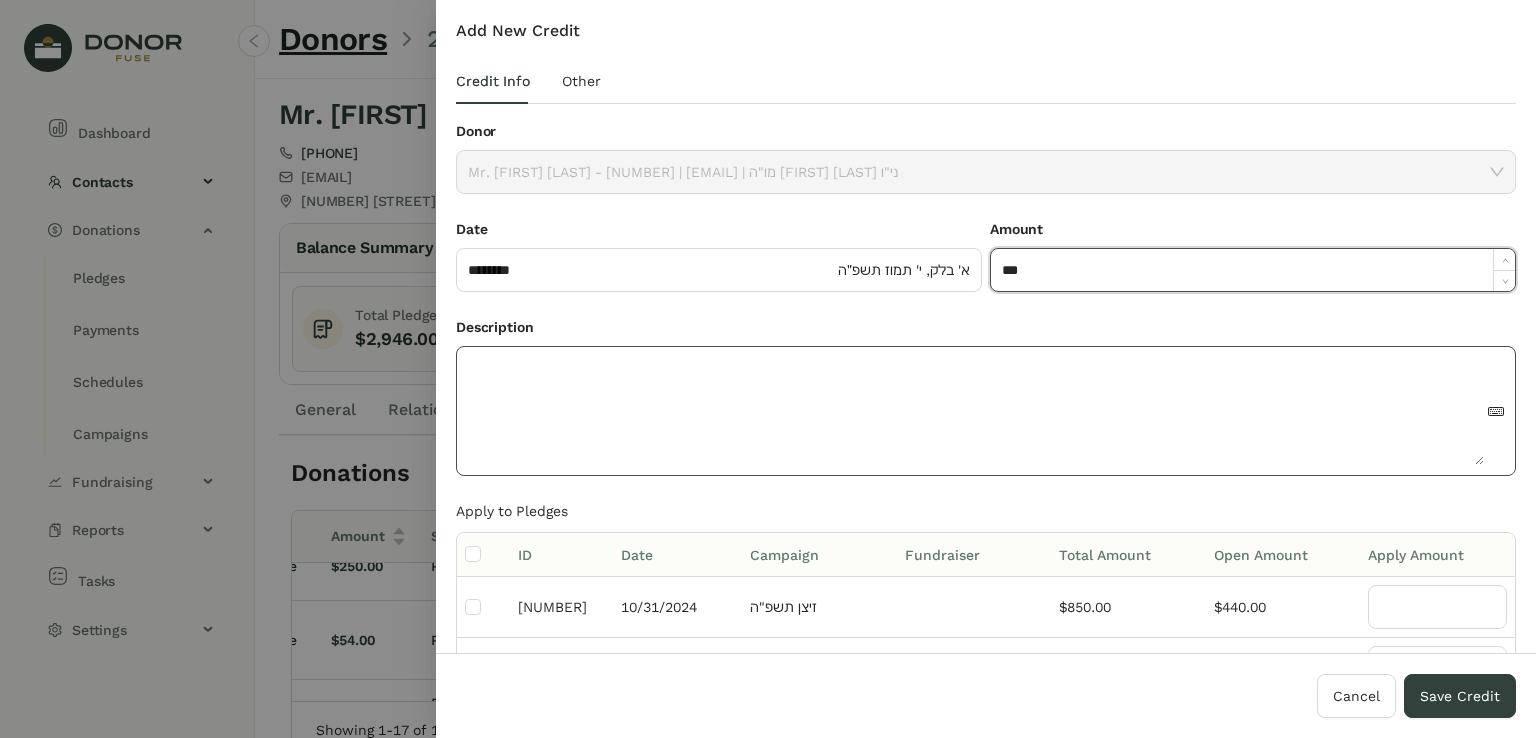 type on "***" 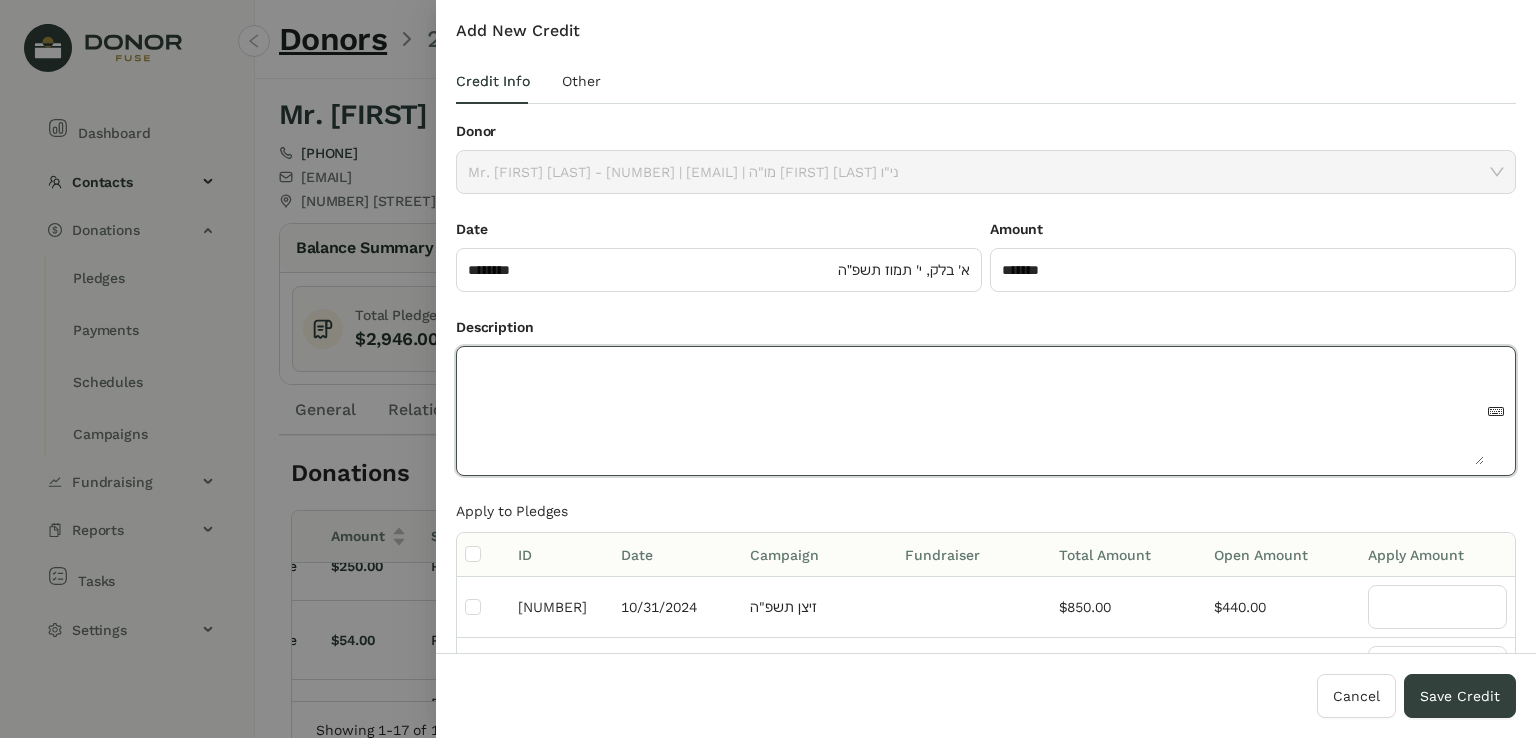 click at bounding box center [976, 411] 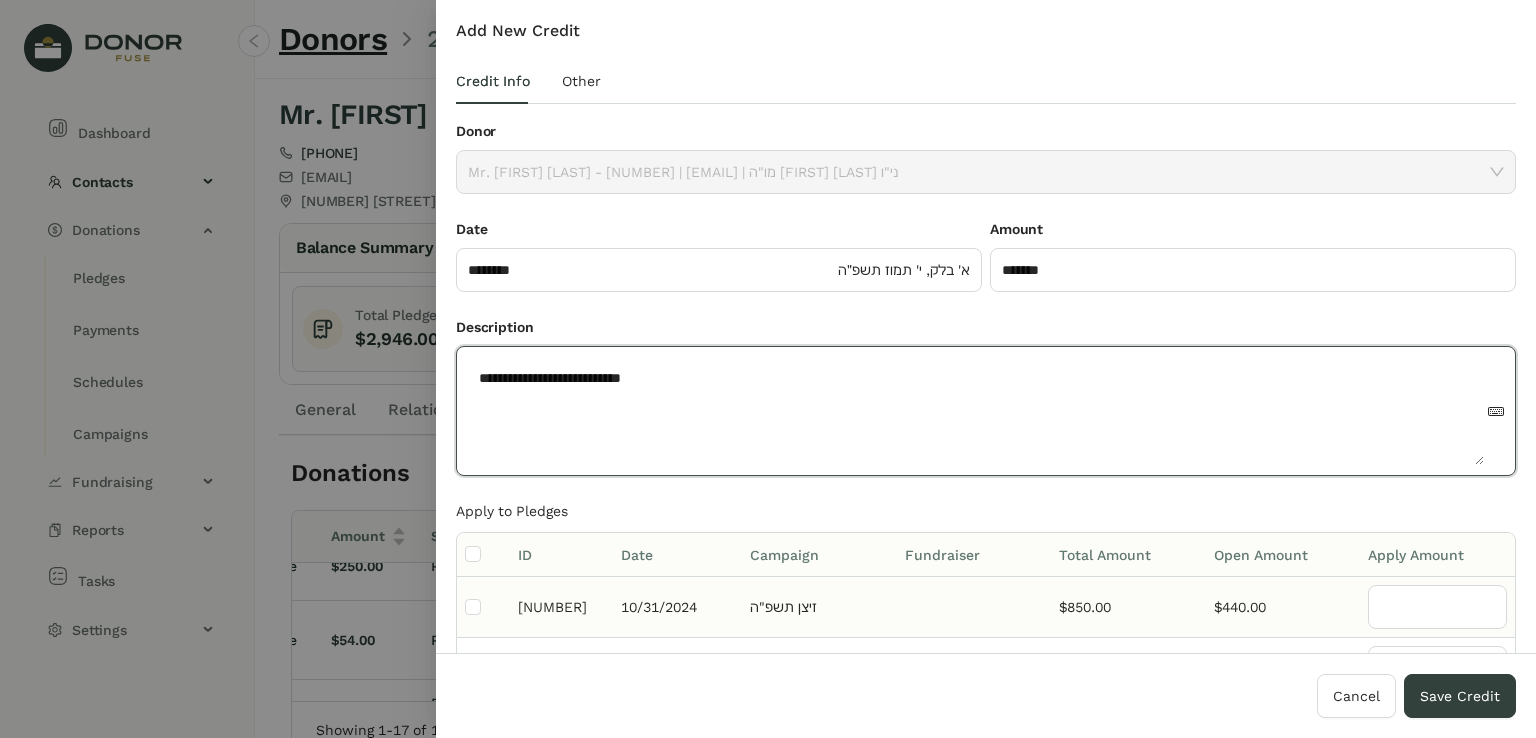 type on "**********" 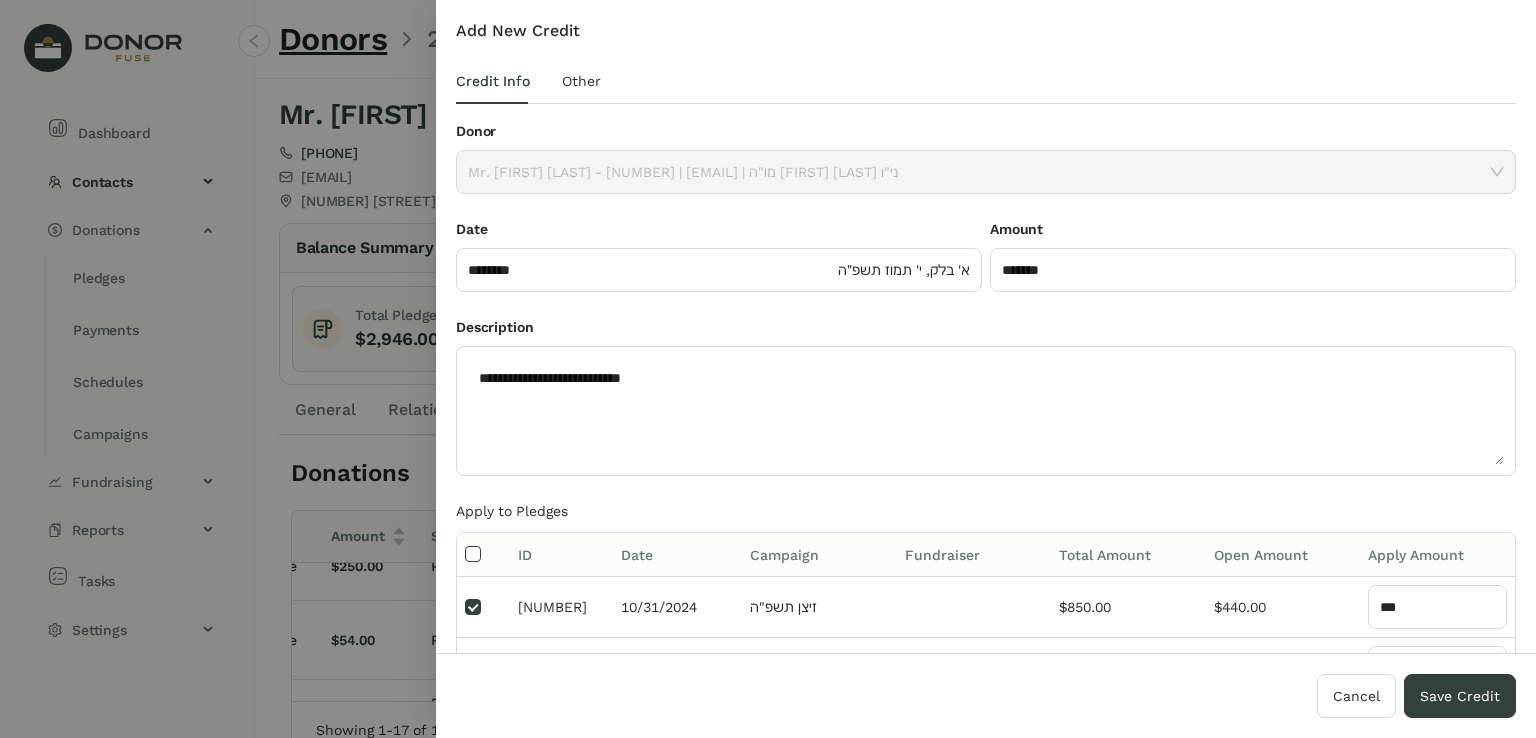 click at bounding box center (473, 555) 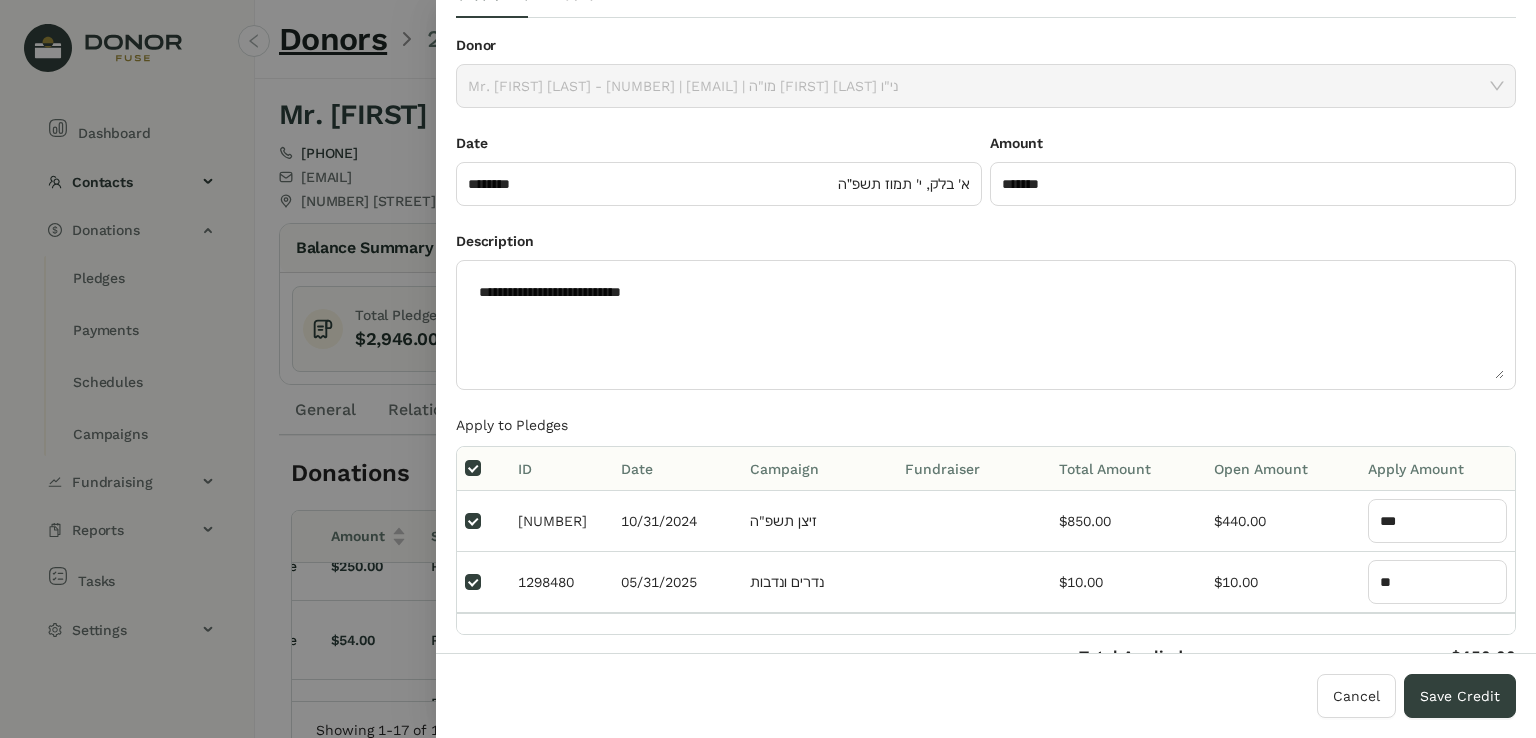 scroll, scrollTop: 128, scrollLeft: 0, axis: vertical 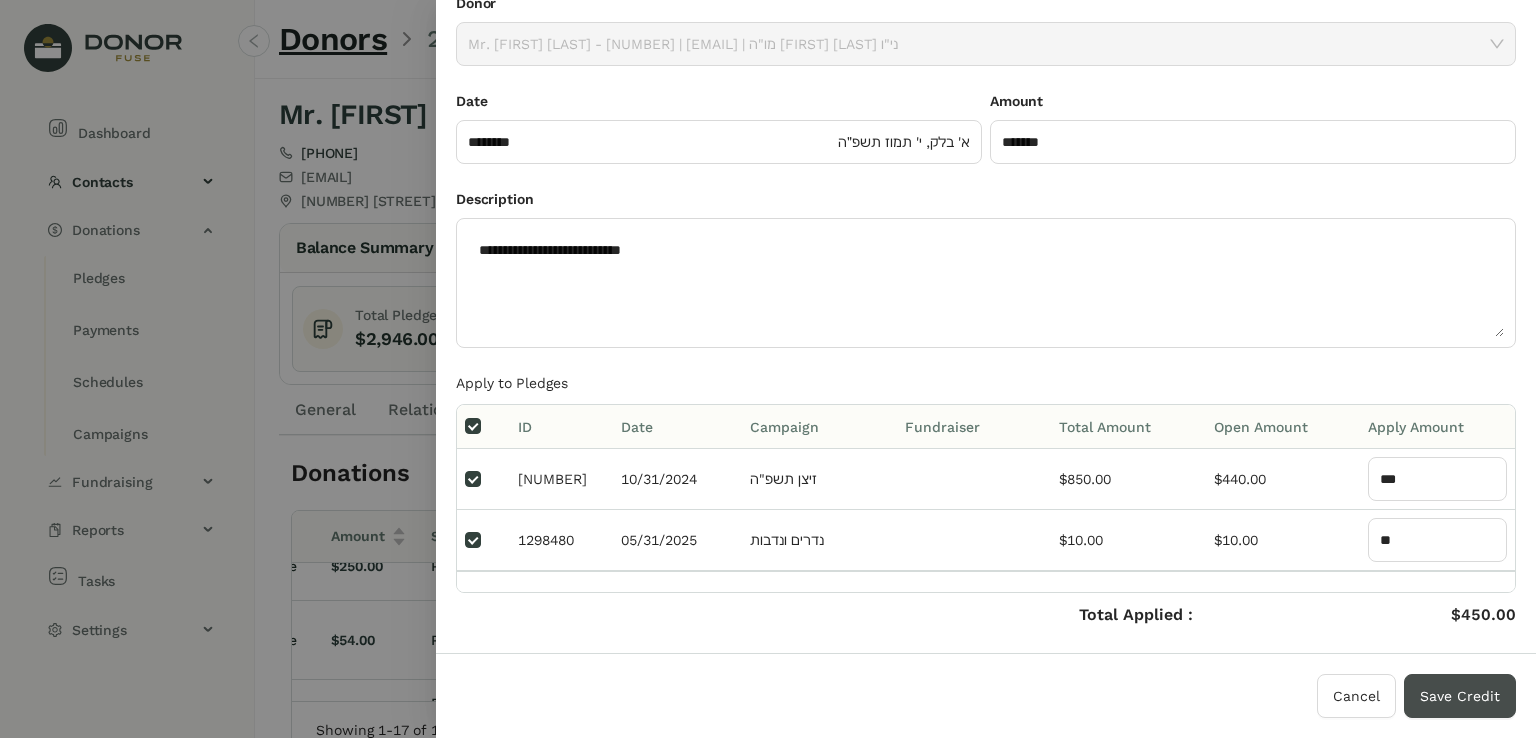 click on "Save Credit" at bounding box center (1460, 696) 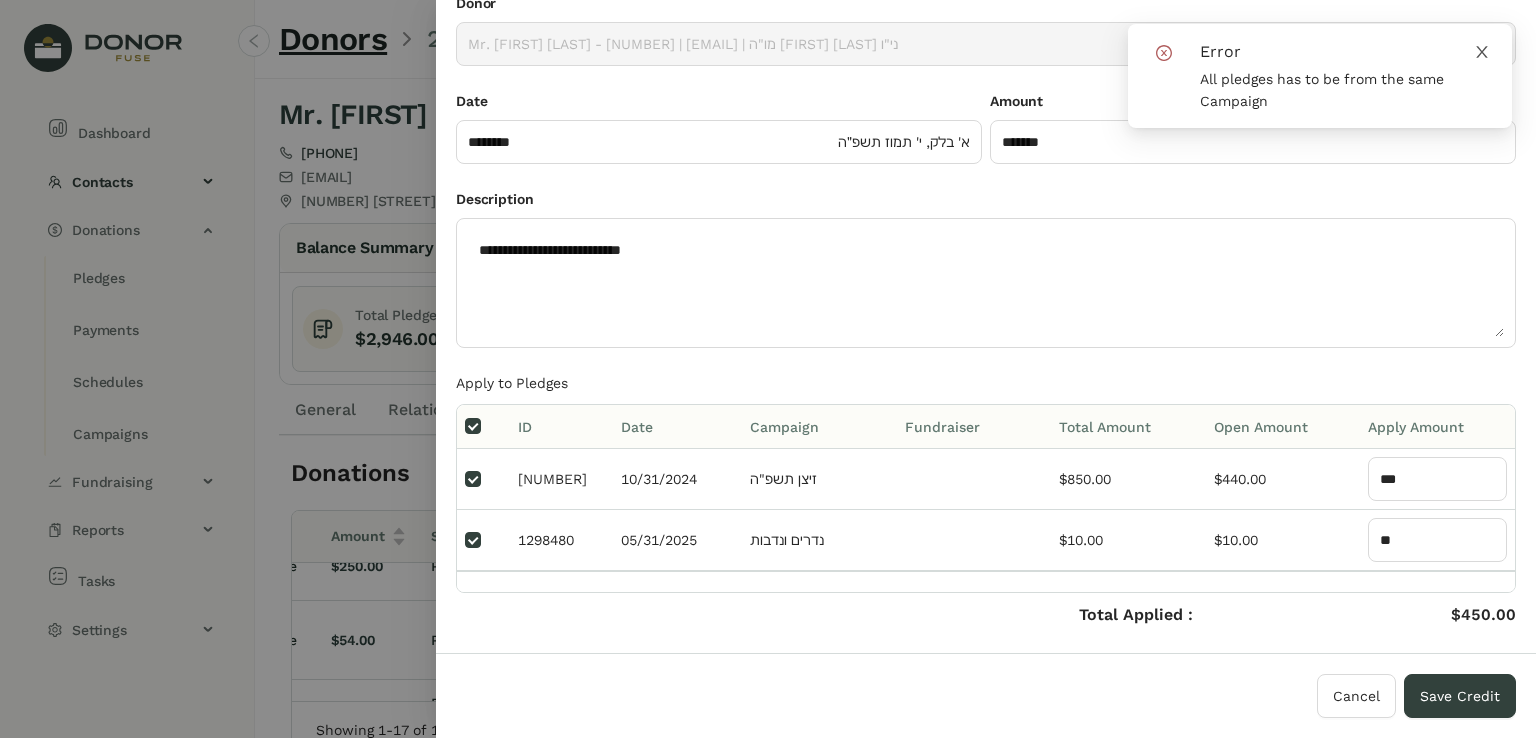 click at bounding box center [1481, 52] 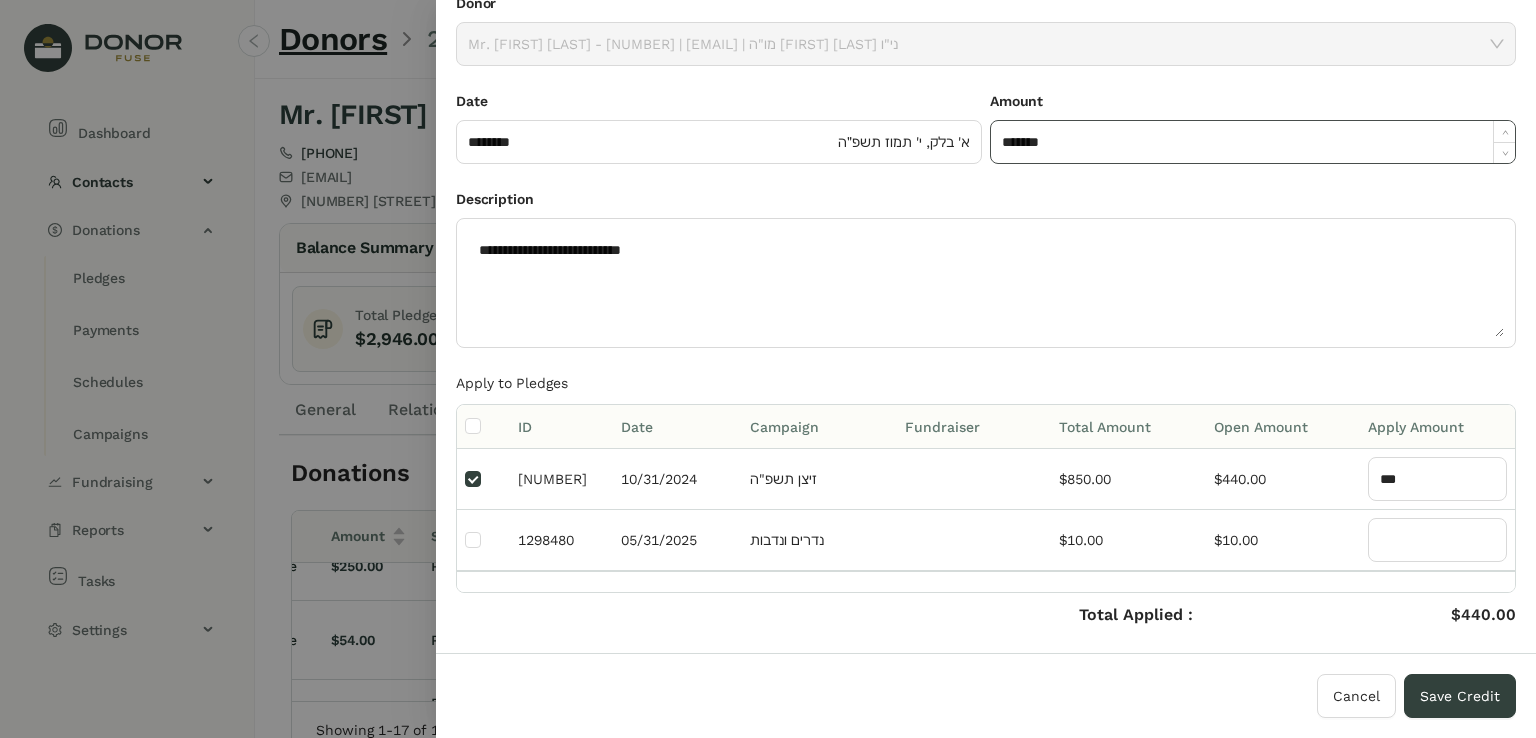 click on "*******" at bounding box center (1253, 142) 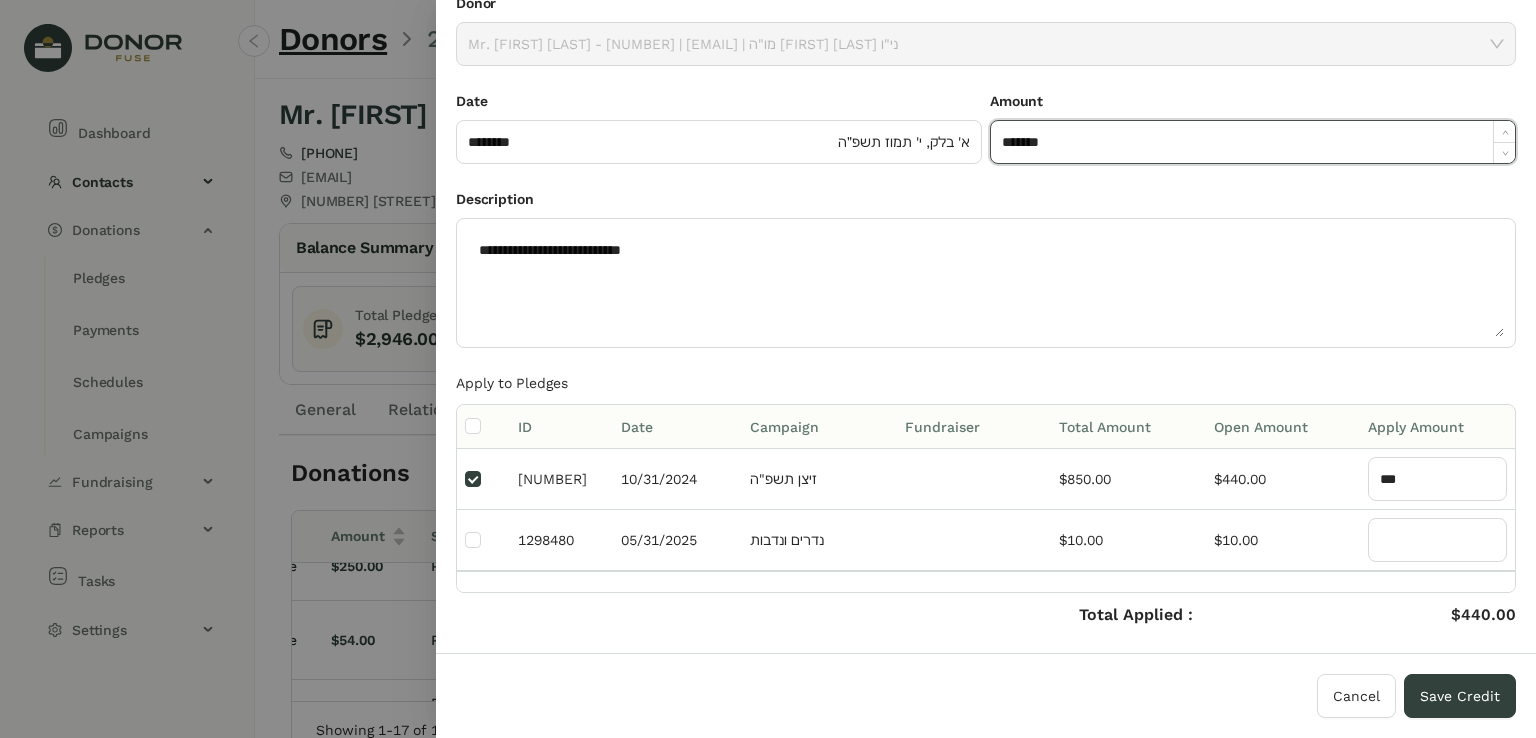 click on "*******" at bounding box center (1253, 142) 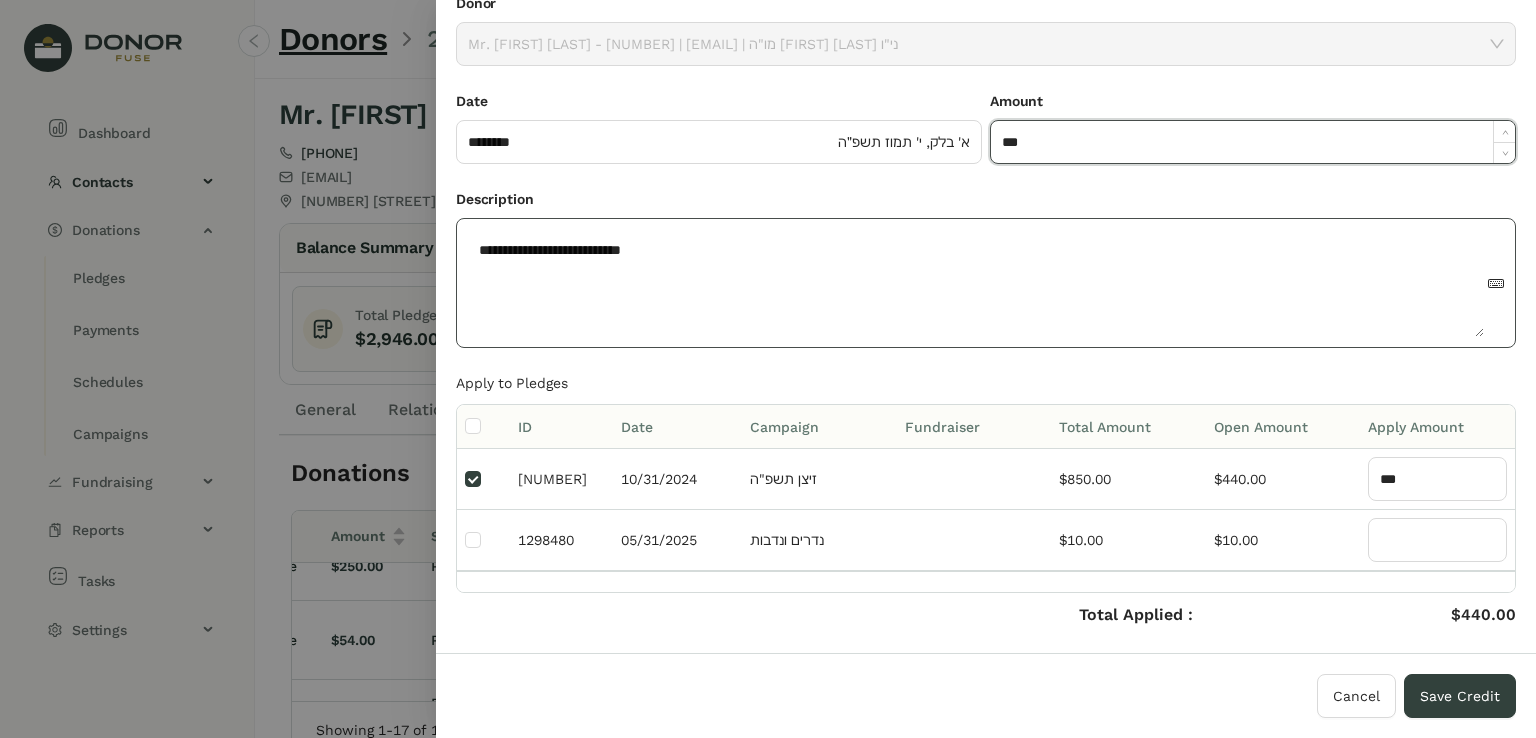 type on "***" 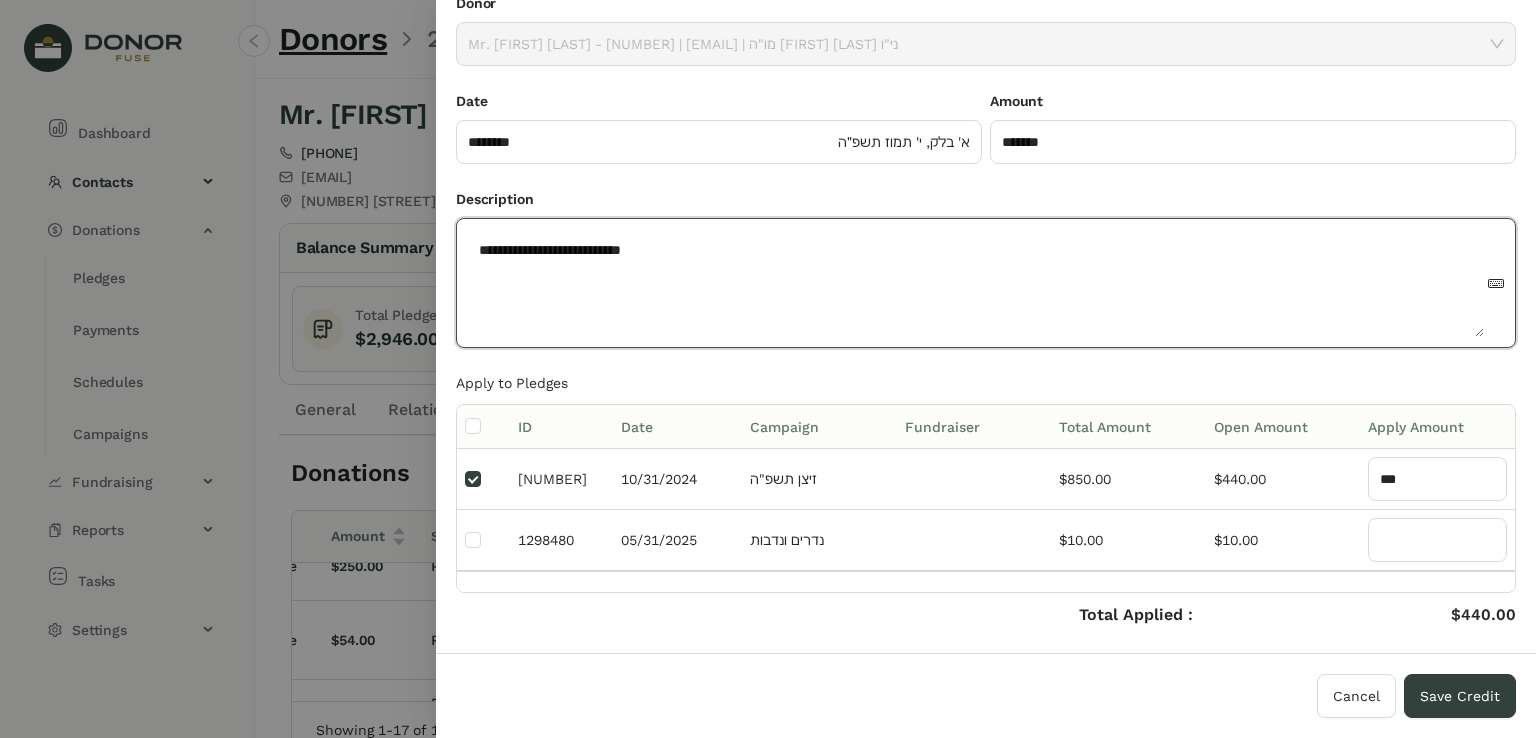 click on "**********" at bounding box center (976, 283) 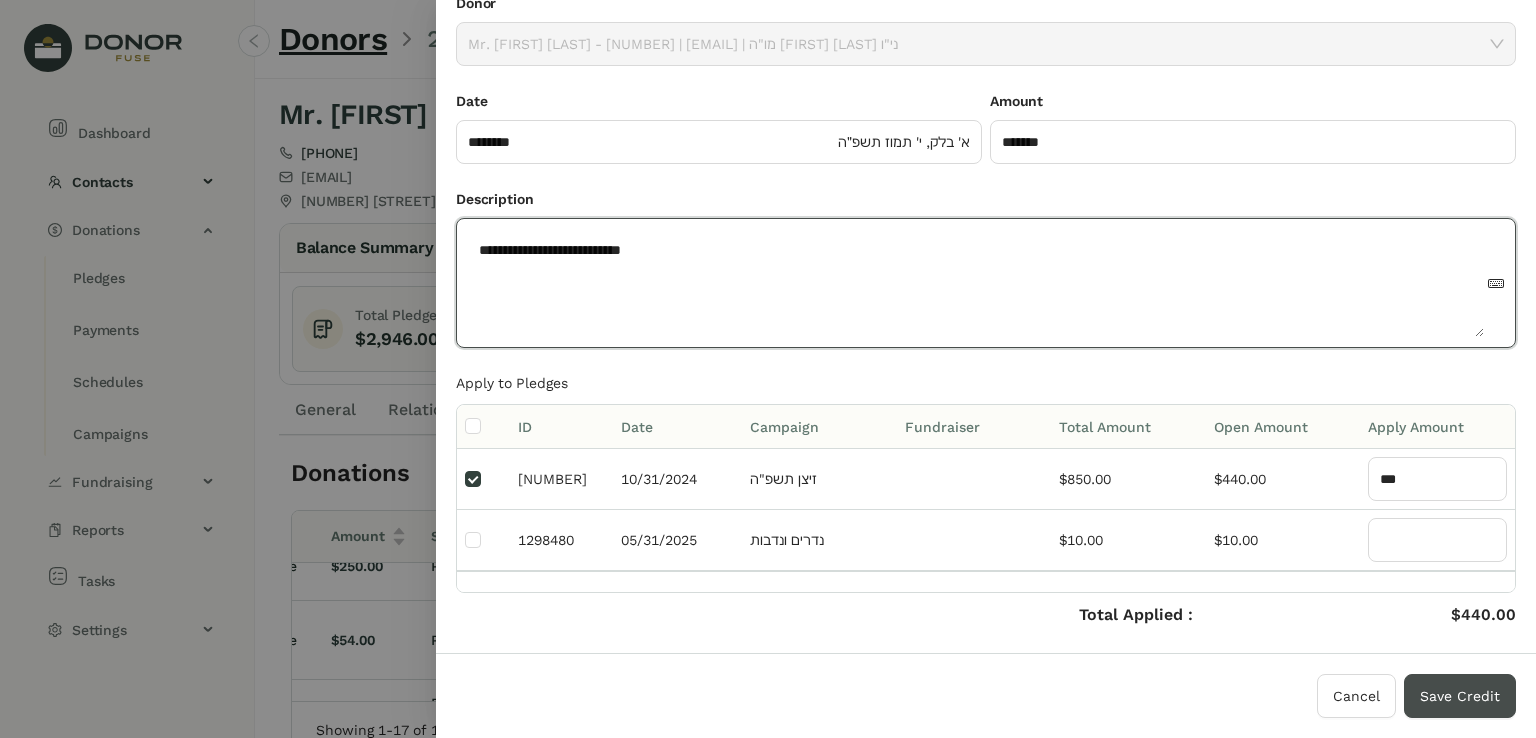 click on "Save Credit" at bounding box center (1460, 696) 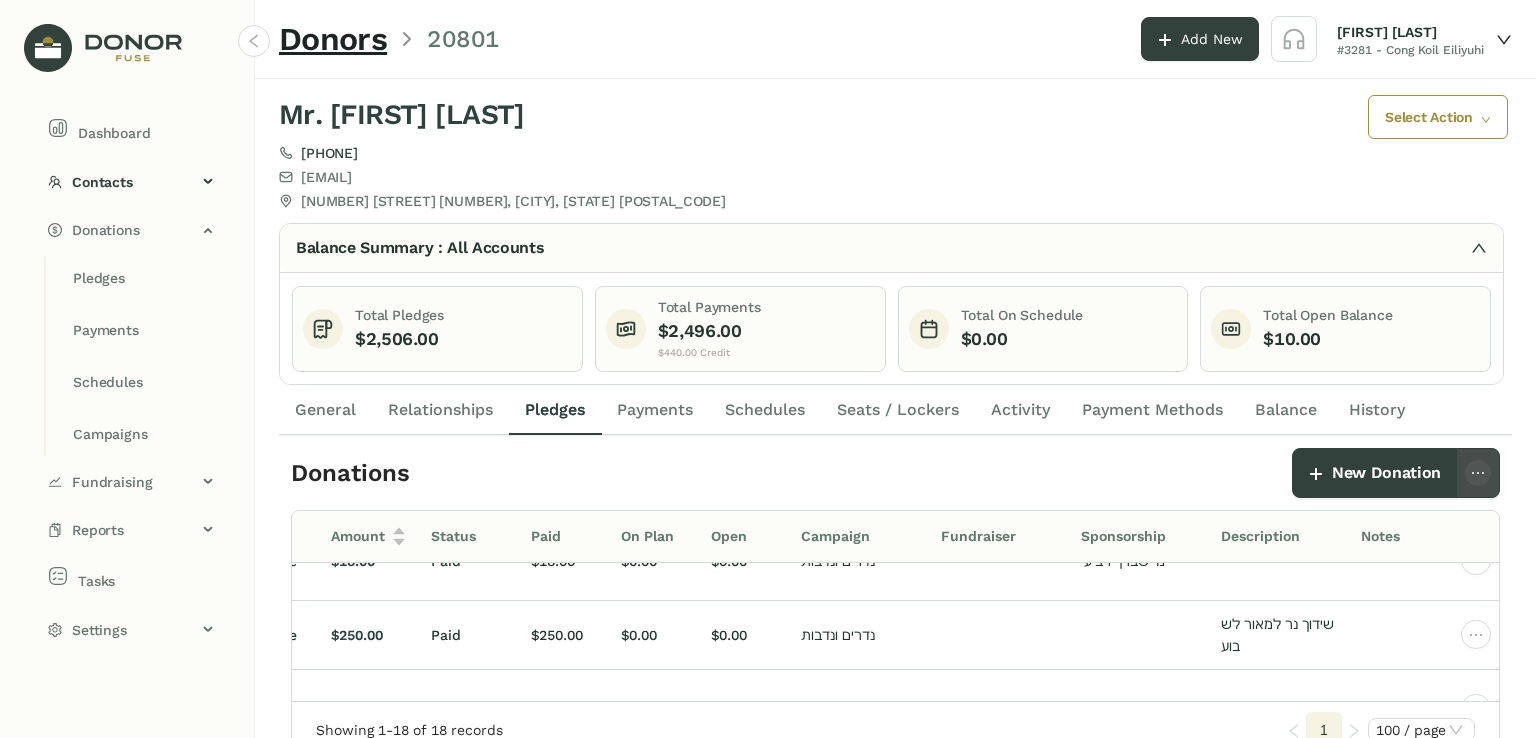 click at bounding box center (1478, 473) 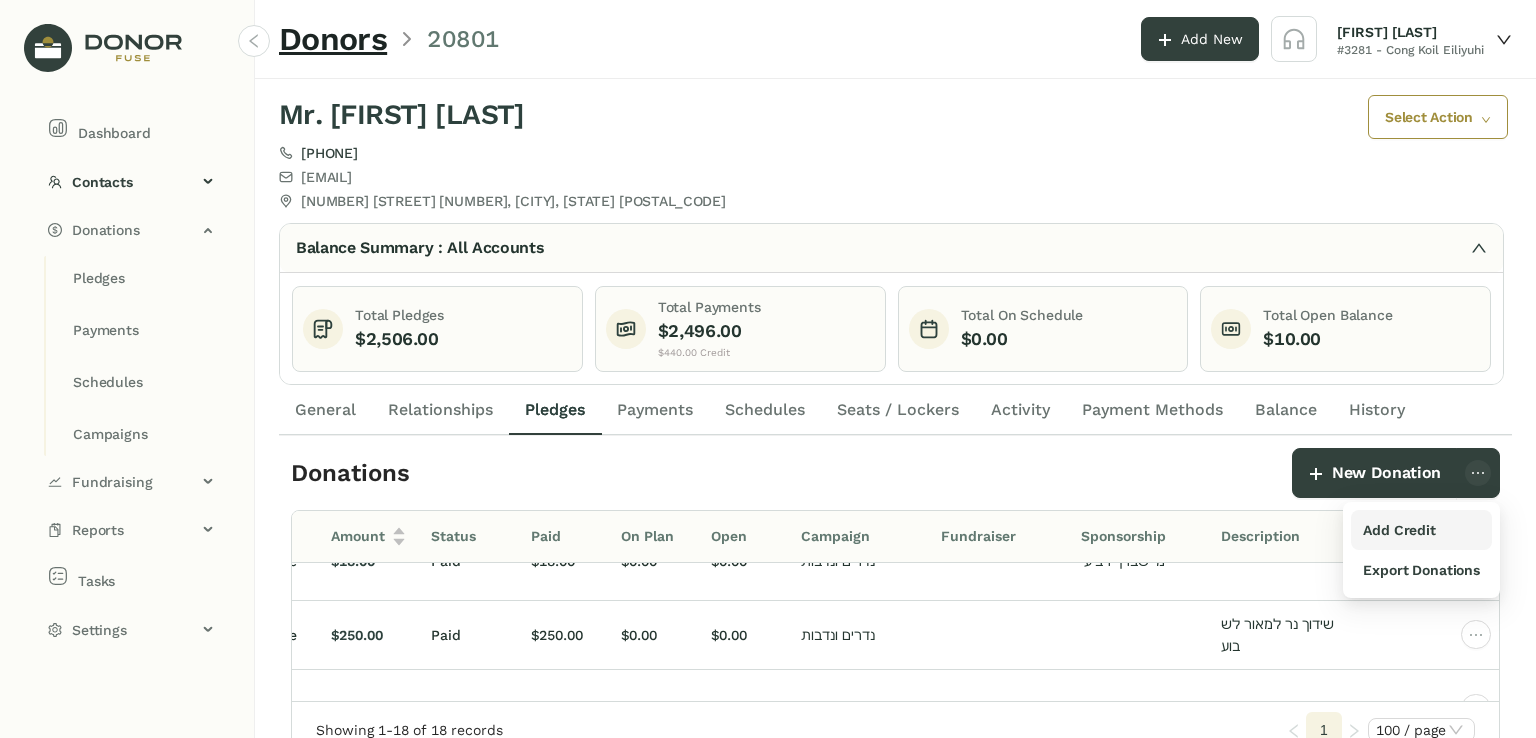 click on "Add Credit" at bounding box center [1421, 530] 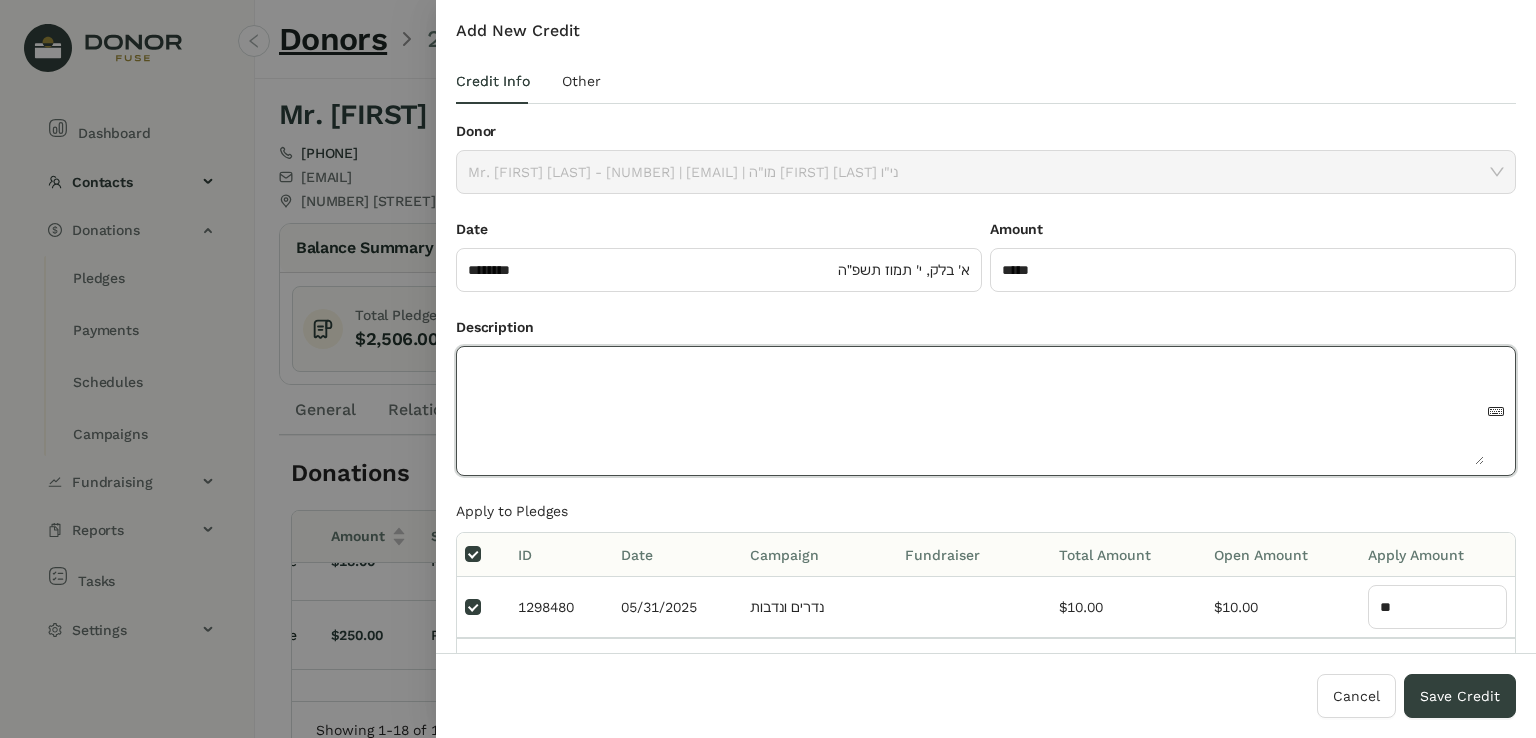 click at bounding box center [976, 411] 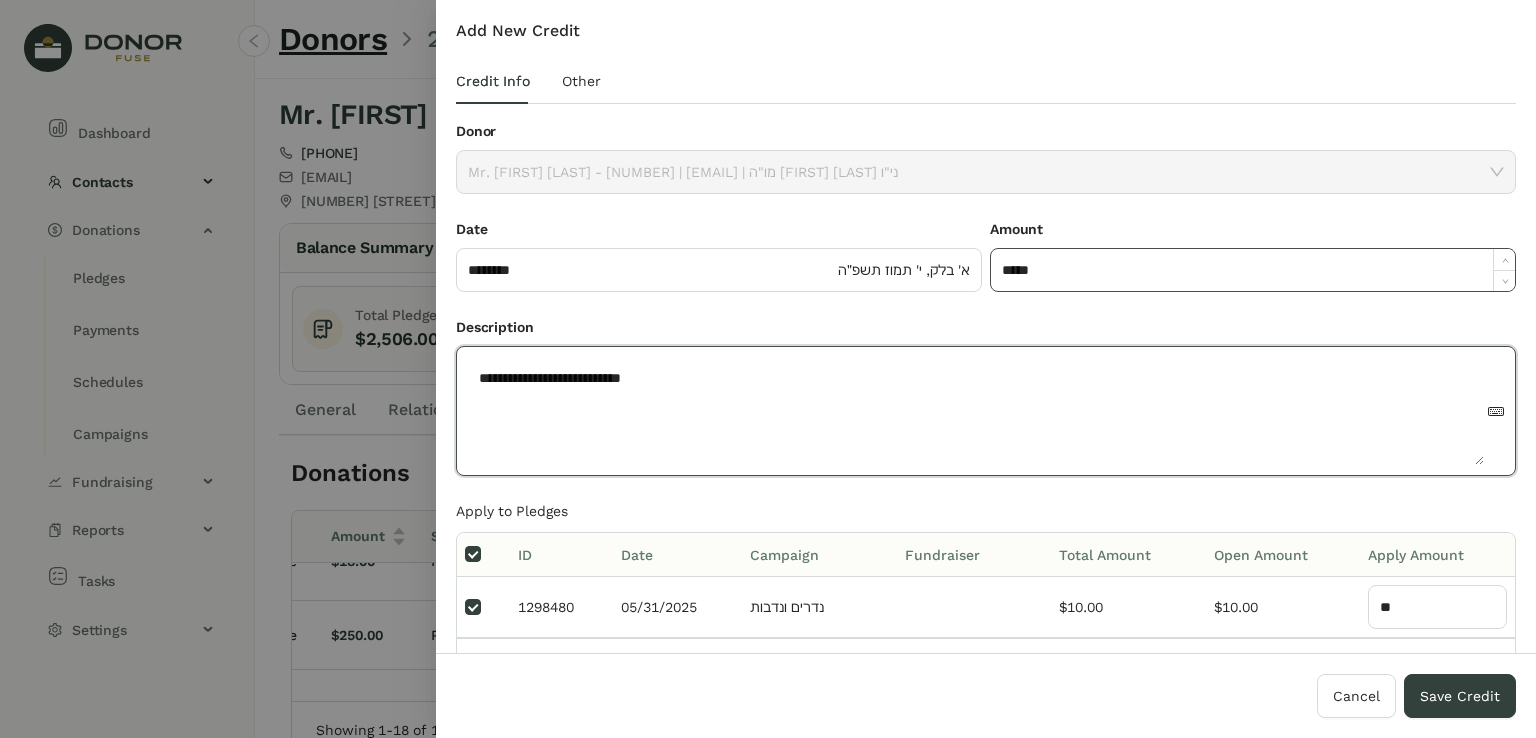 type on "**********" 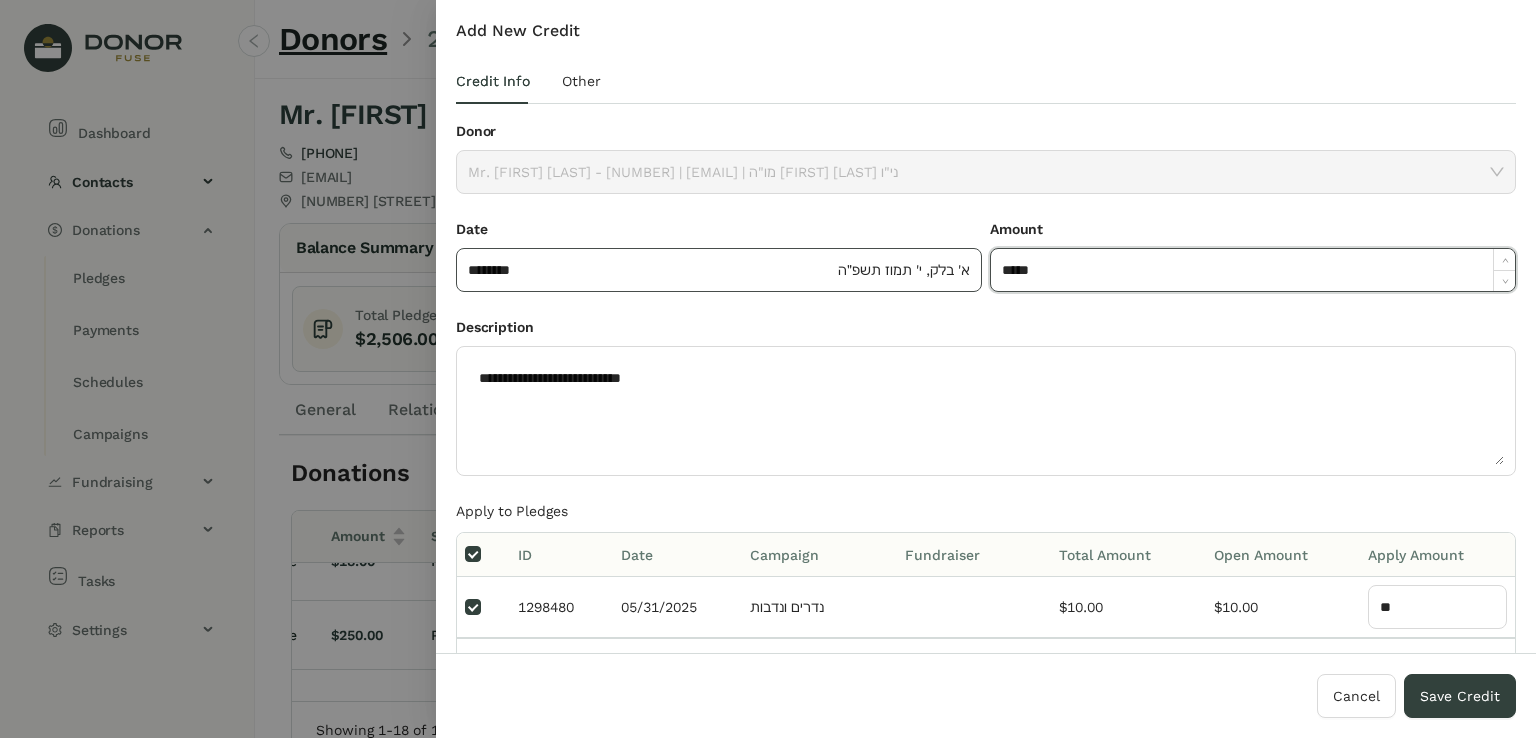 drag, startPoint x: 1108, startPoint y: 274, endPoint x: 910, endPoint y: 291, distance: 198.72845 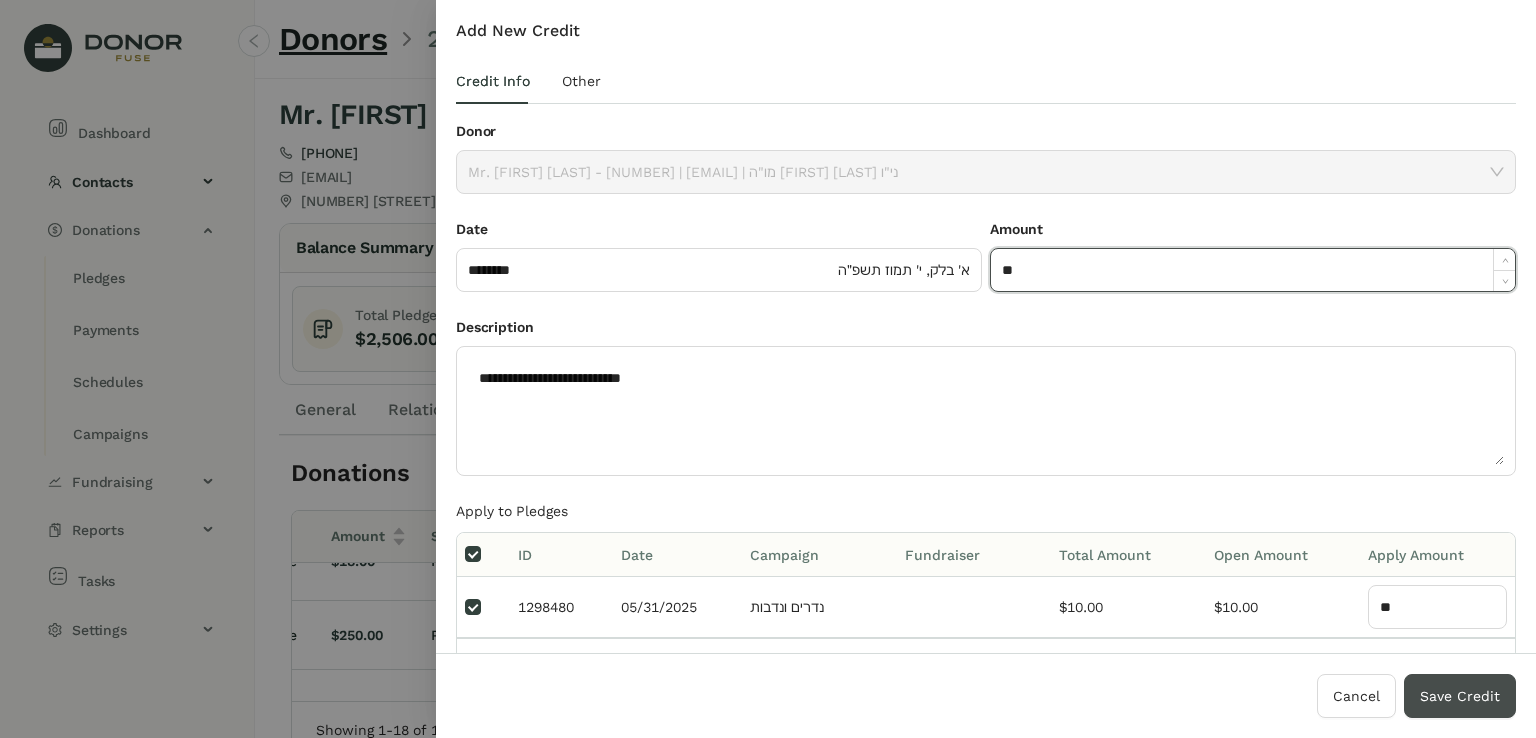 type on "**" 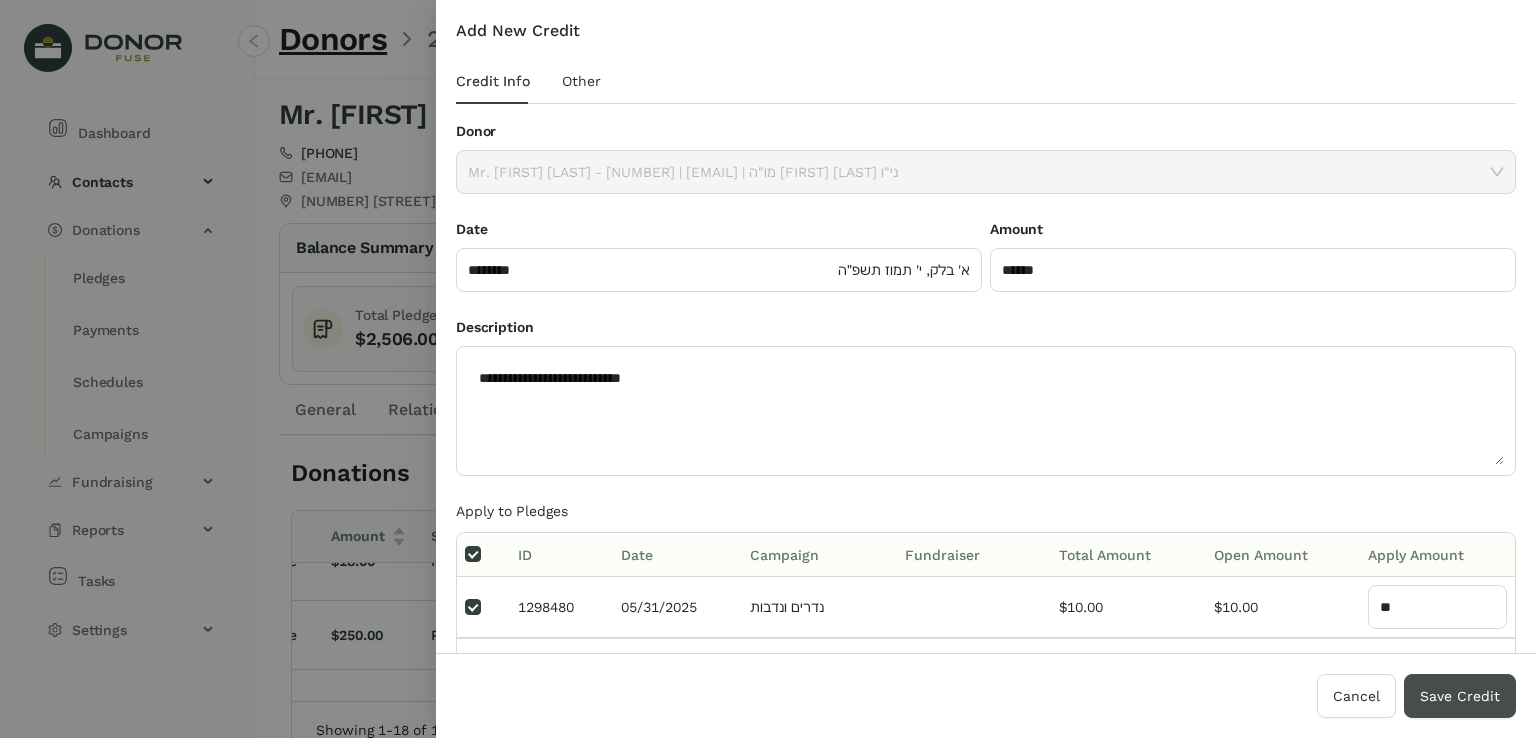 click on "Save Credit" at bounding box center [1460, 696] 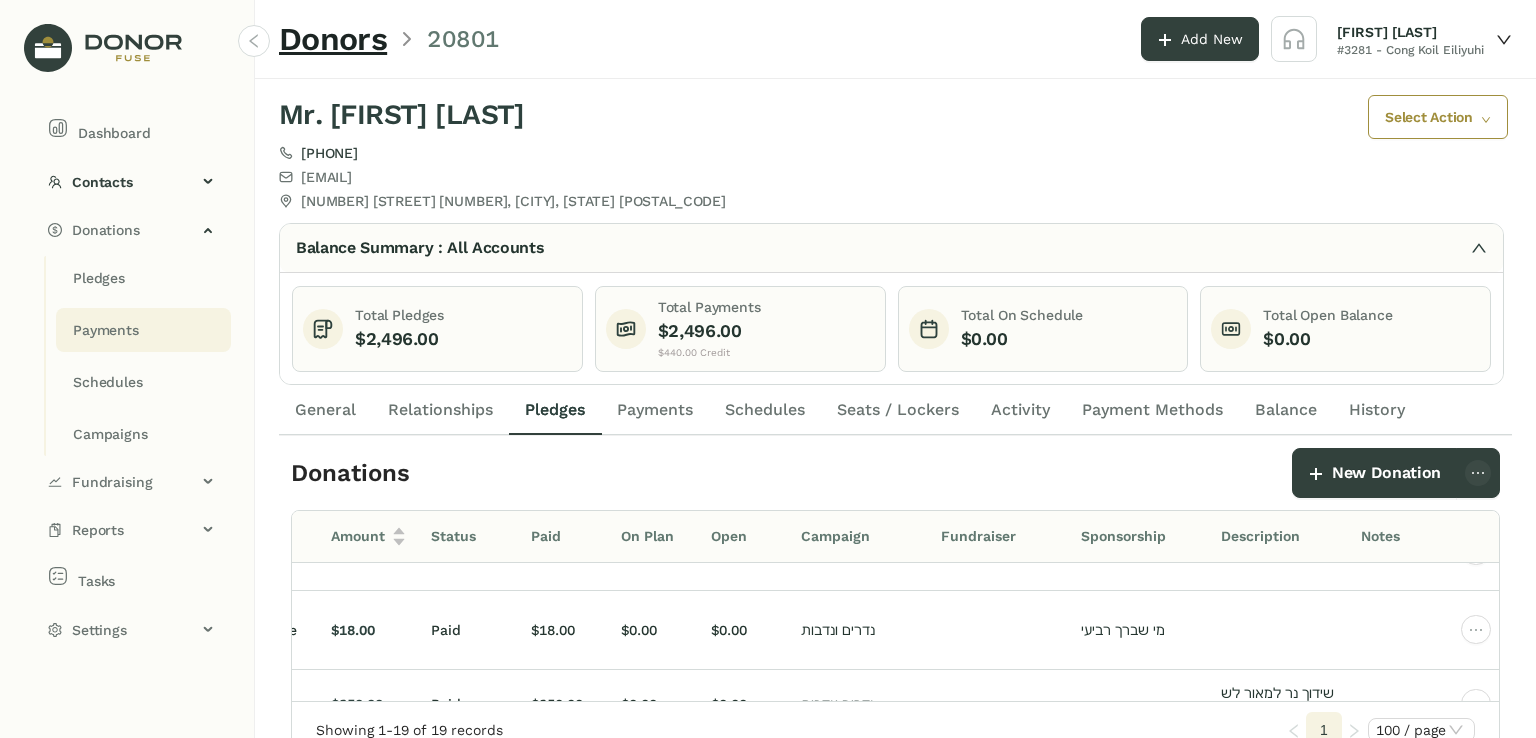 click on "Payments" at bounding box center [99, 278] 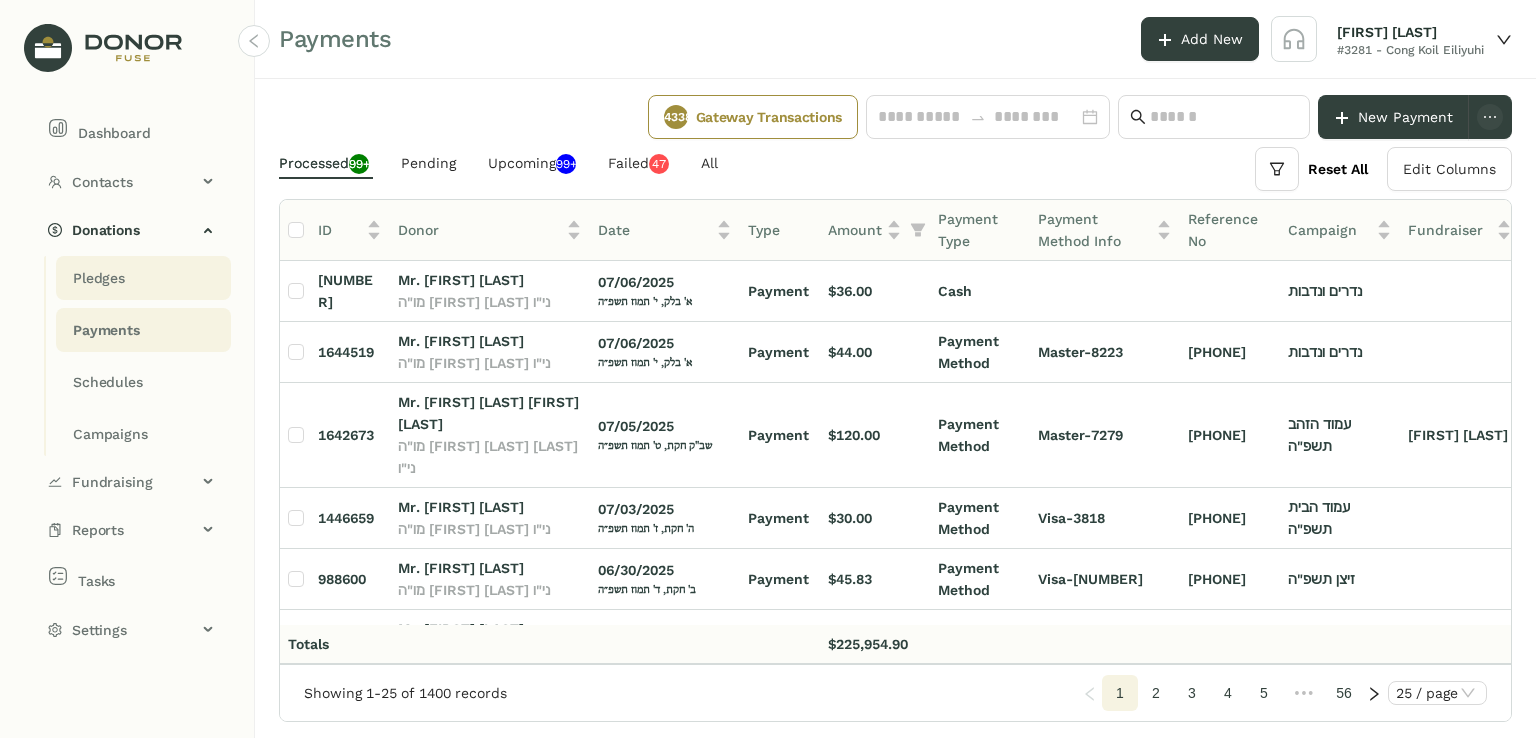 click on "Pledges" at bounding box center [99, 278] 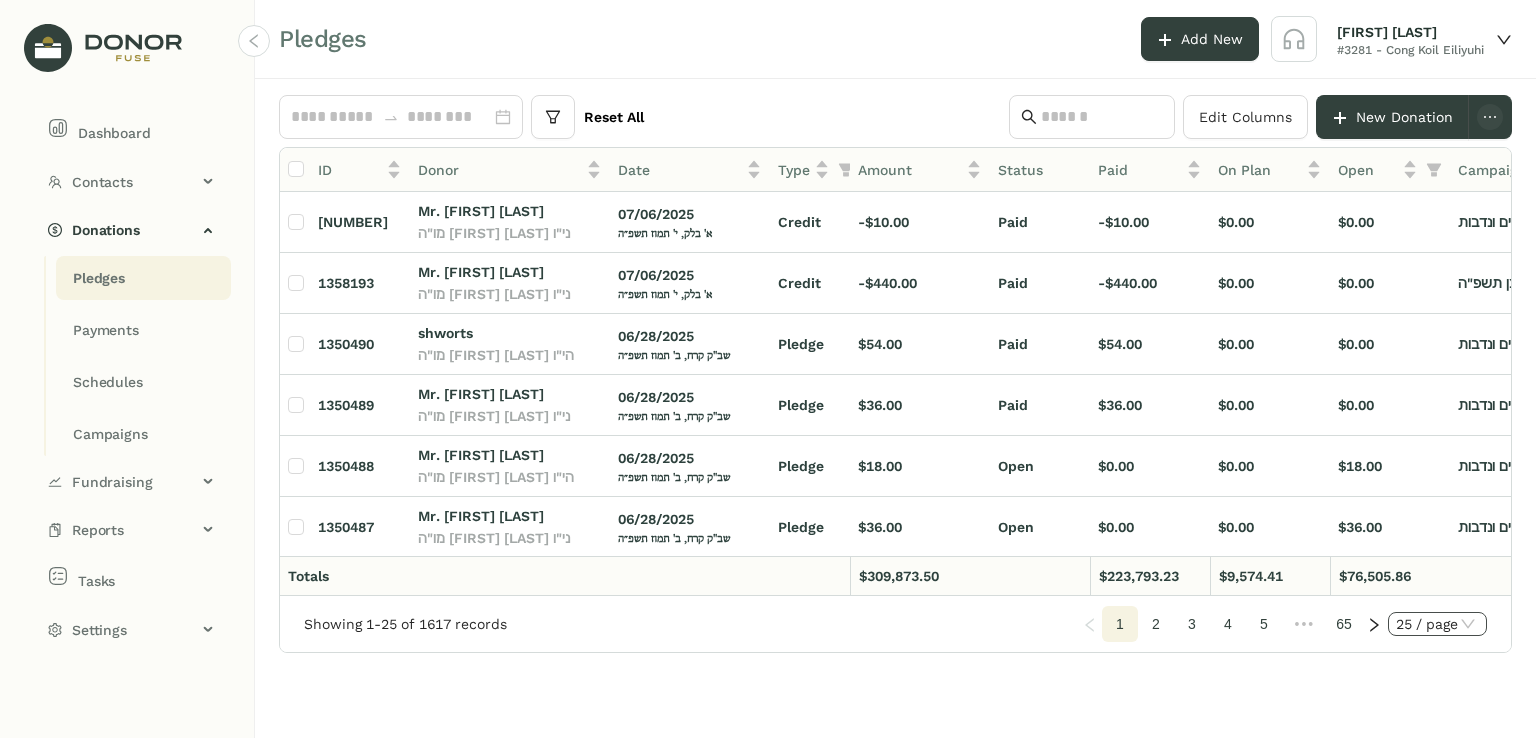 click on "25 / page" at bounding box center [1437, 624] 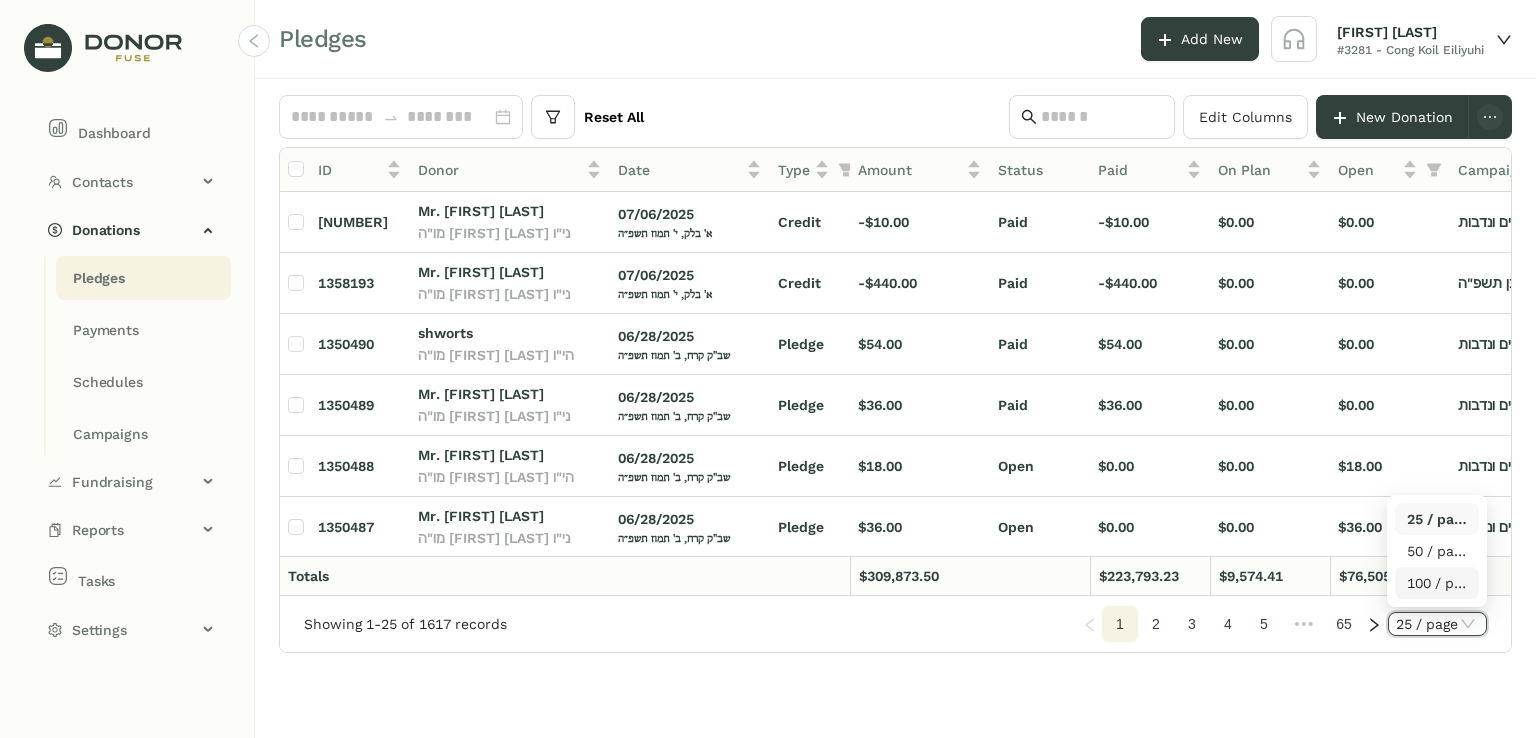 click on "100 / page" at bounding box center (1437, 583) 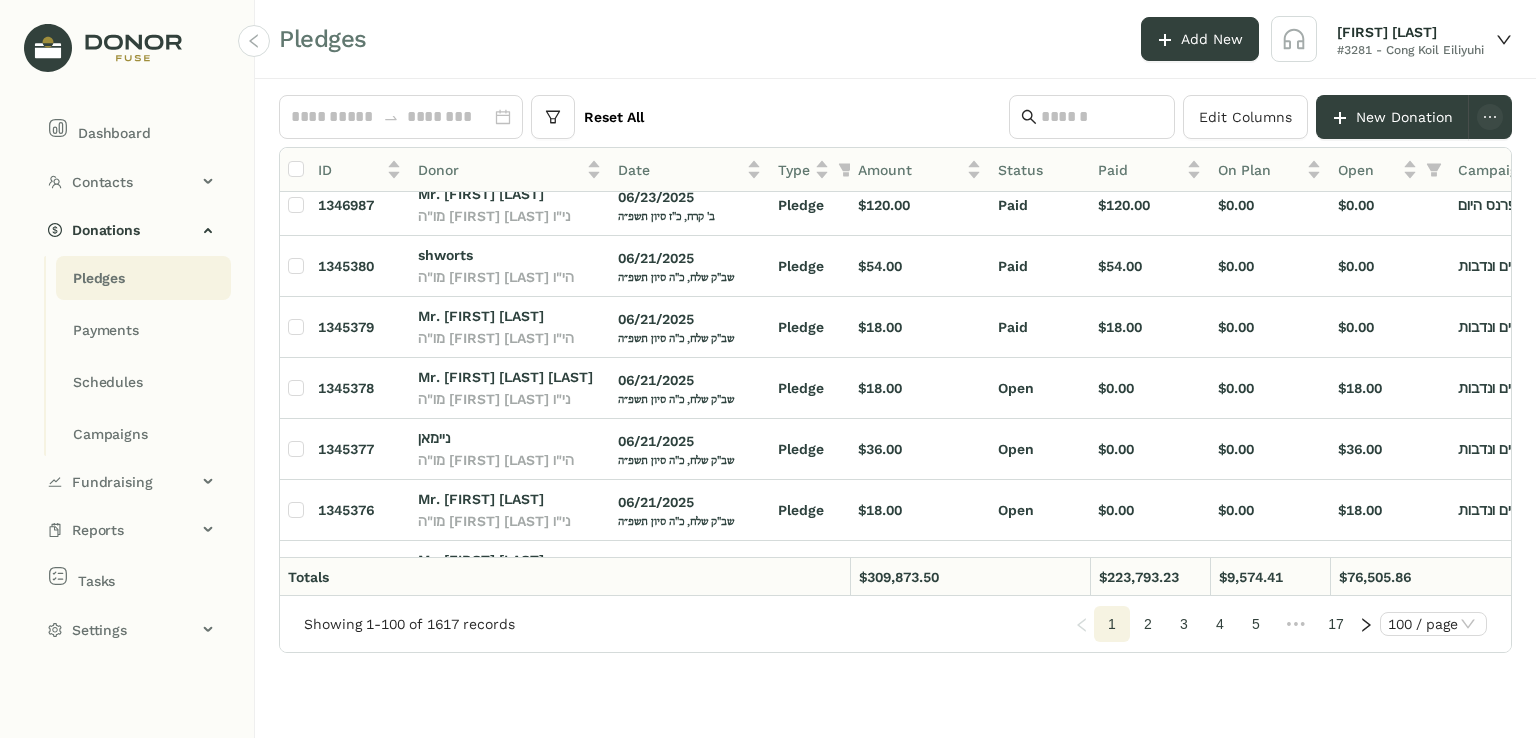 scroll, scrollTop: 702, scrollLeft: 0, axis: vertical 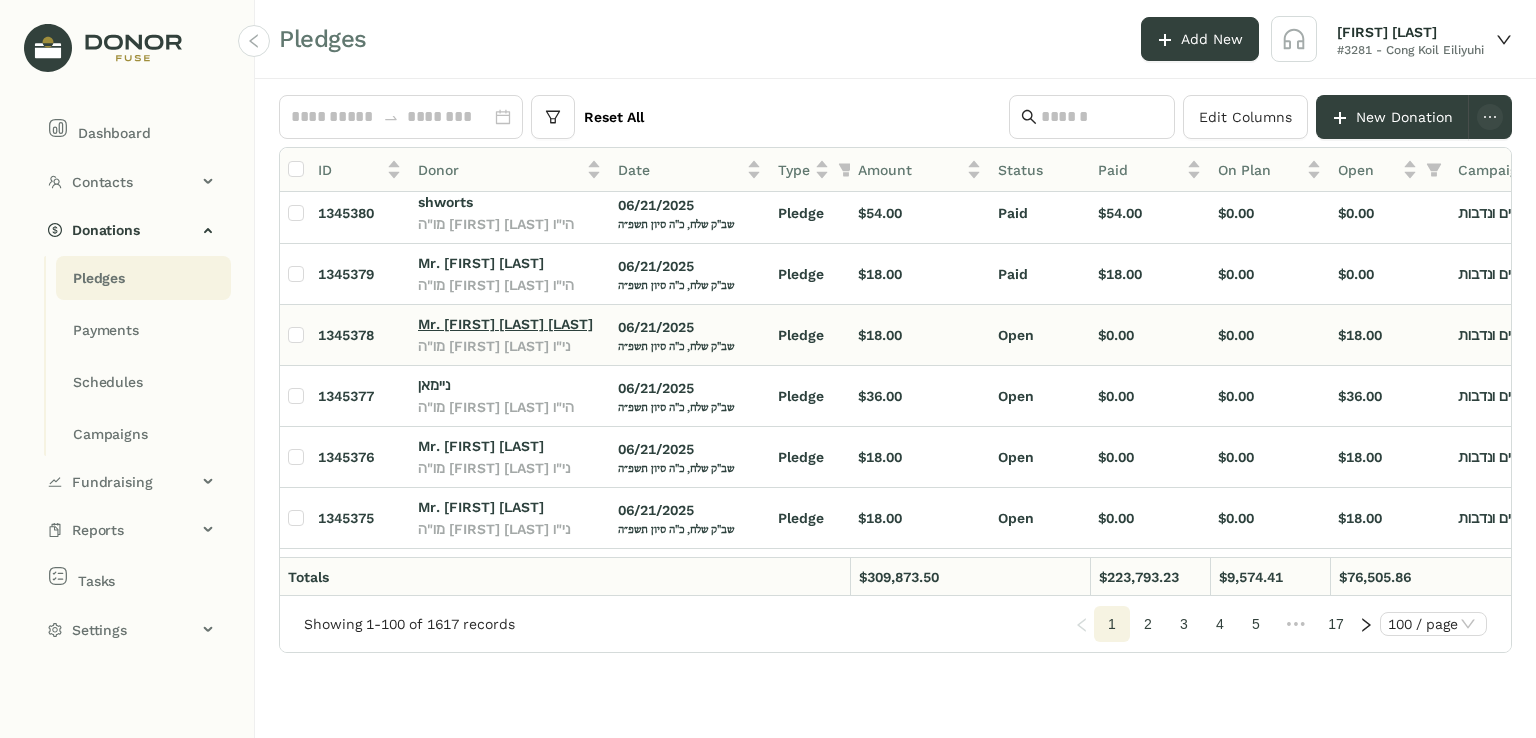 click on "Mr. [FIRST] [LAST] [LAST]" at bounding box center [505, 324] 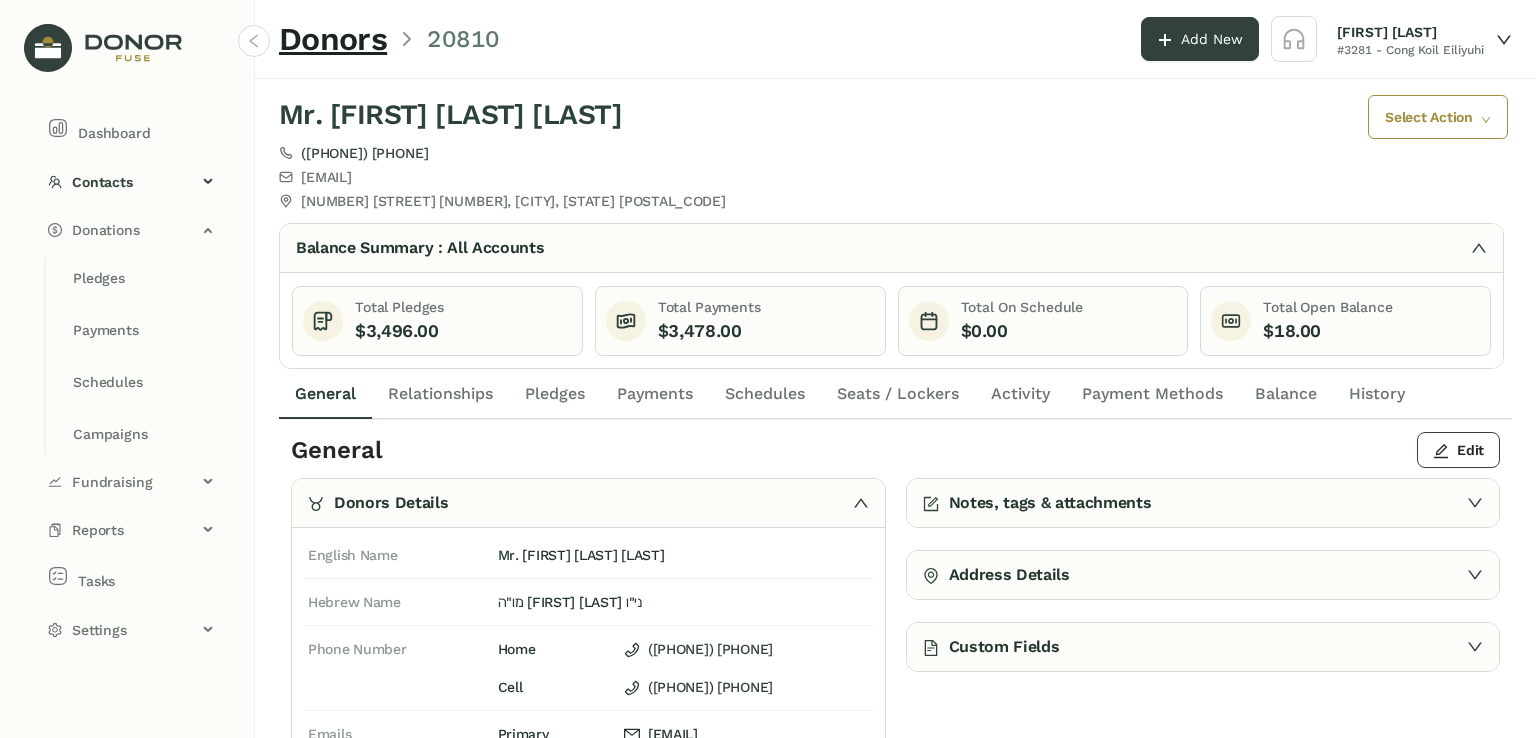 click on "Payments" at bounding box center [655, 394] 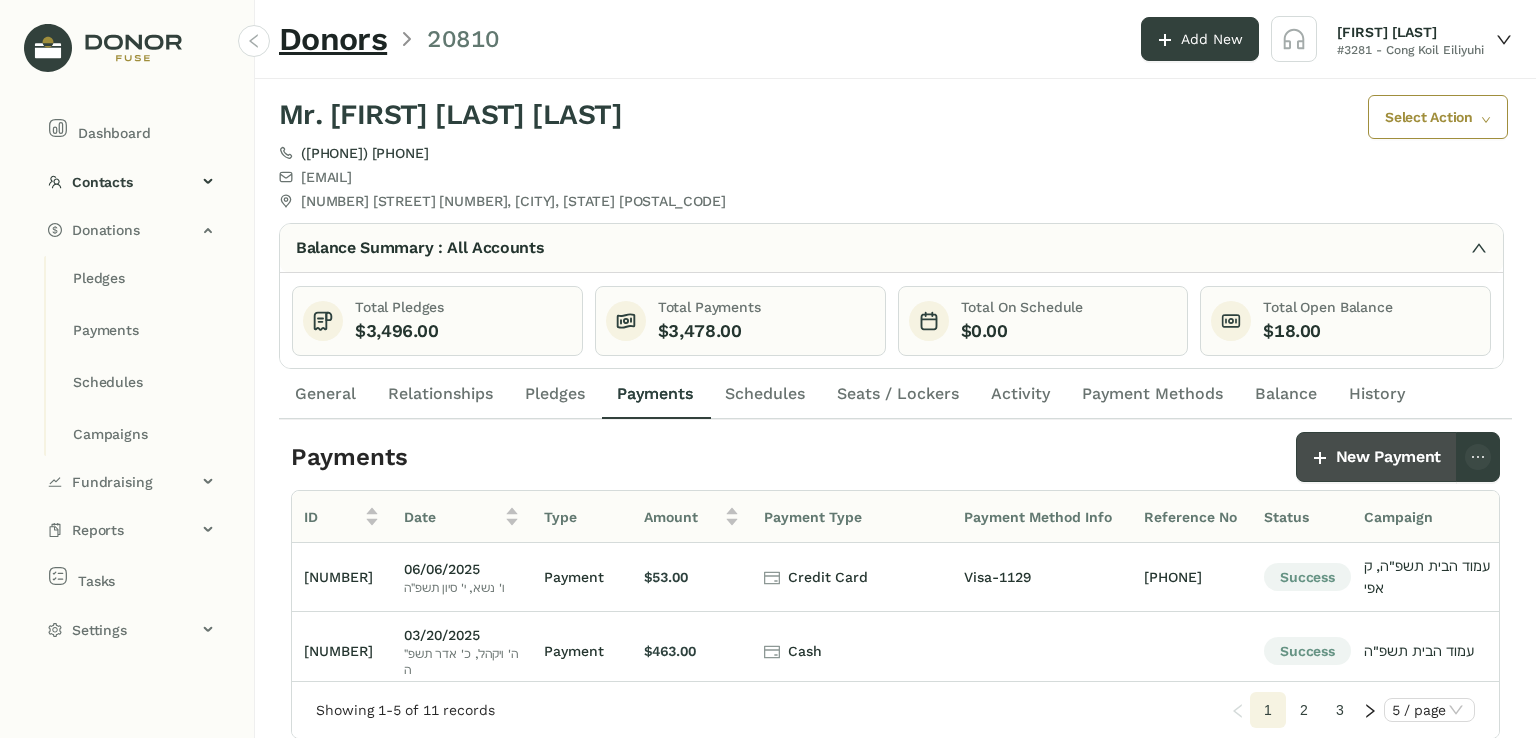 click on "New Payment" at bounding box center (1388, 457) 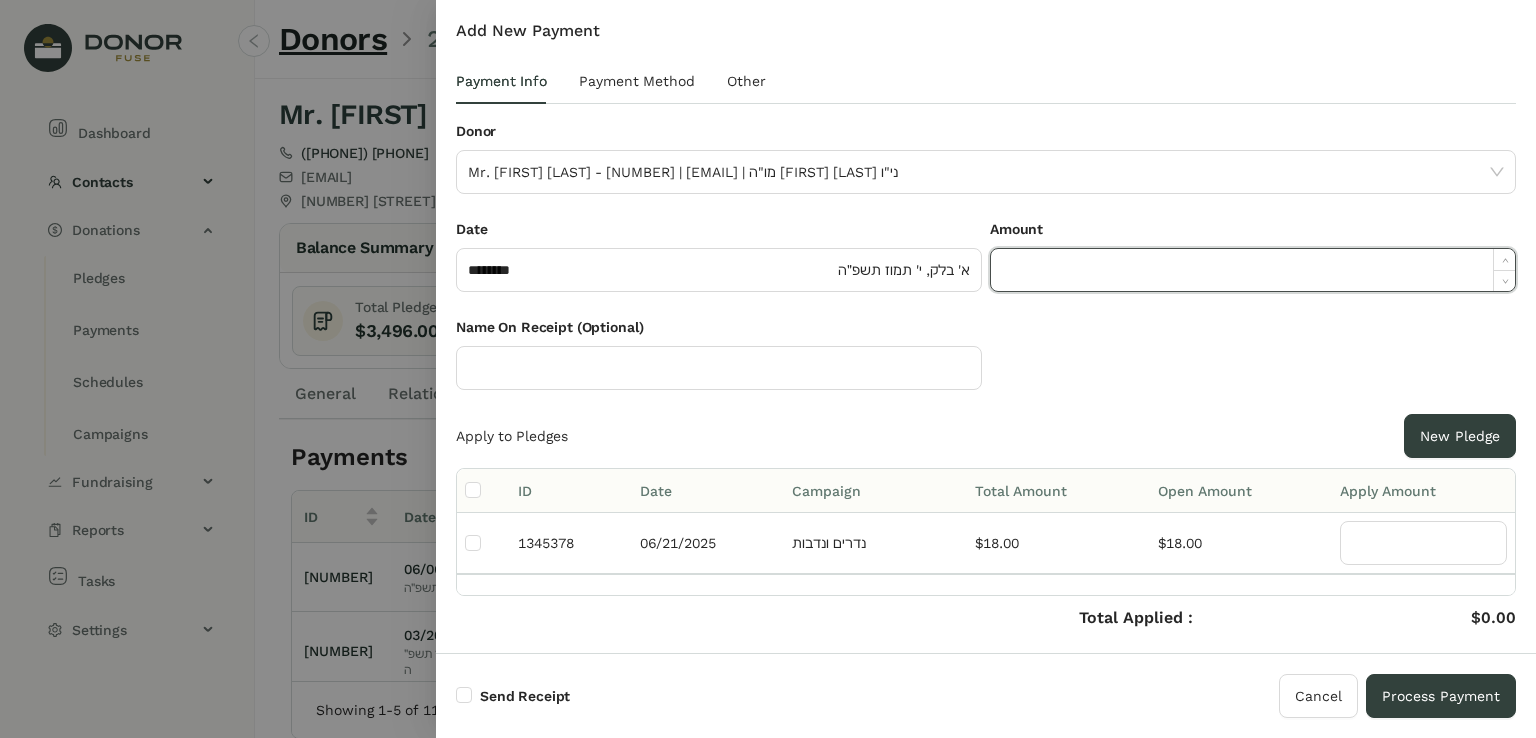 click at bounding box center (1253, 270) 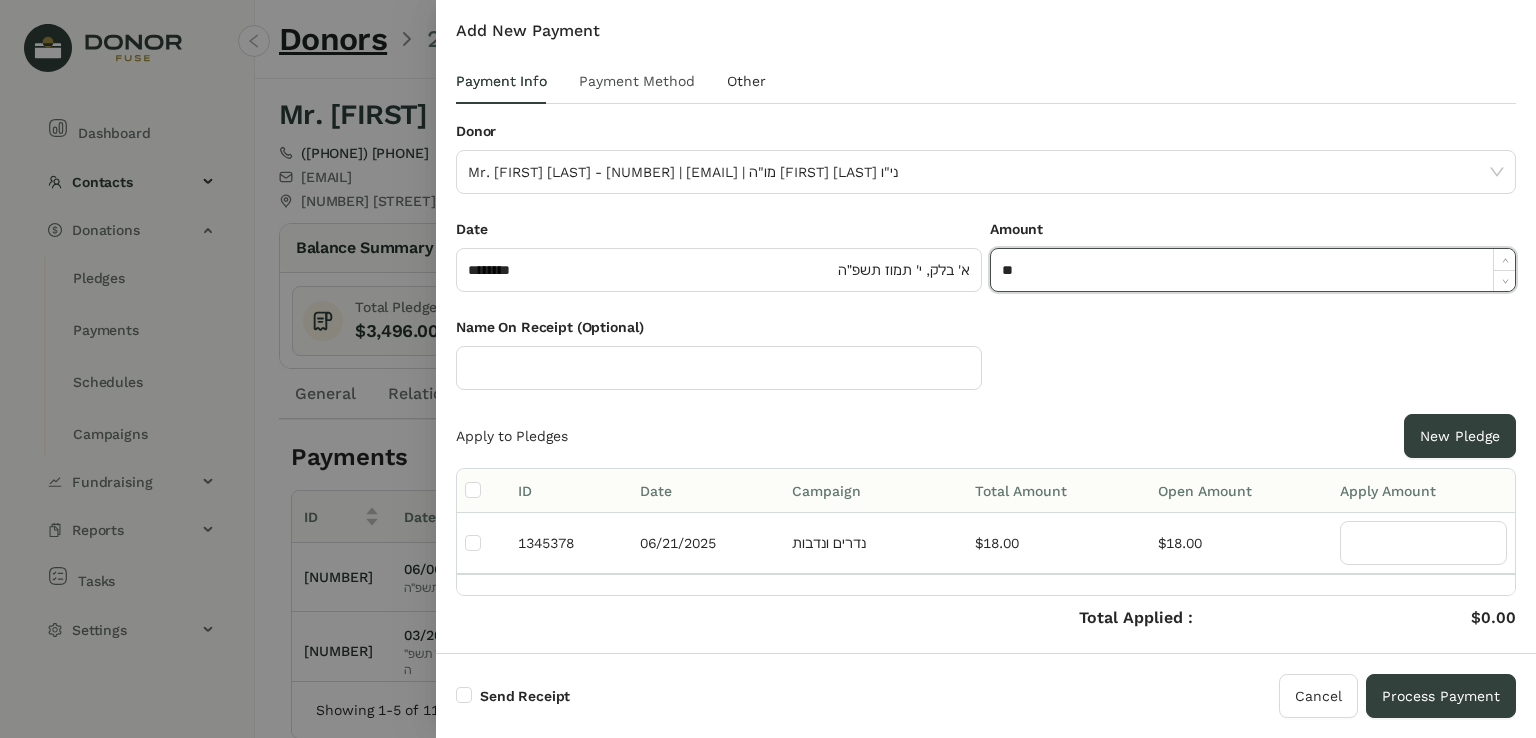 type on "**" 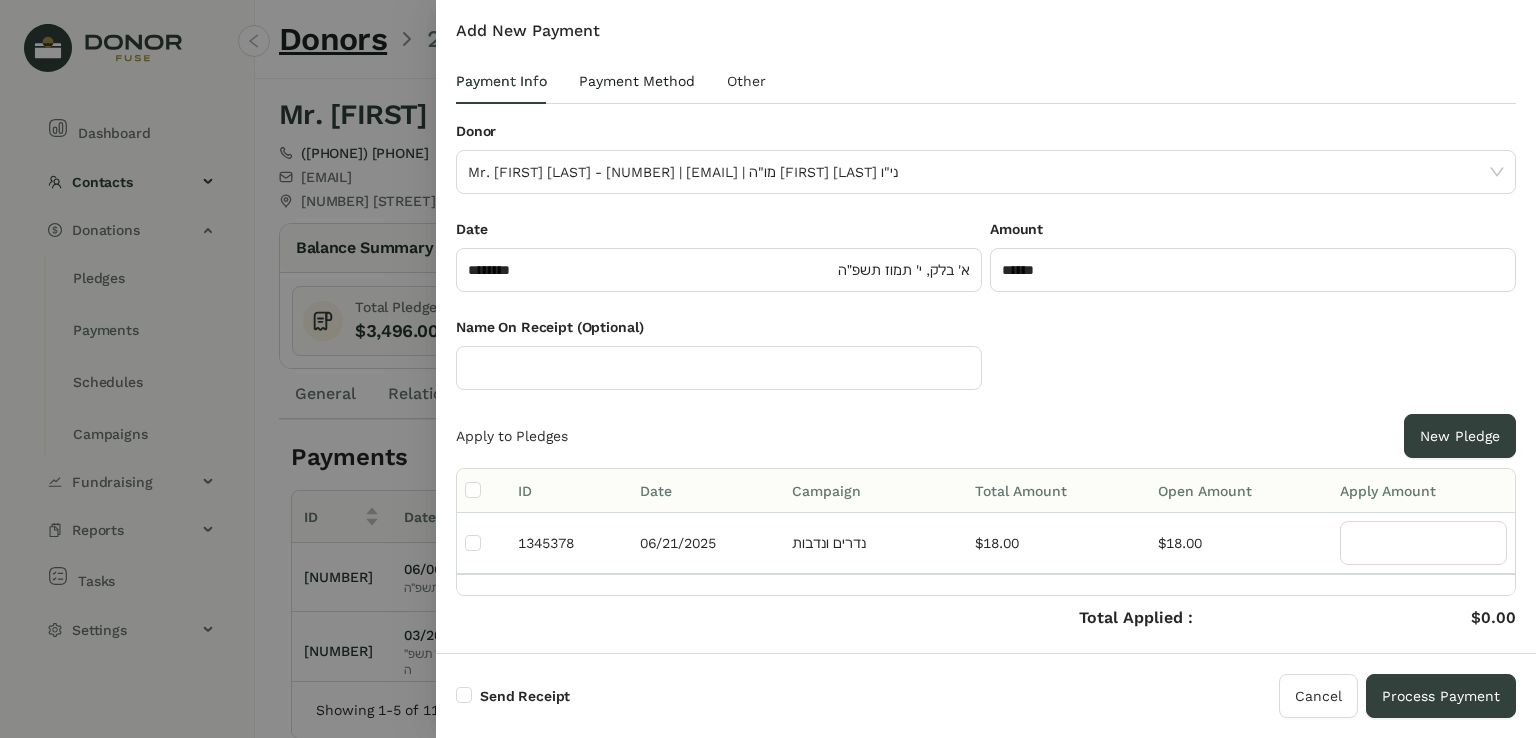 click on "Payment Method" at bounding box center [637, 81] 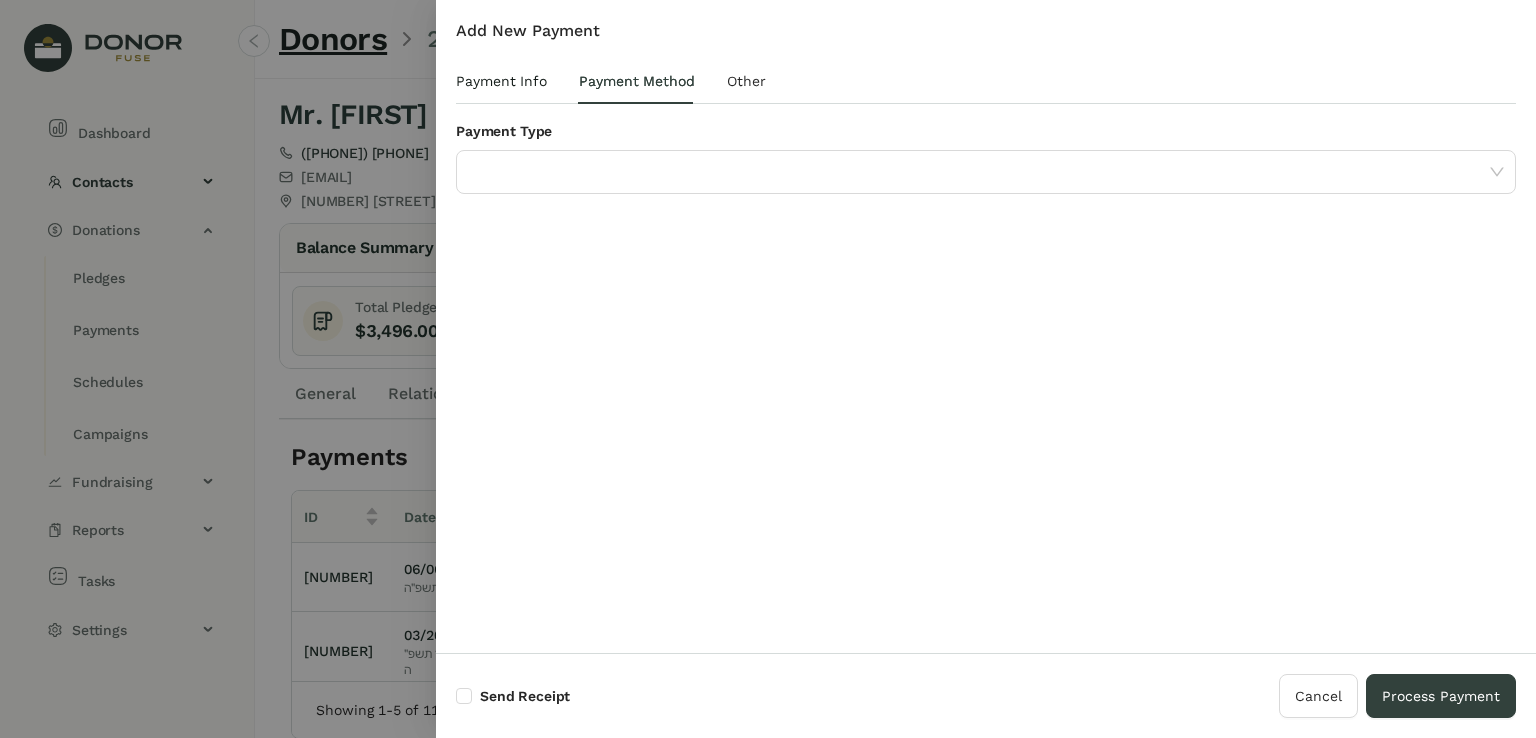 click on "Payment Info" at bounding box center (501, 81) 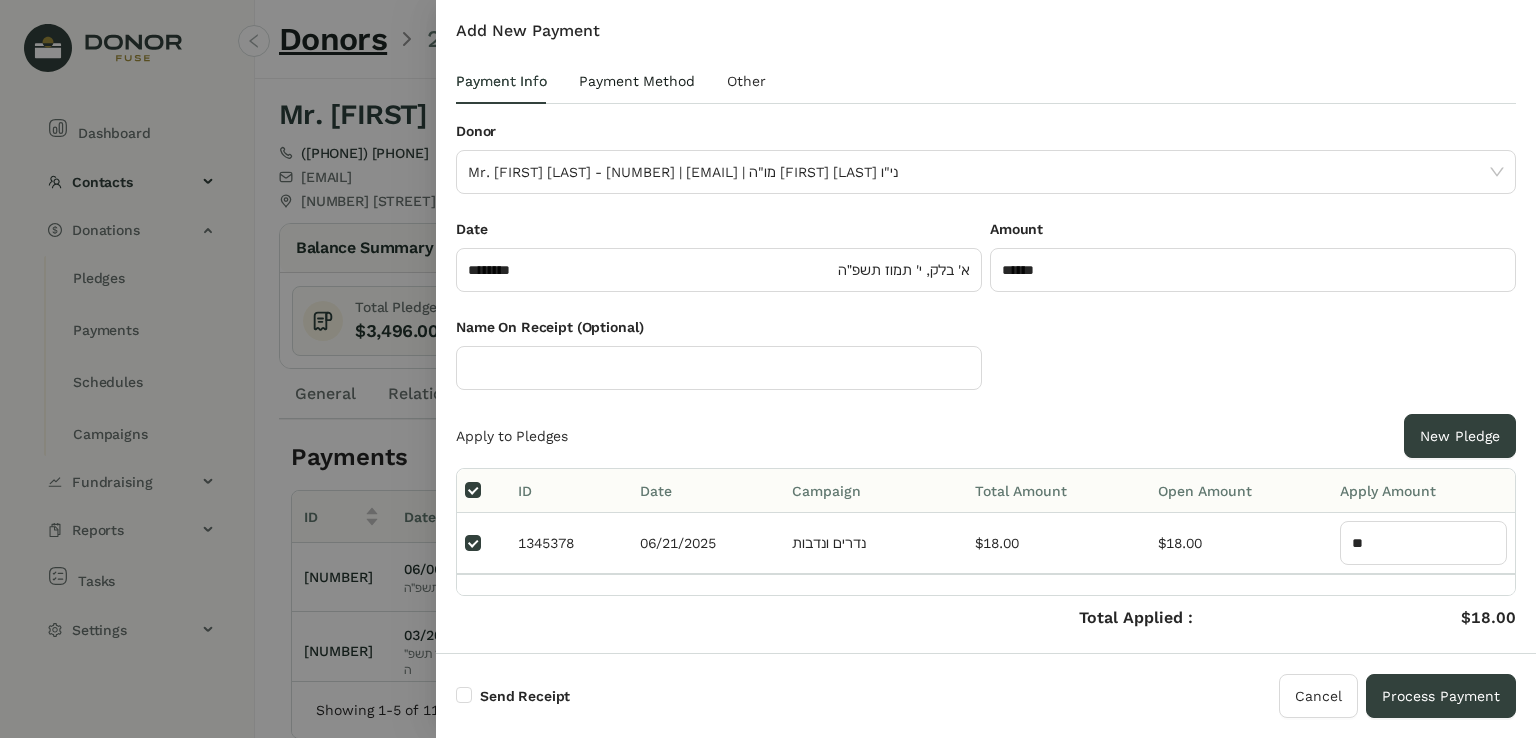 click on "Payment Method" at bounding box center (637, 81) 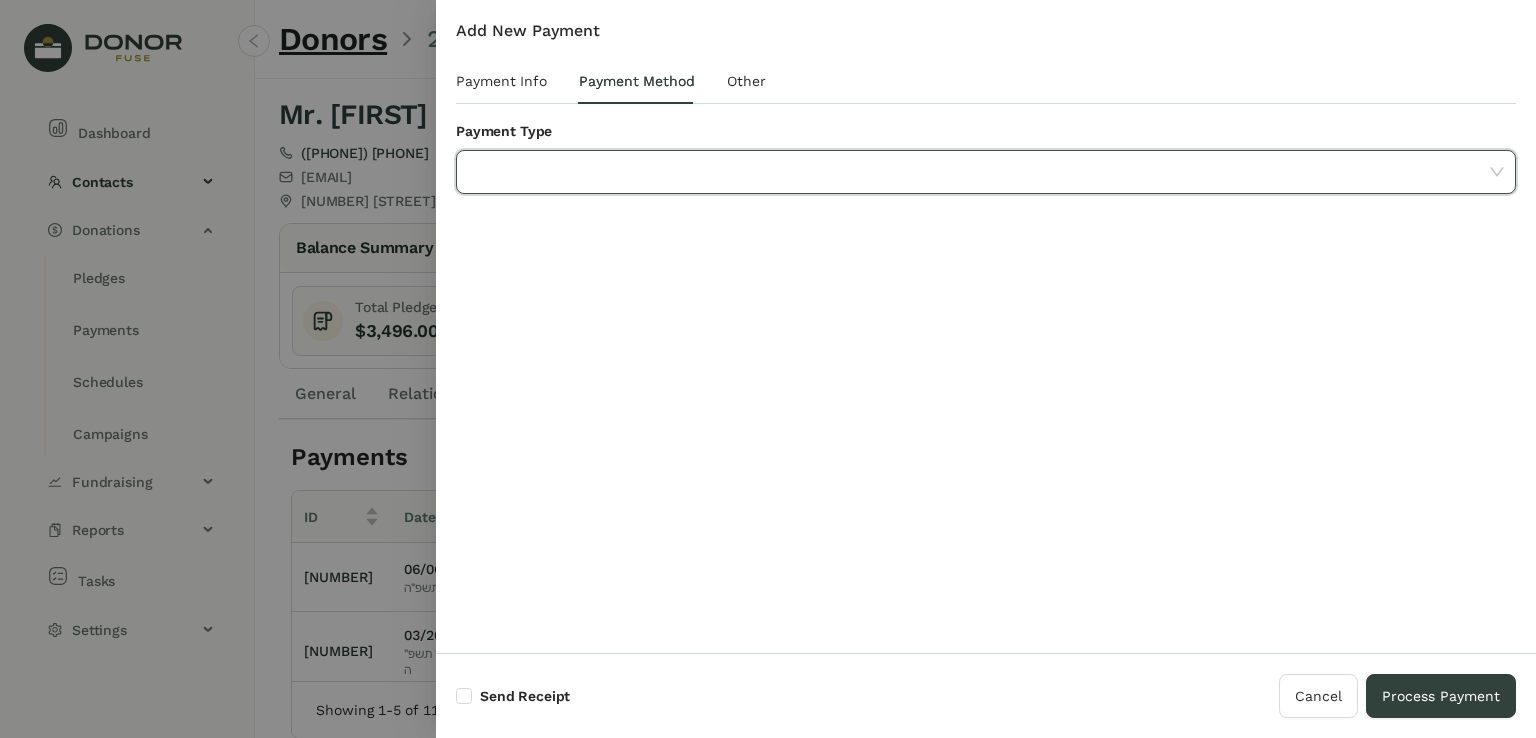 click at bounding box center (979, 172) 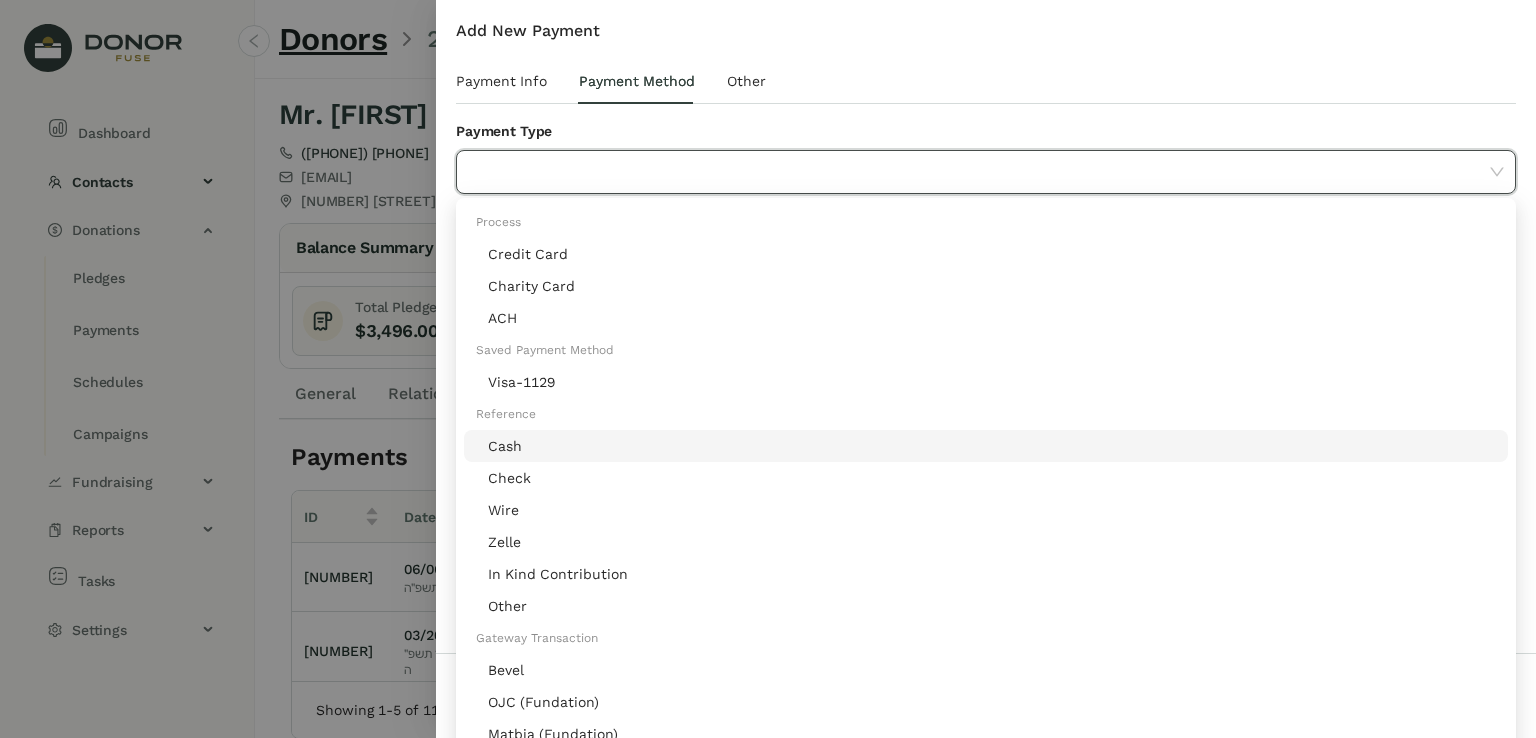click on "Cash" at bounding box center [992, 446] 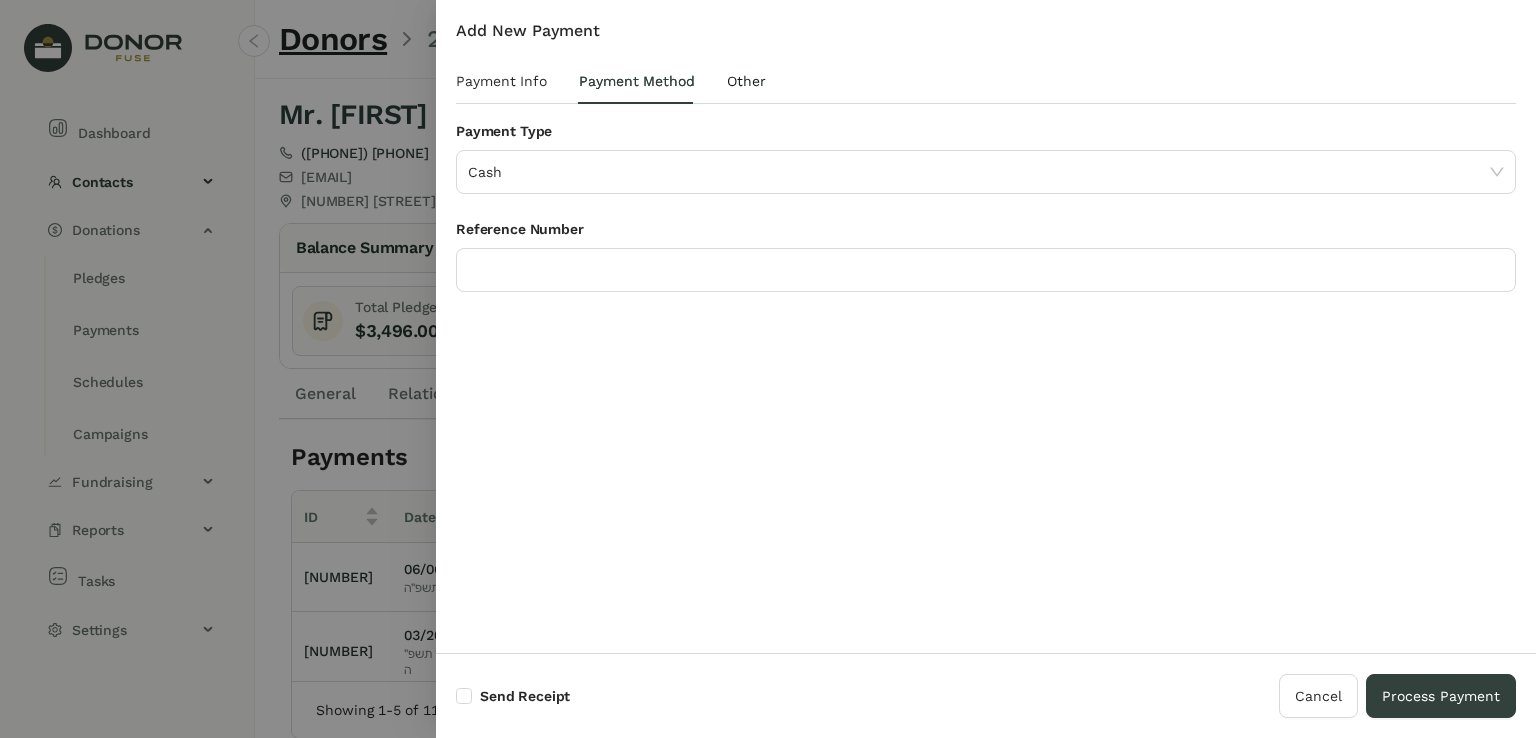 click on "Other" at bounding box center [746, 81] 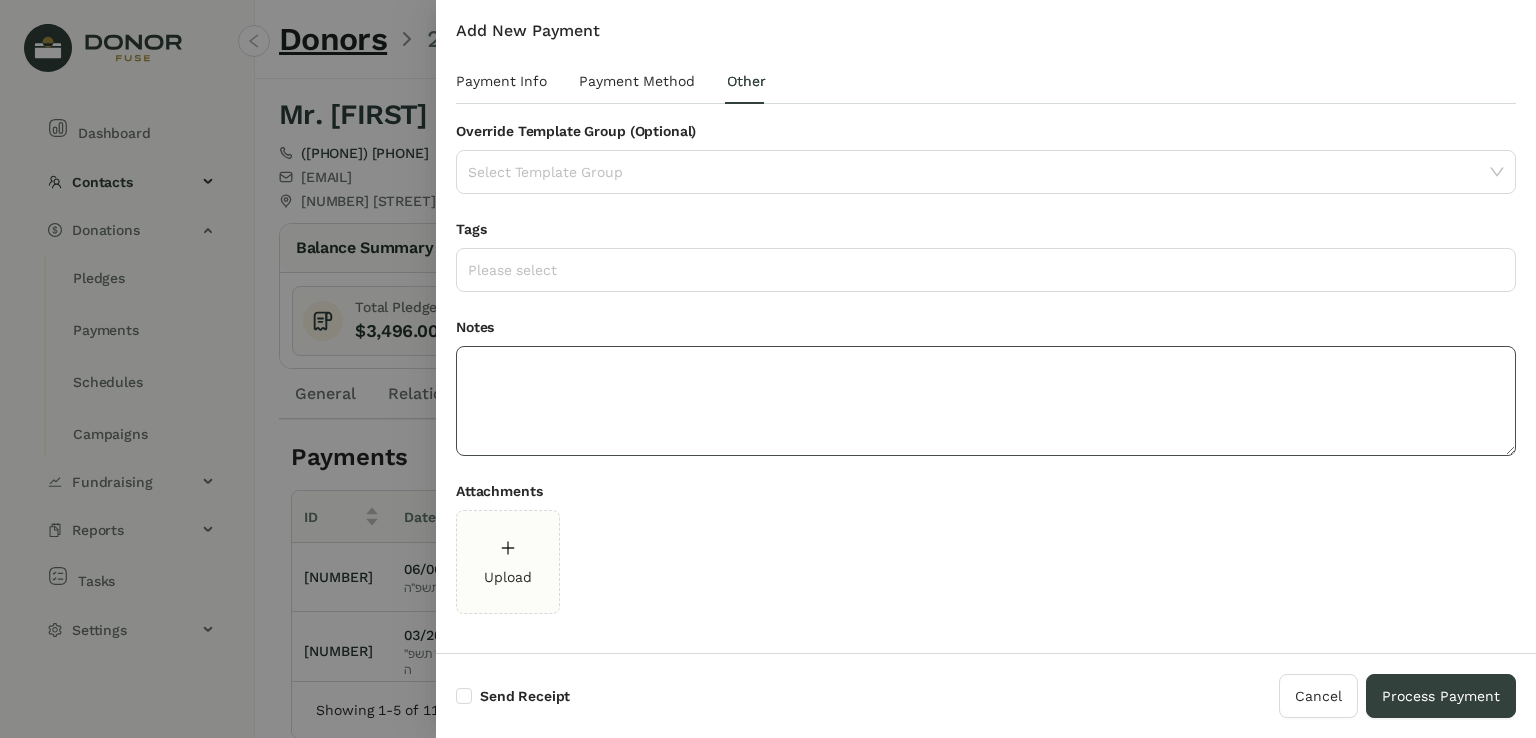 click at bounding box center [986, 401] 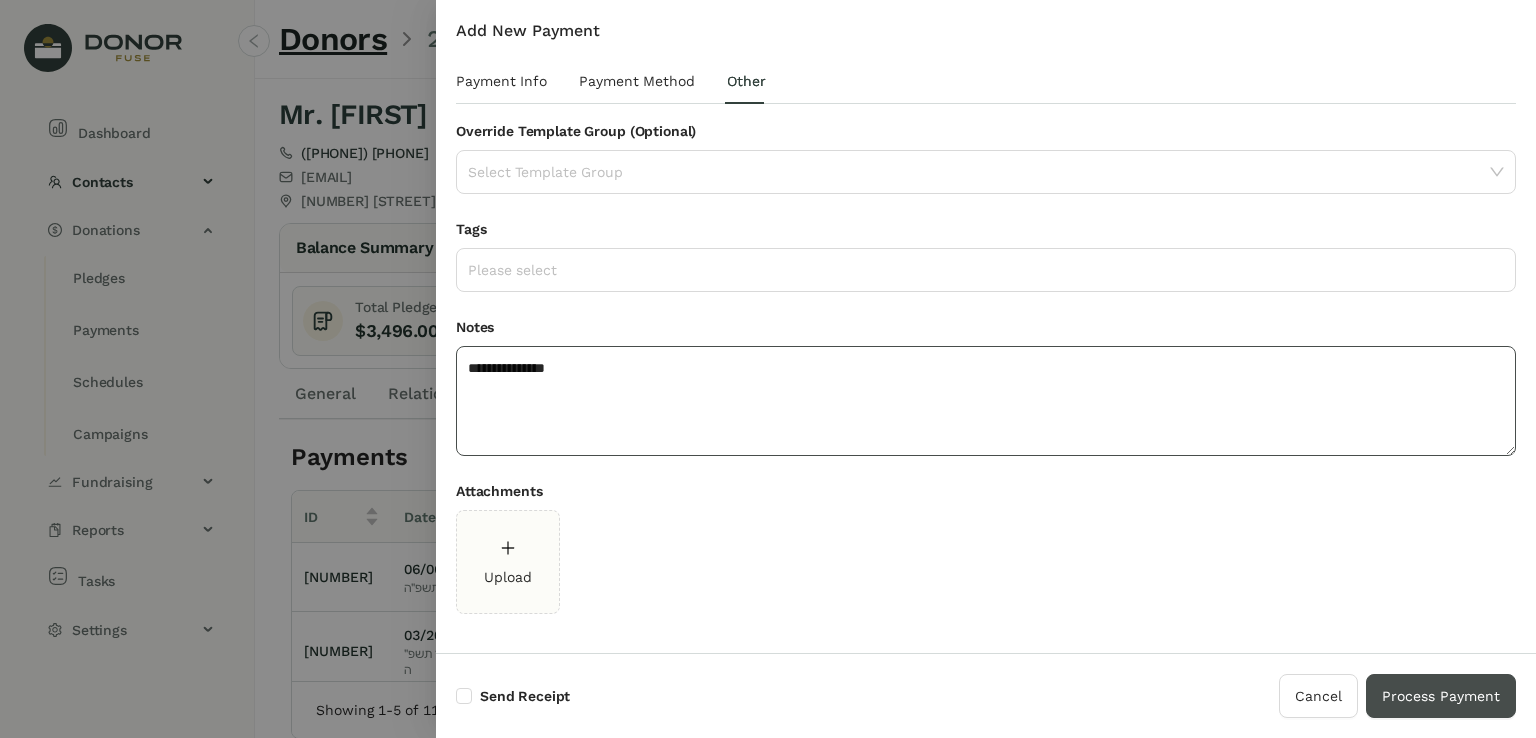 type on "**********" 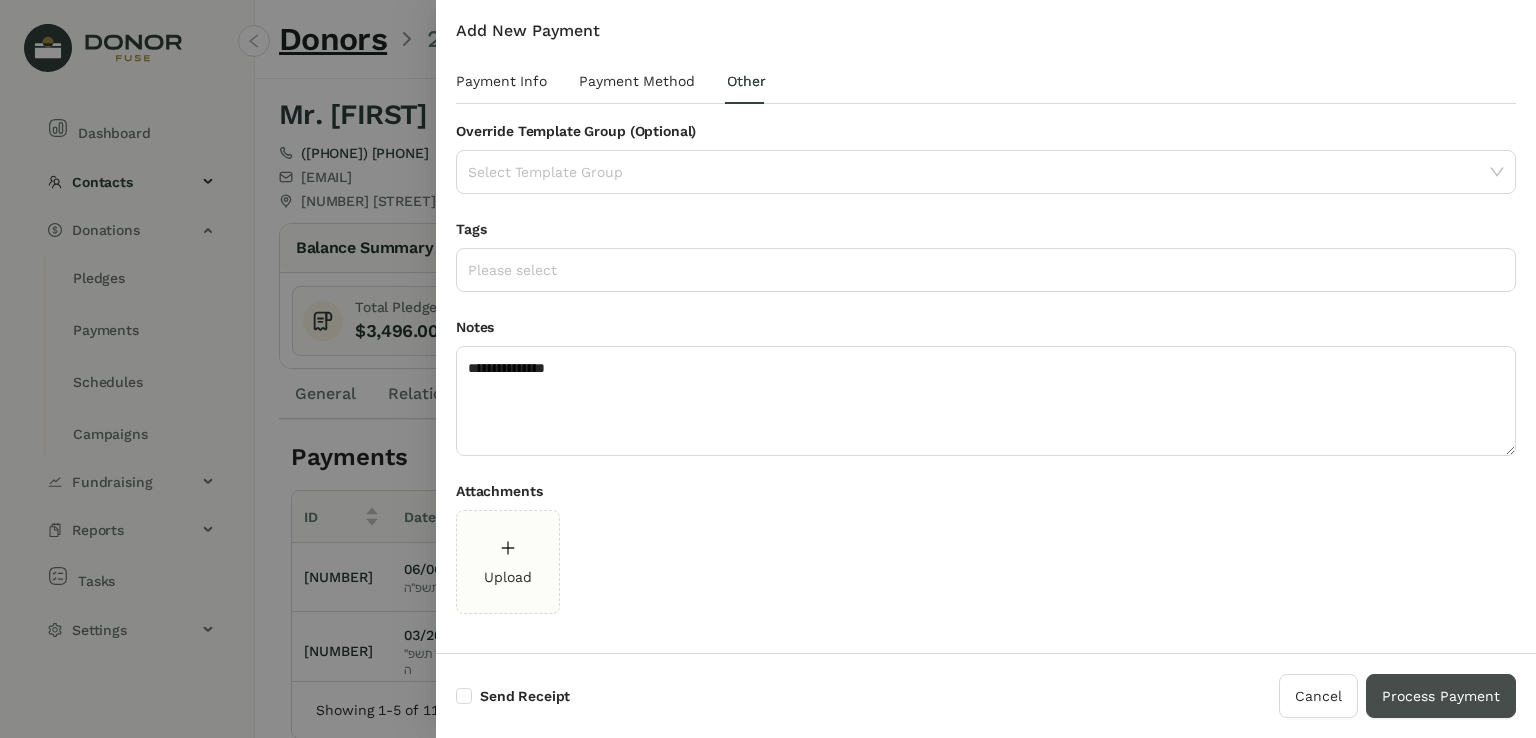 click on "Process Payment" at bounding box center (1441, 696) 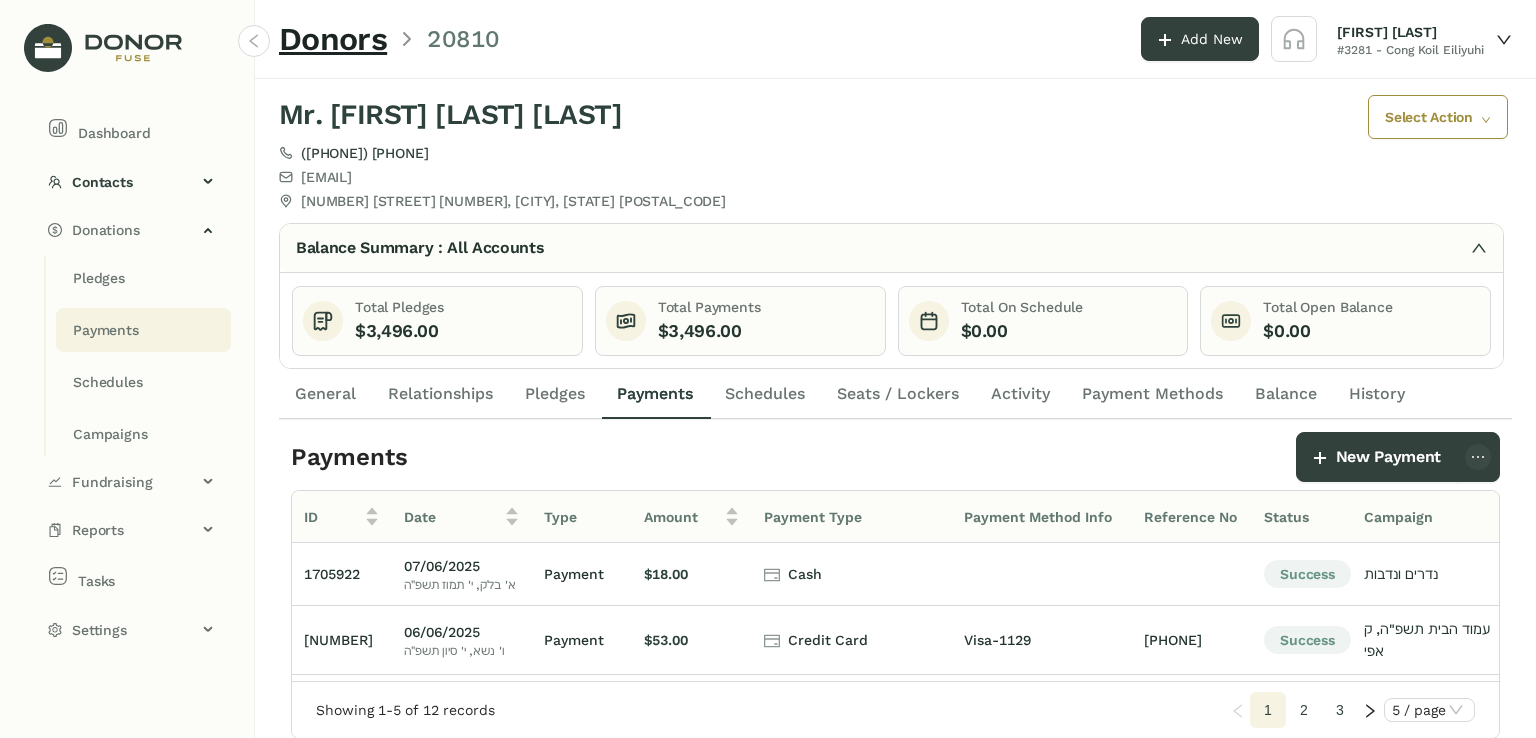 click on "Payments" at bounding box center (99, 278) 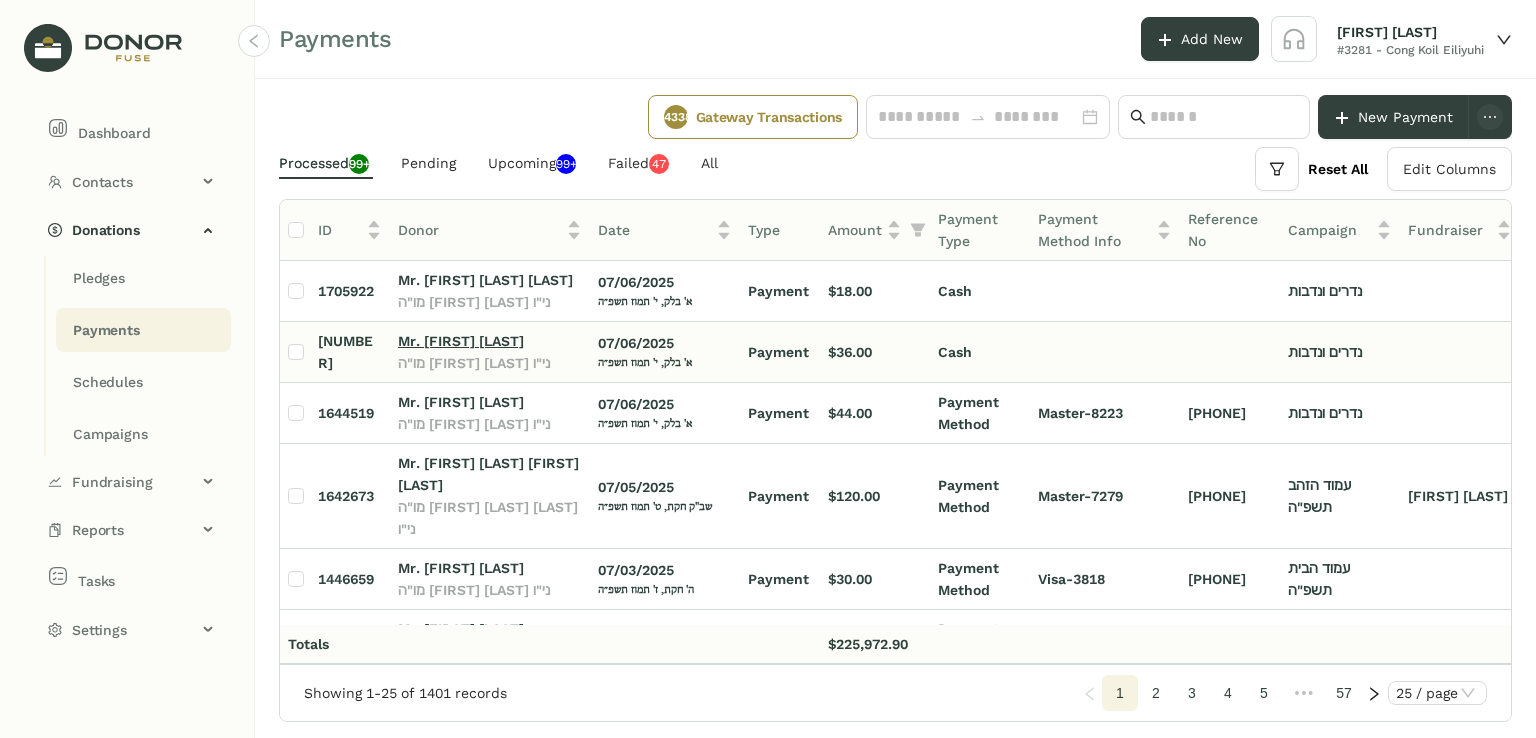 click on "Mr. [FIRST] [LAST]" at bounding box center [461, 341] 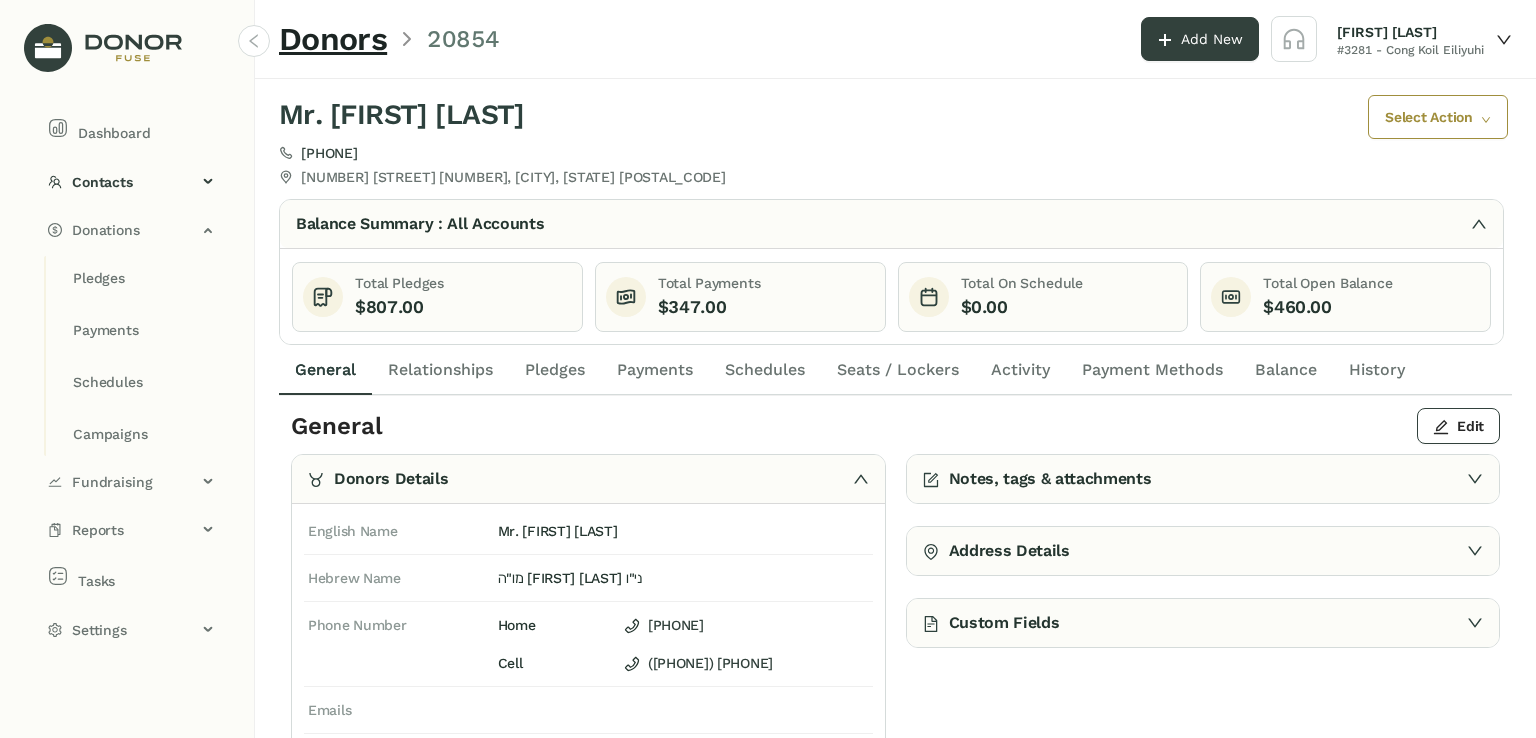 click on "Payments" at bounding box center [655, 370] 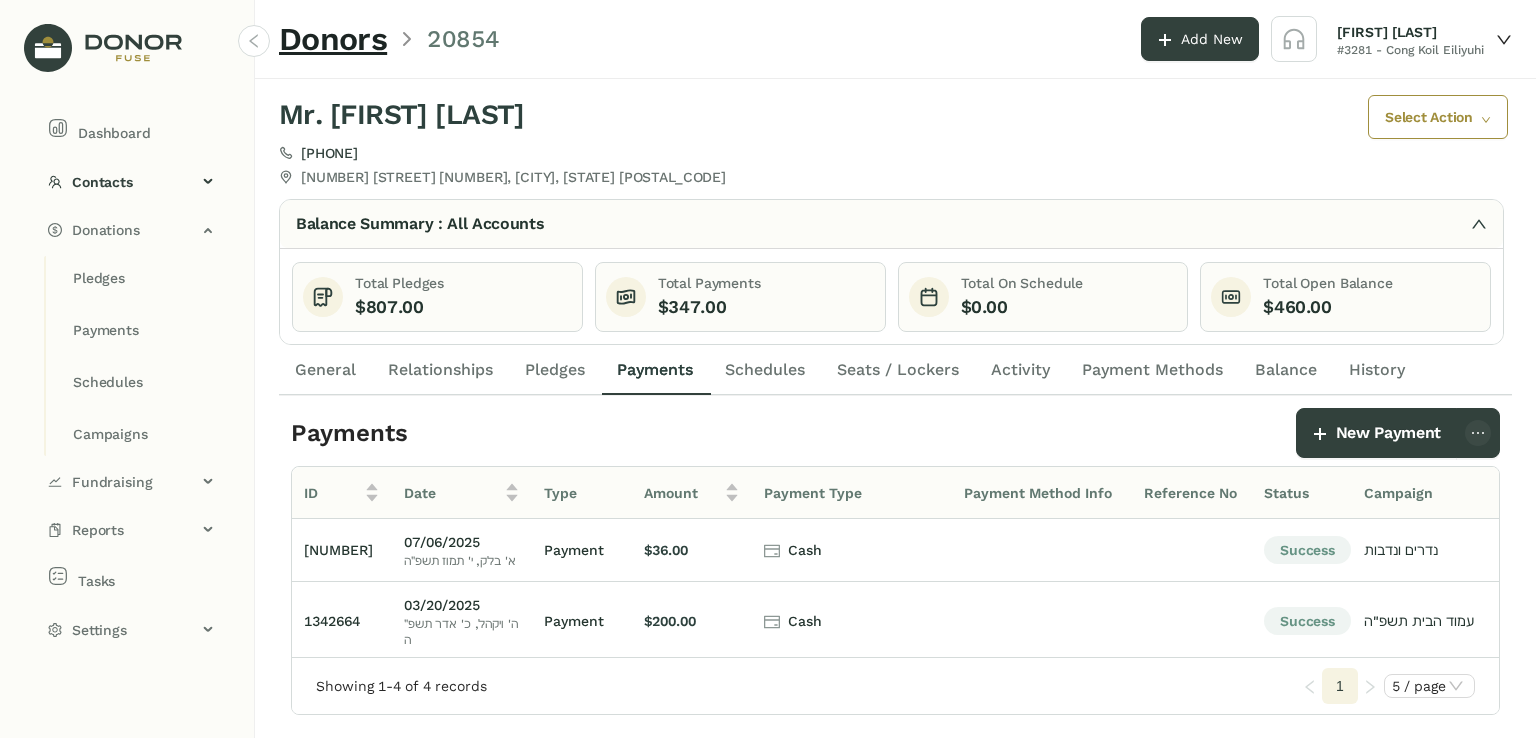 scroll, scrollTop: 0, scrollLeft: 416, axis: horizontal 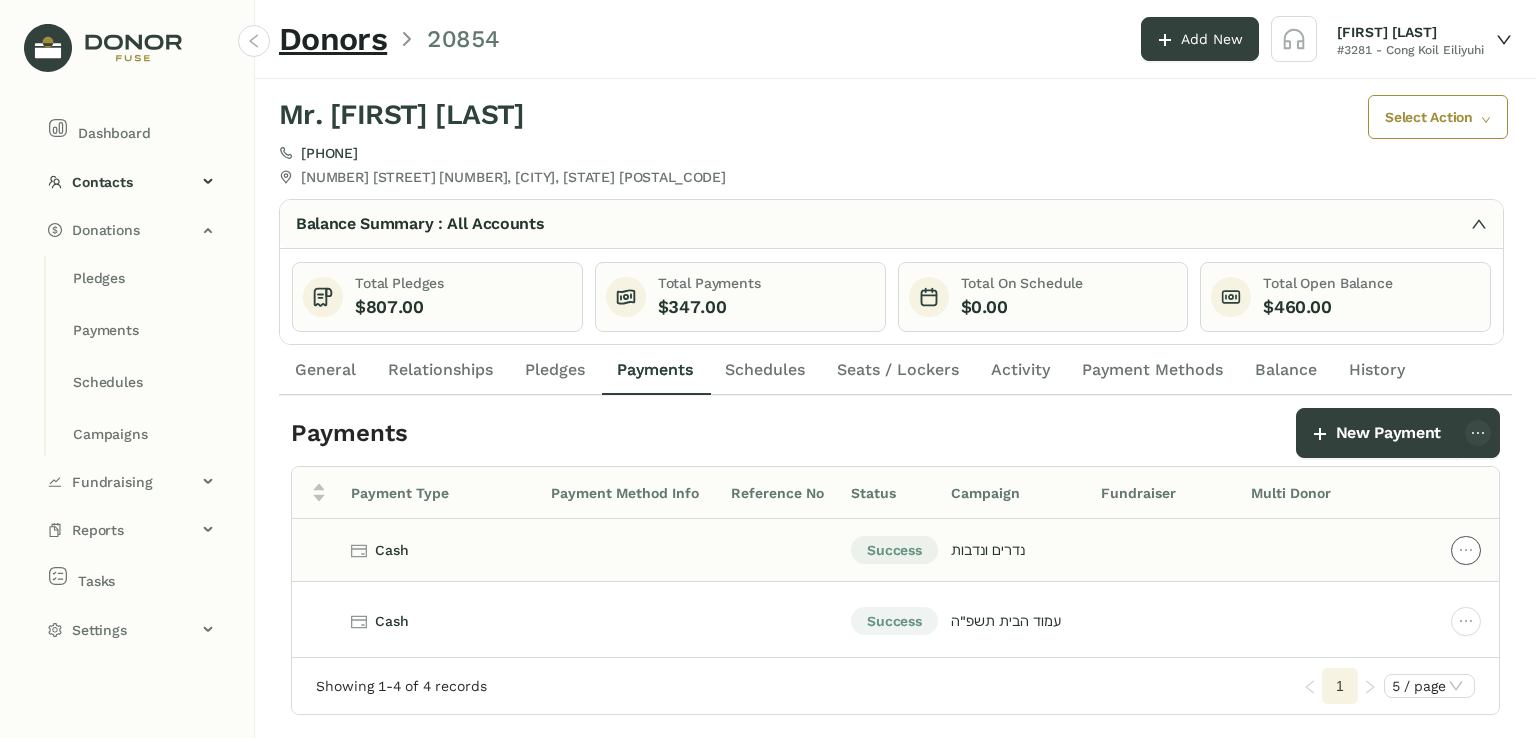 click at bounding box center (1466, 550) 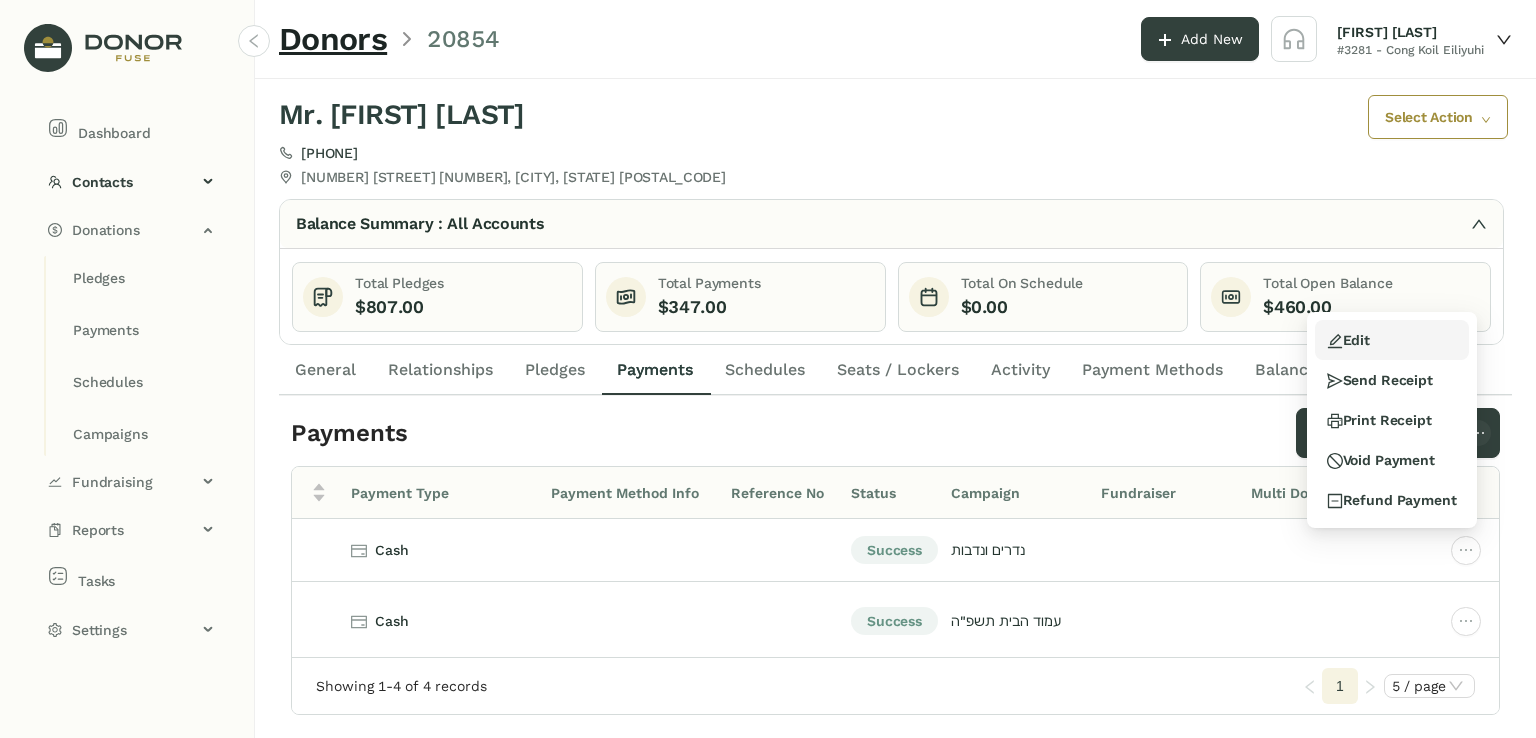 click on "Edit" at bounding box center (1348, 340) 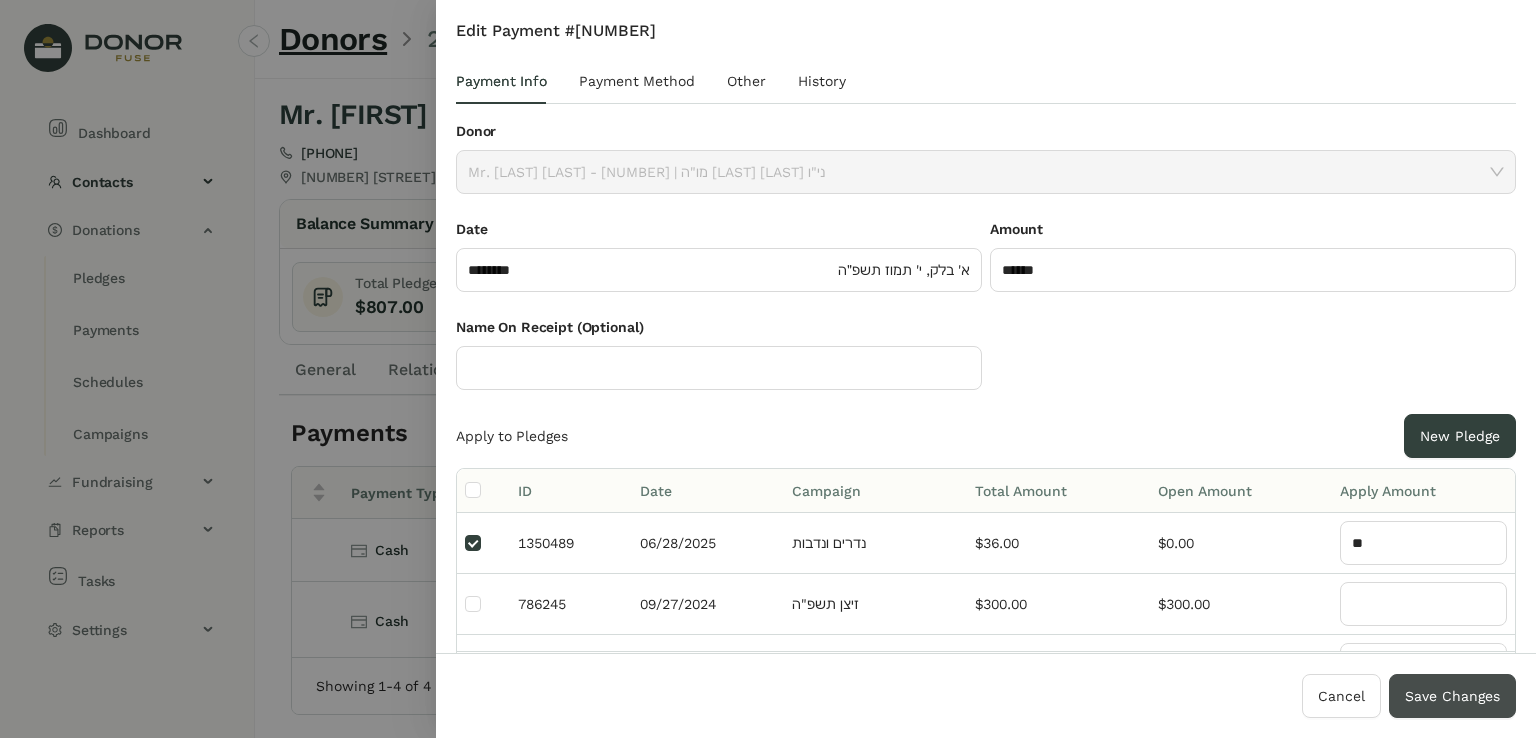 click on "Save Changes" at bounding box center (1452, 696) 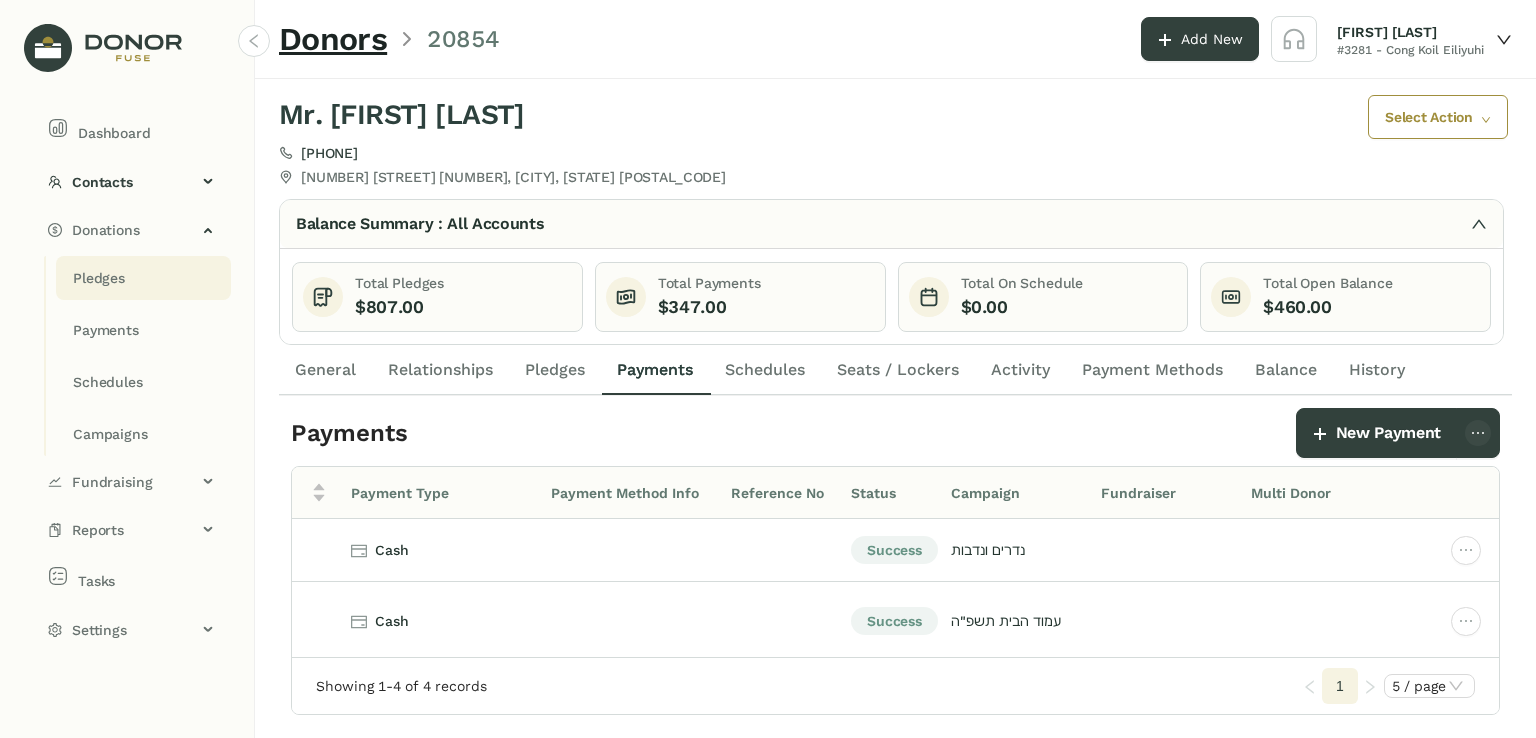 click on "Pledges" at bounding box center [99, 278] 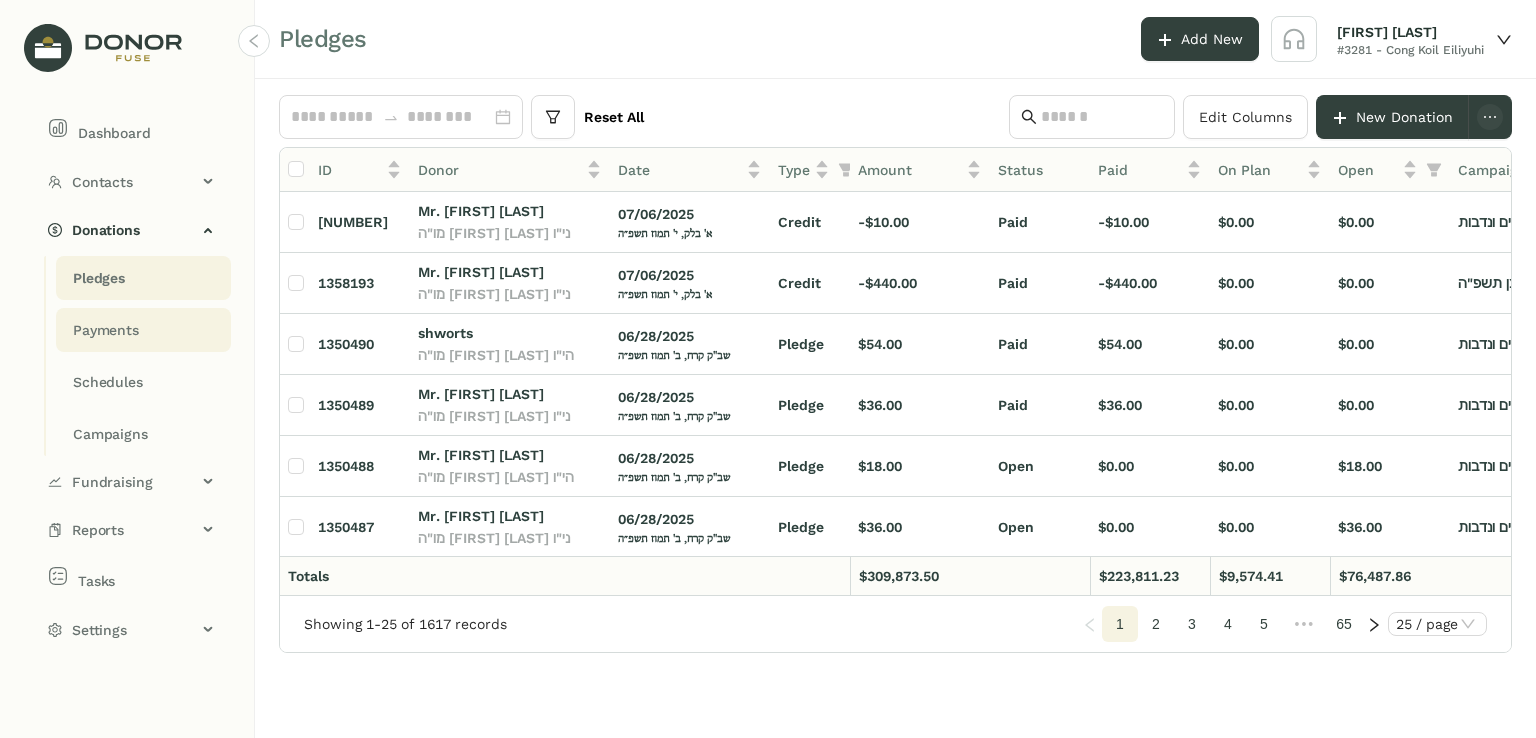 click on "Payments" at bounding box center [99, 278] 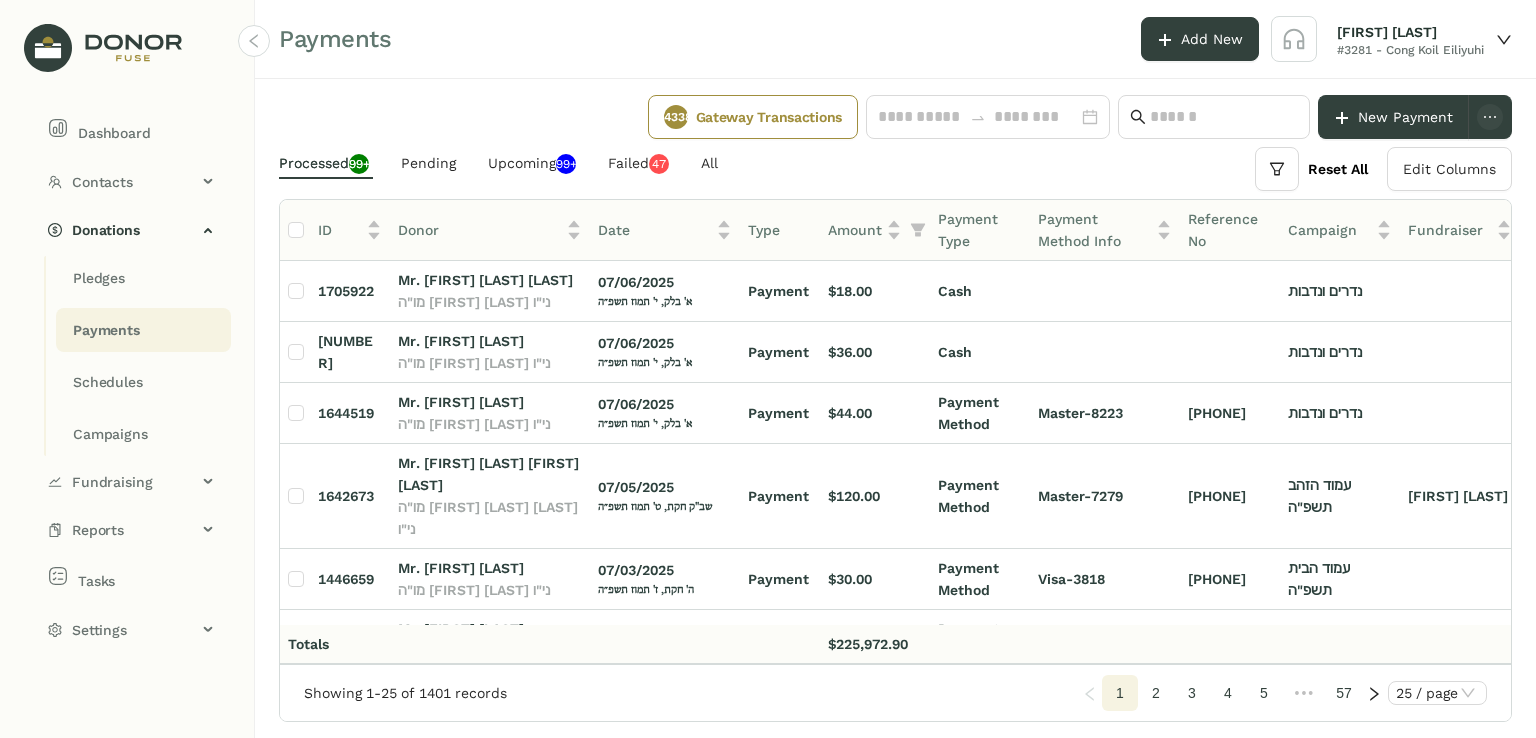 click on "Payments" at bounding box center [106, 330] 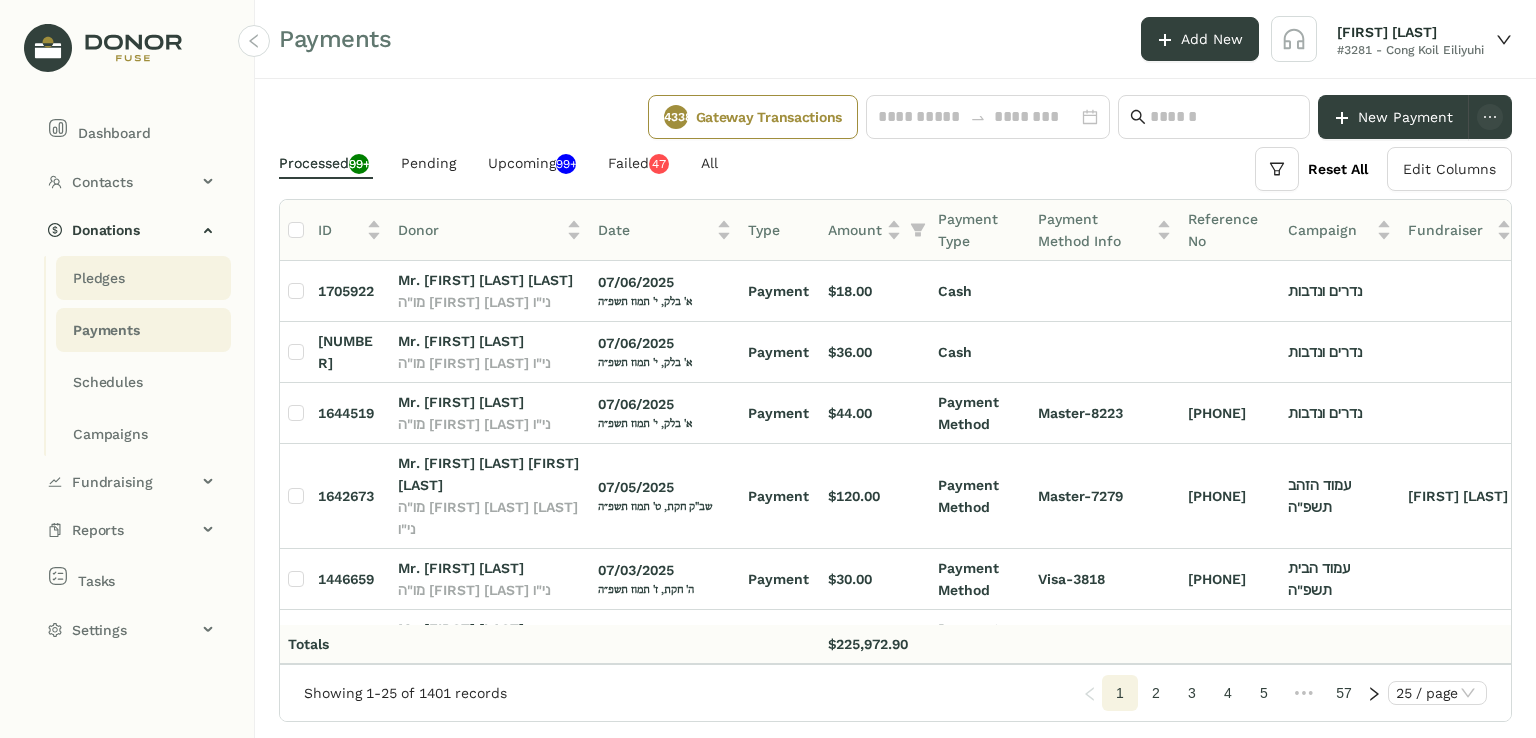 click on "Pledges" at bounding box center (99, 278) 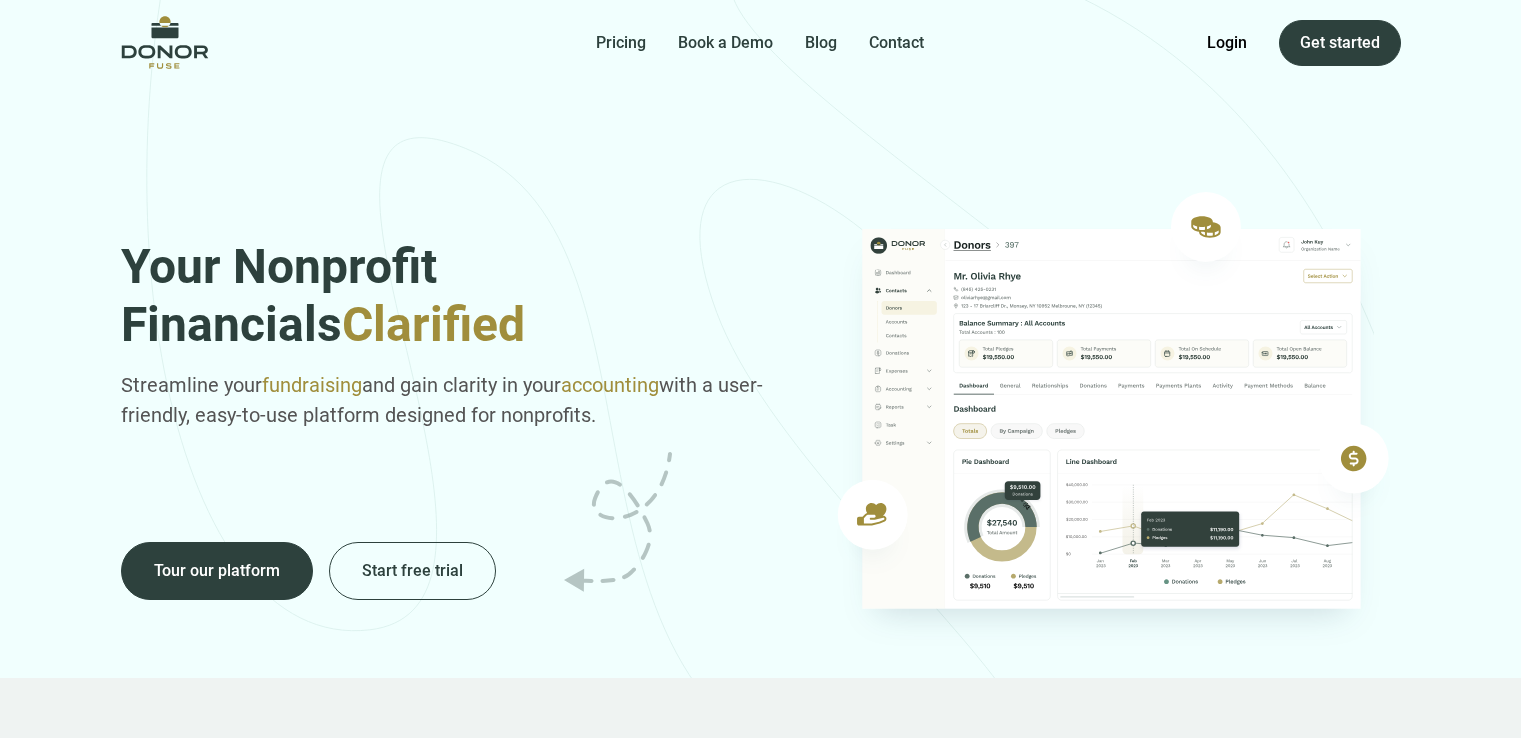 scroll, scrollTop: 0, scrollLeft: 0, axis: both 